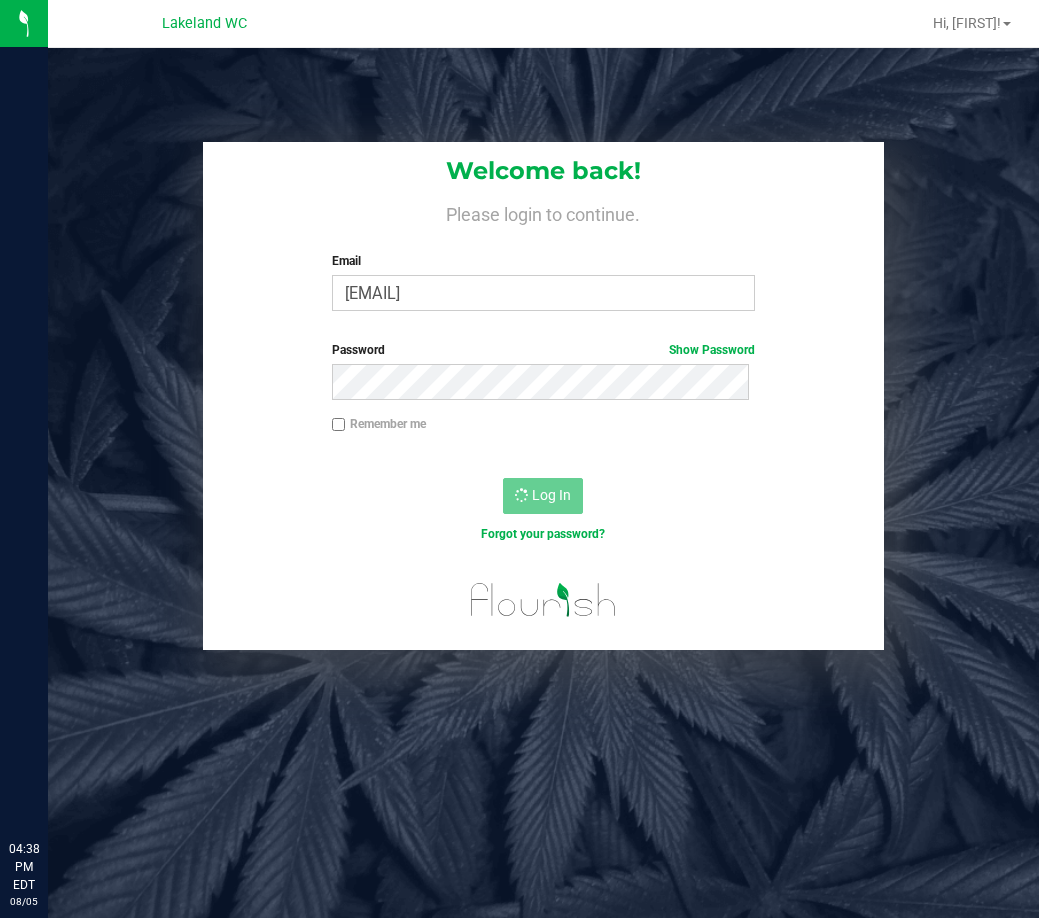 scroll, scrollTop: 0, scrollLeft: 0, axis: both 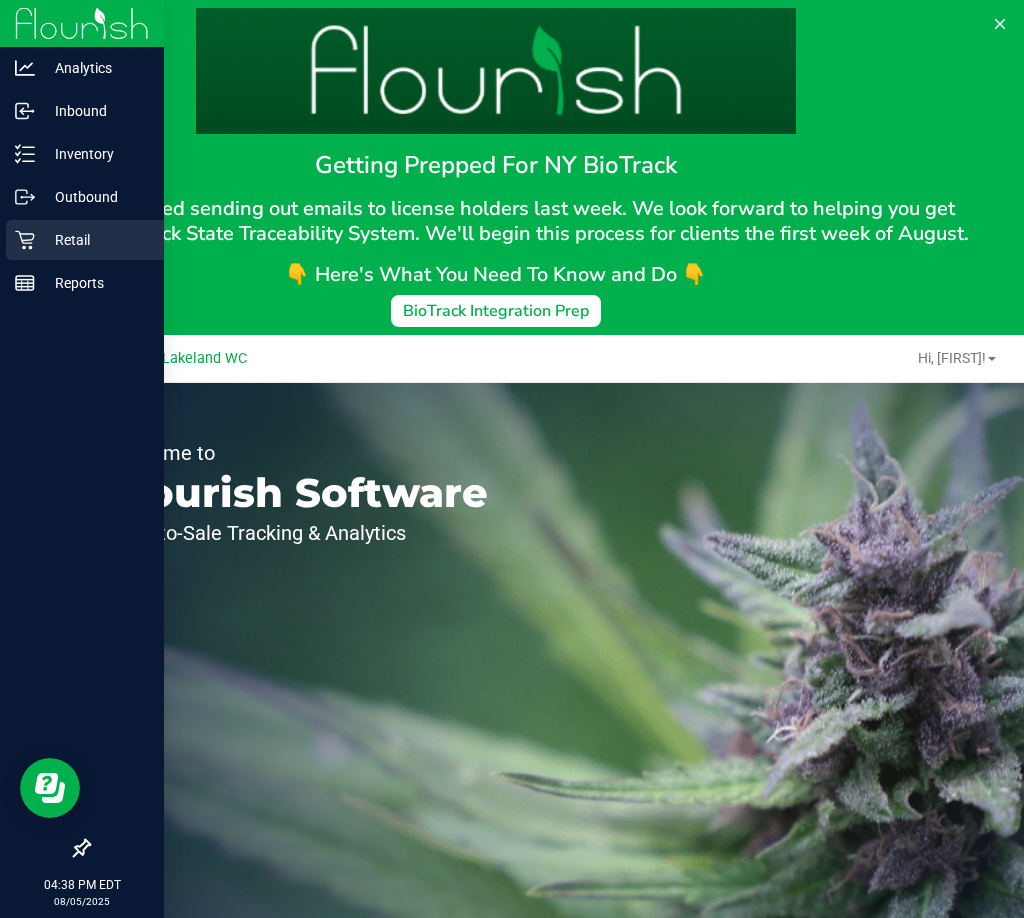 click on "Retail" at bounding box center [95, 240] 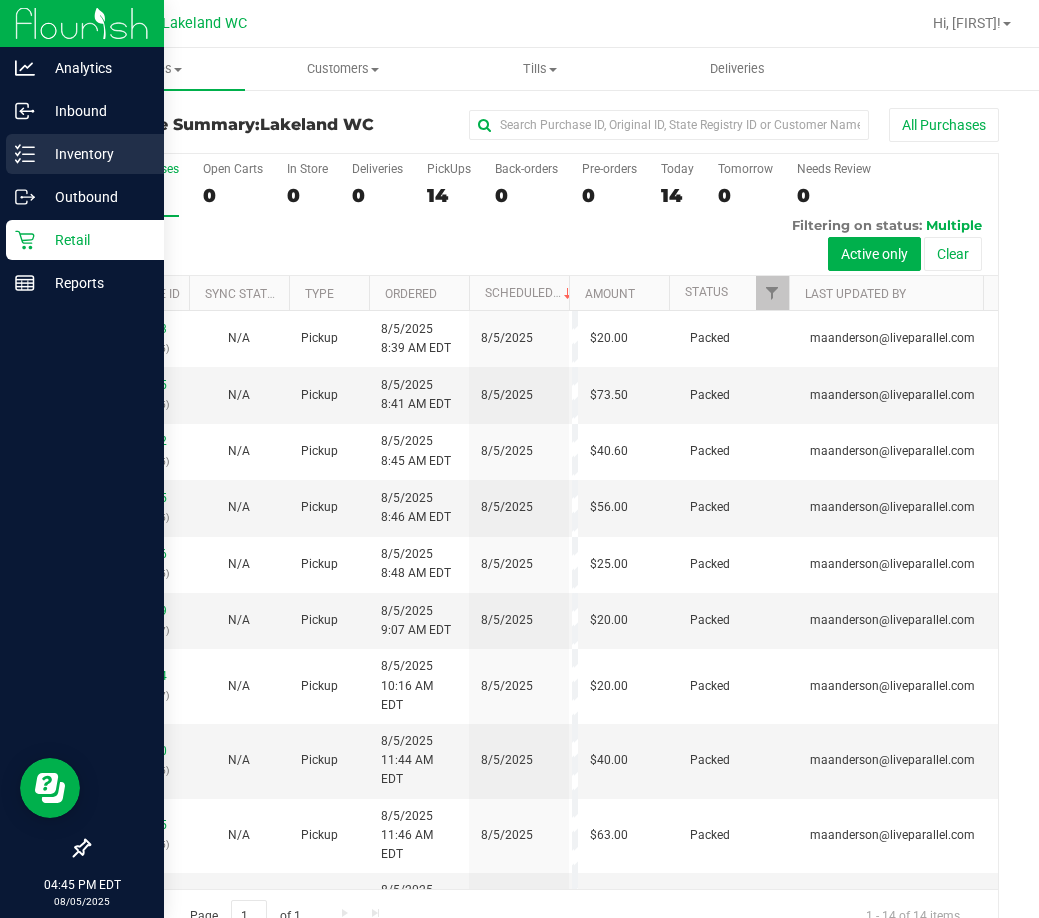 click on "Inventory" at bounding box center [85, 154] 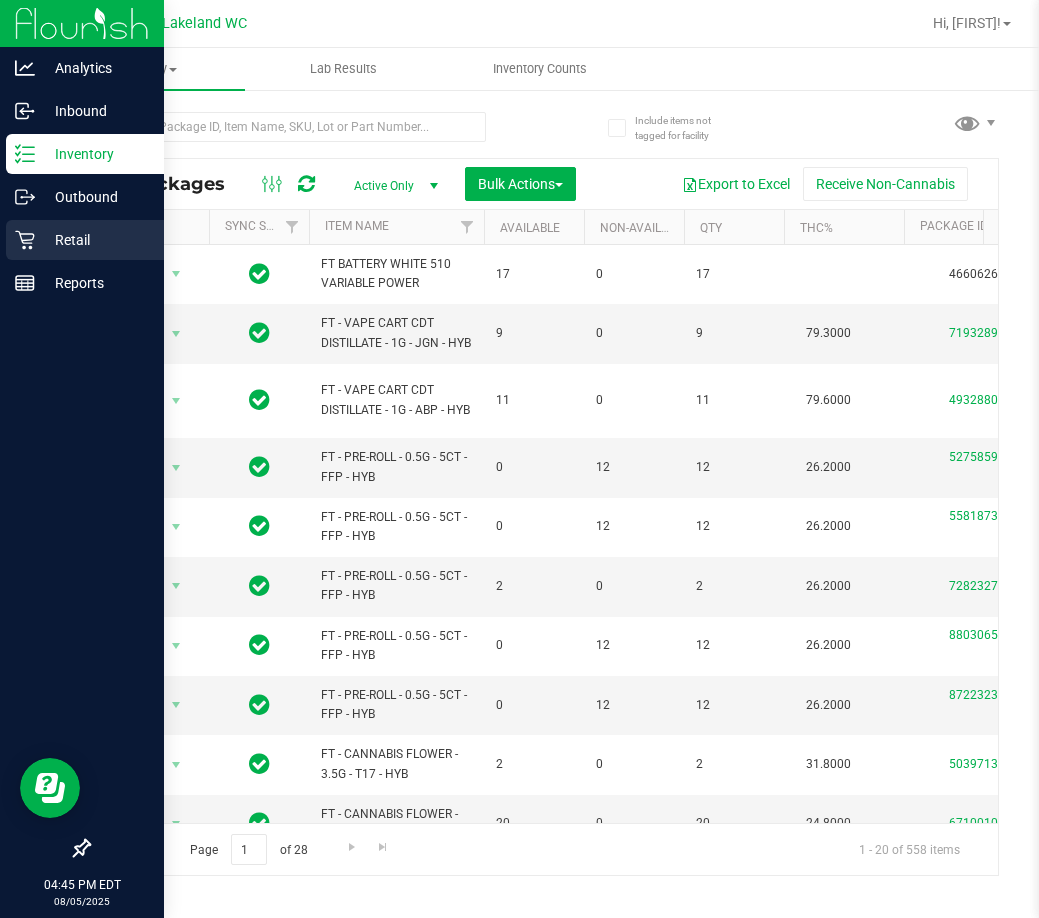 click 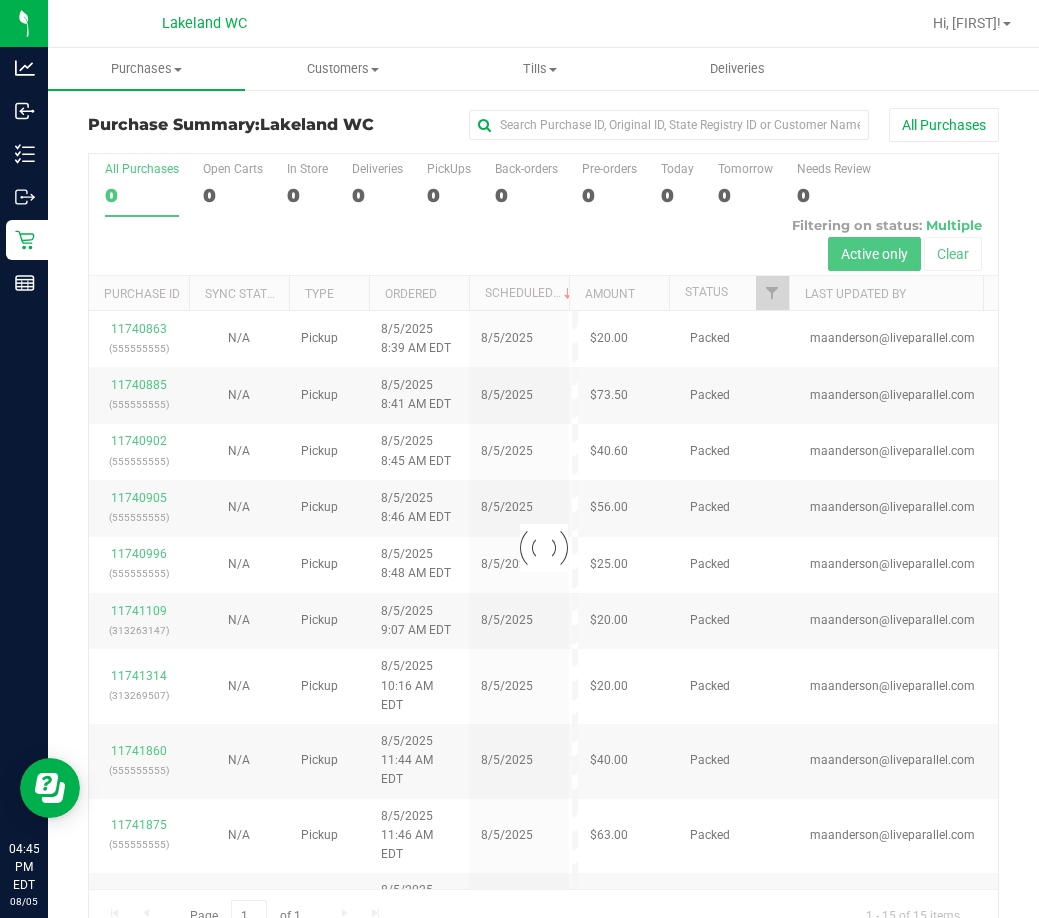 click on "Purchase Summary:
Lakeland WC
All Purchases
Loading...
All Purchases
0
Open Carts
0
In Store
0
Deliveries
0
PickUps
0
Back-orders
0" at bounding box center (543, 525) 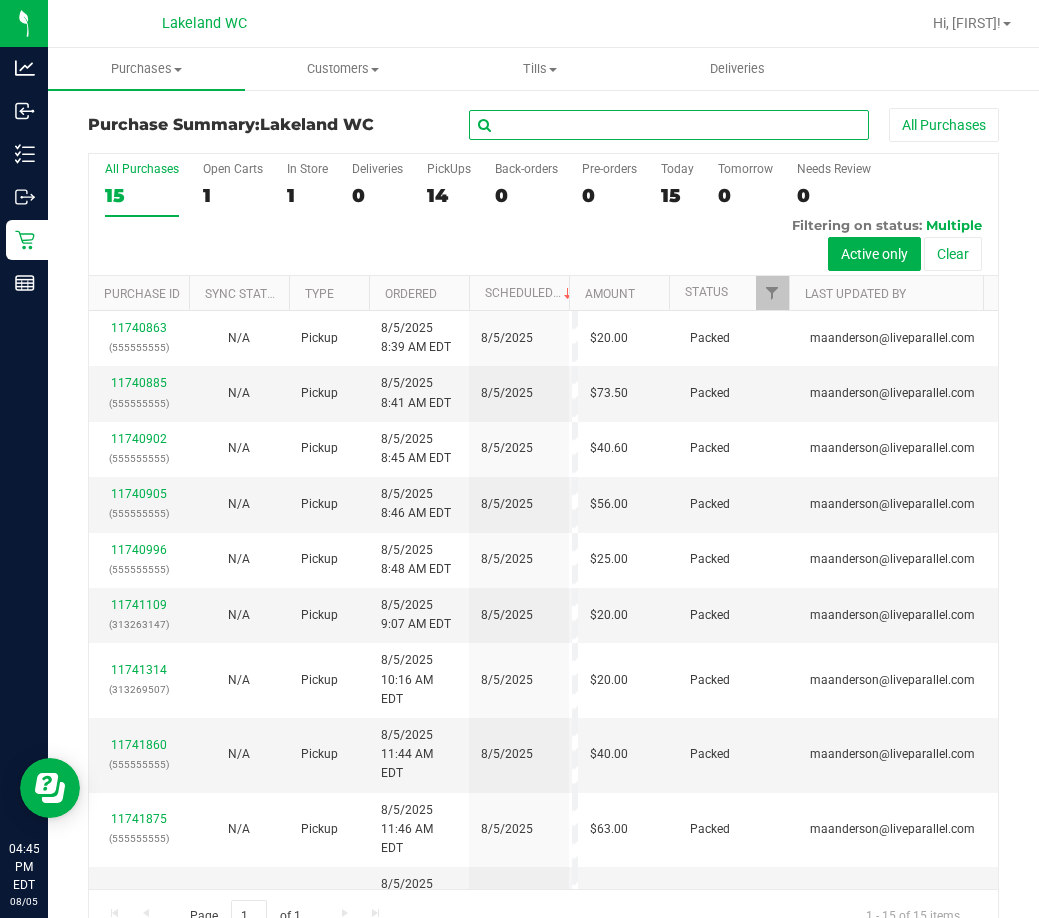 click at bounding box center (669, 125) 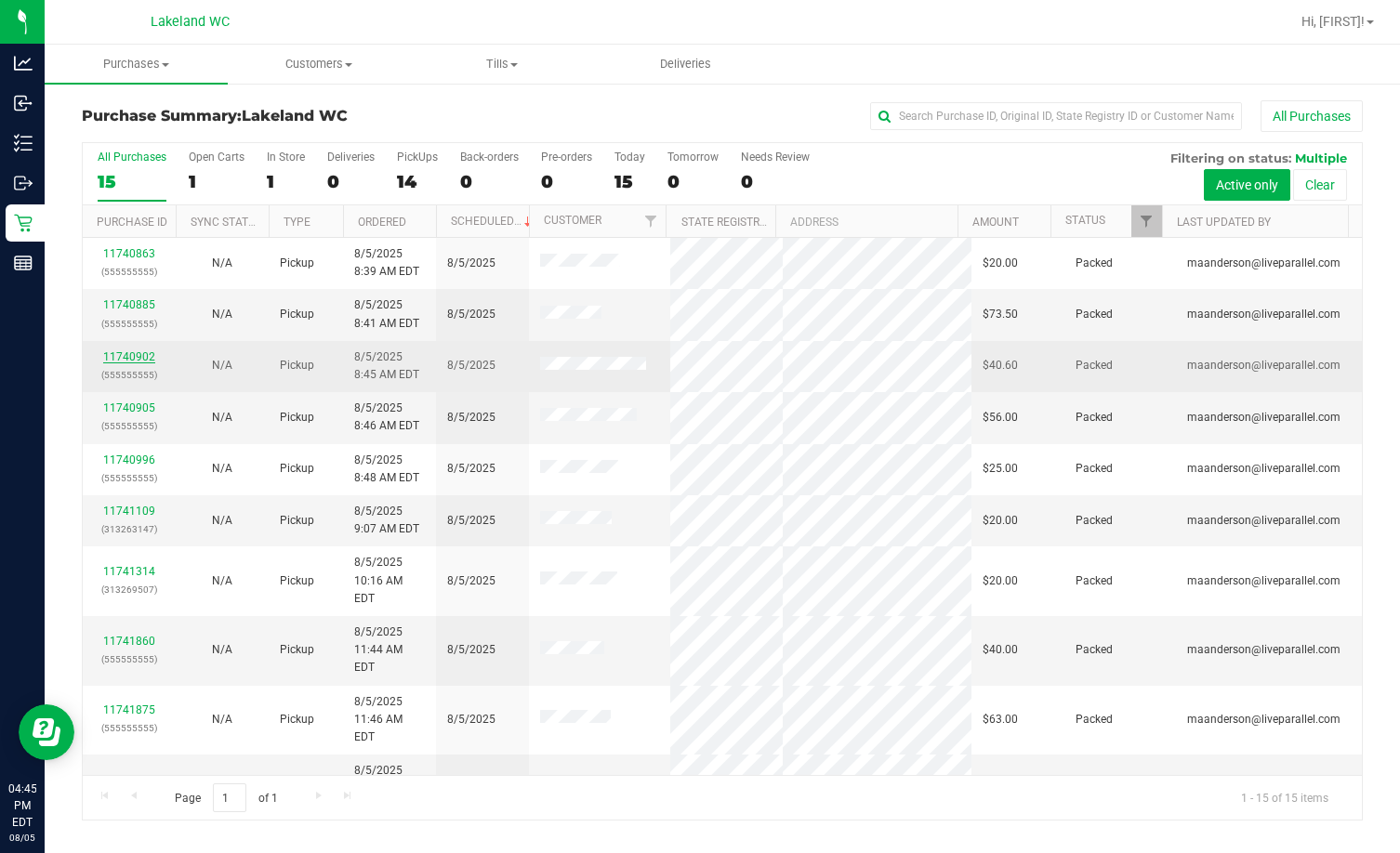 click on "11740902" at bounding box center (129, 357) 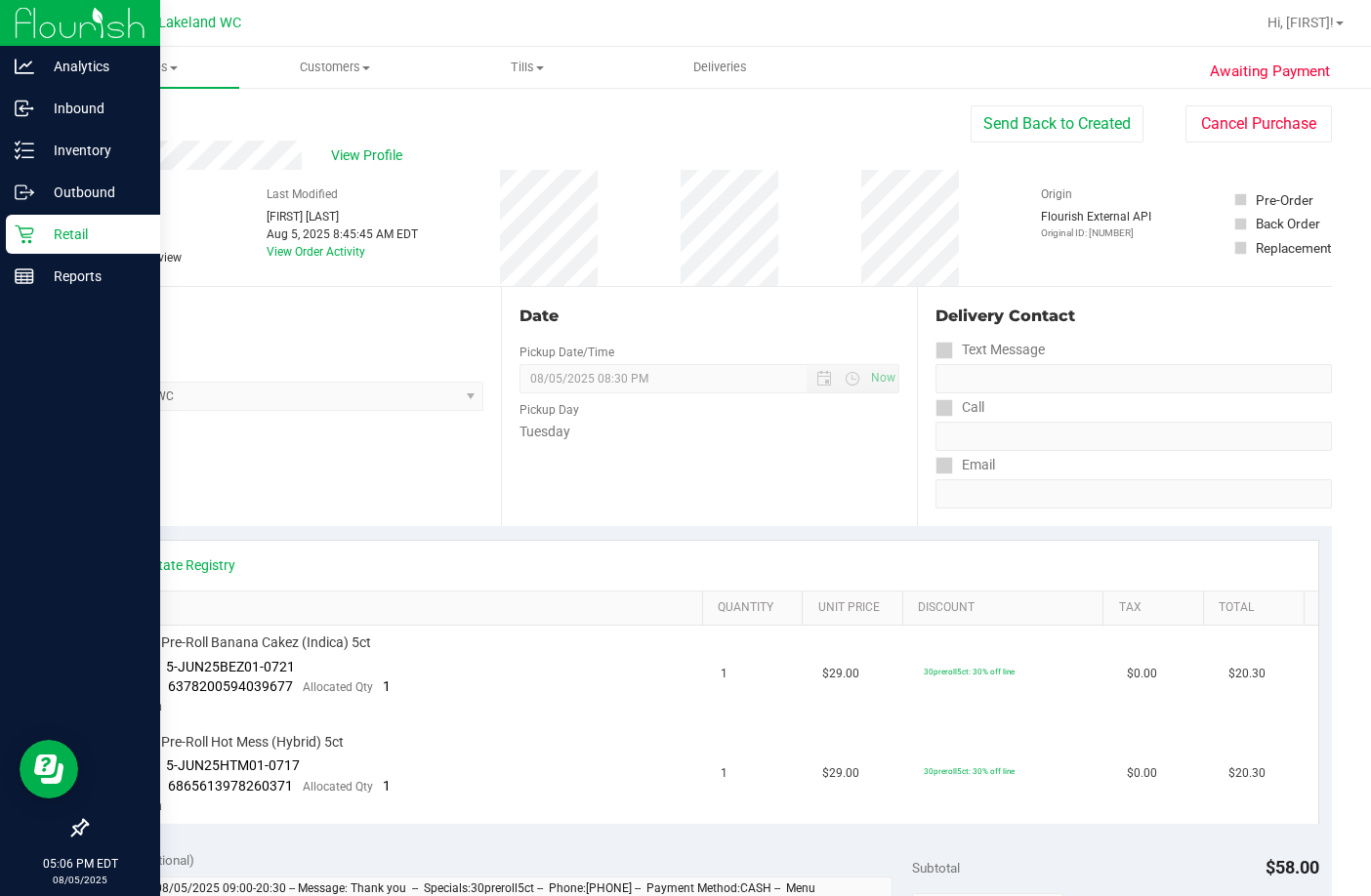 click on "Retail" at bounding box center [93, 234] 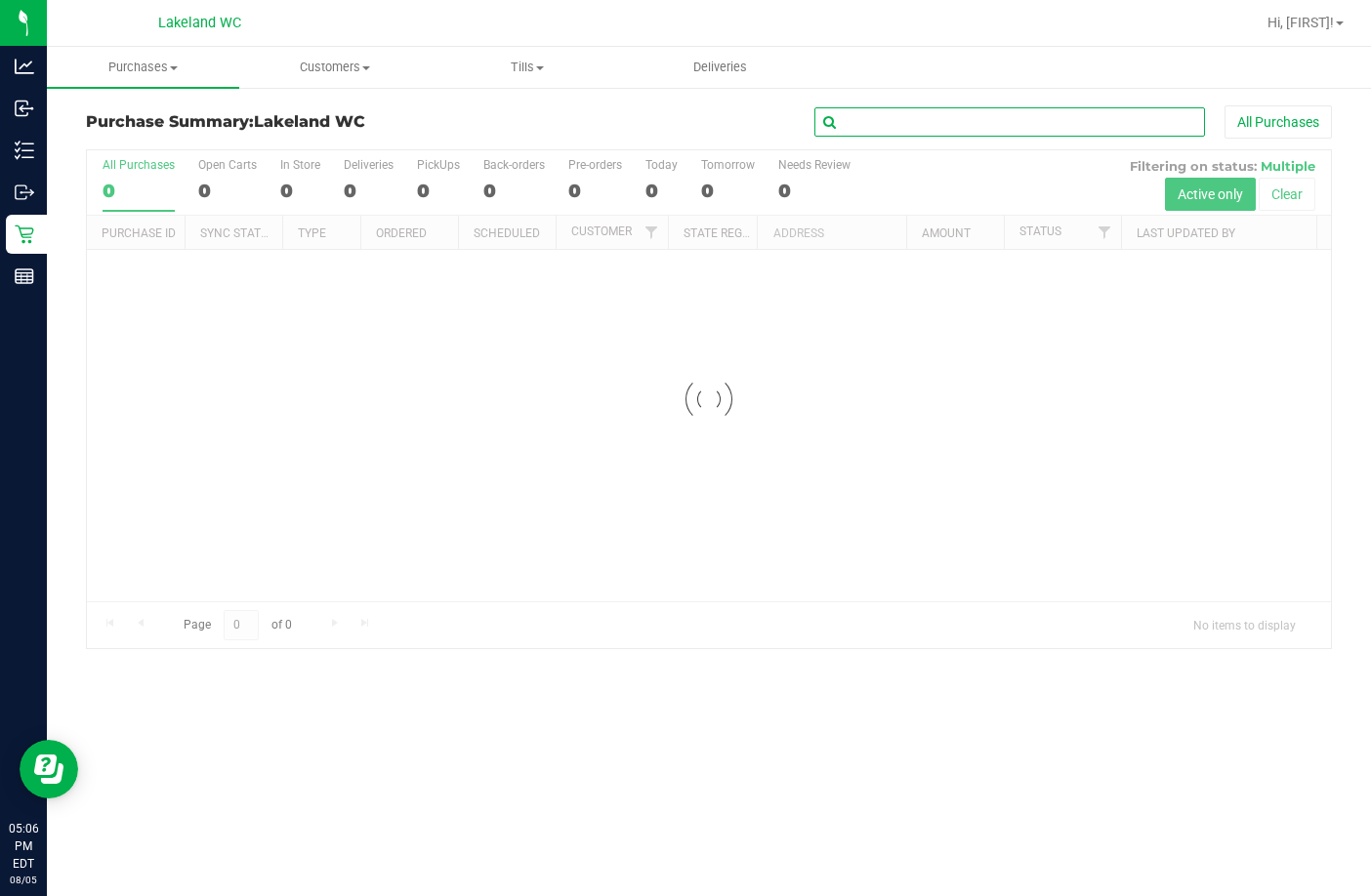 click at bounding box center [1010, 122] 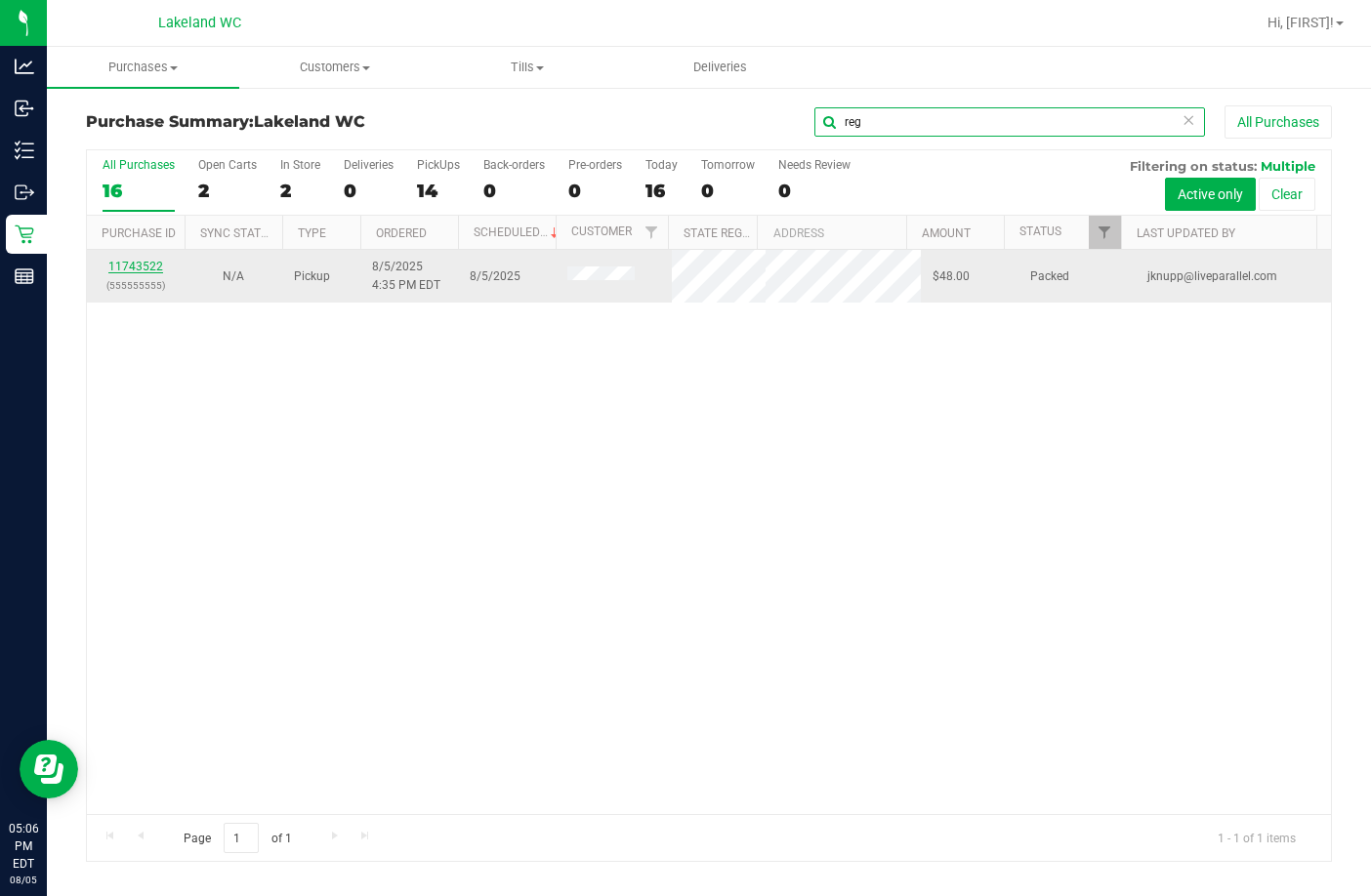 type on "reg" 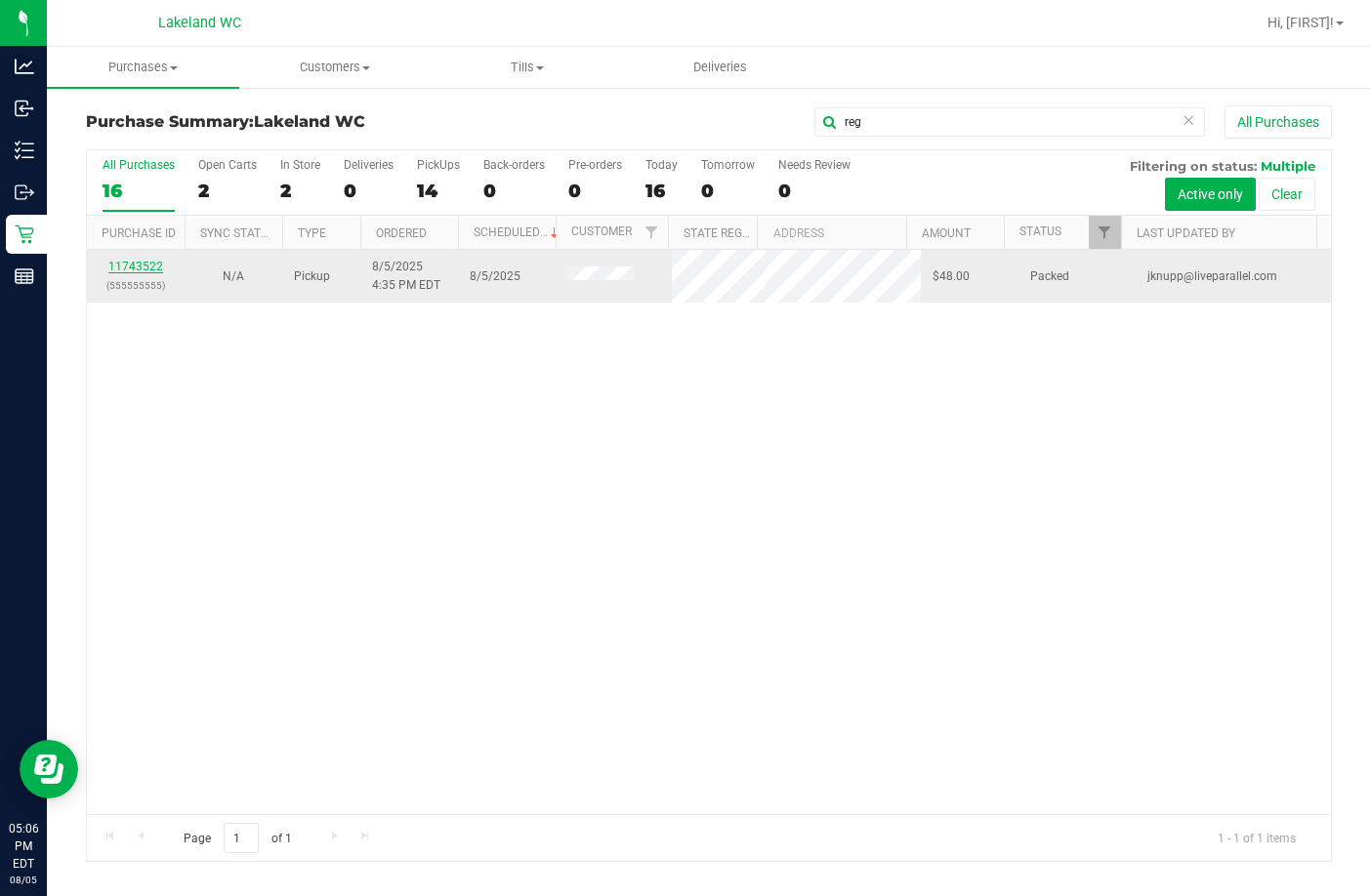 click on "11743522" at bounding box center (136, 266) 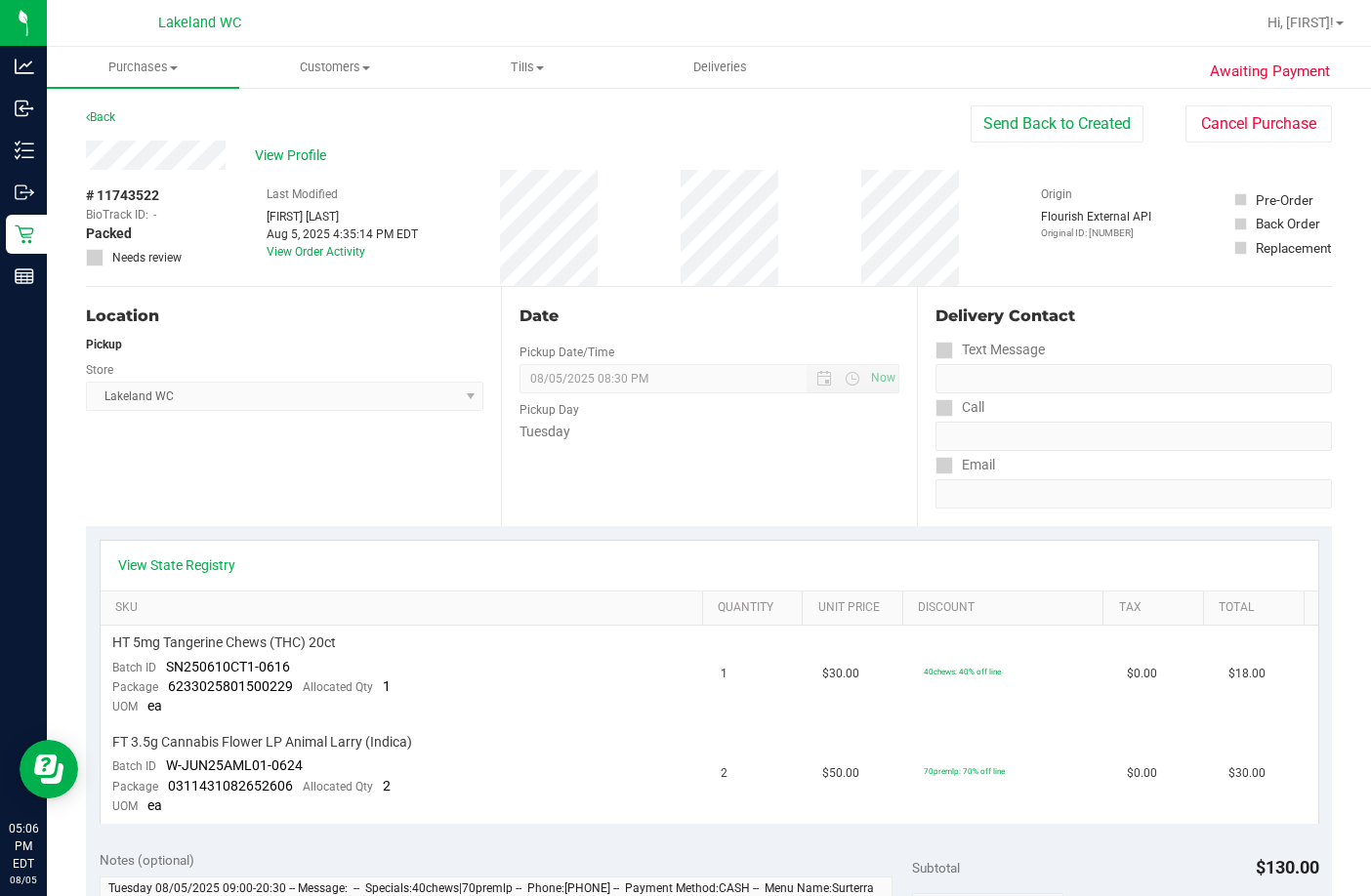 click on "# 11743522
BioTrack ID:
-
Packed
Needs review" at bounding box center [135, 227] 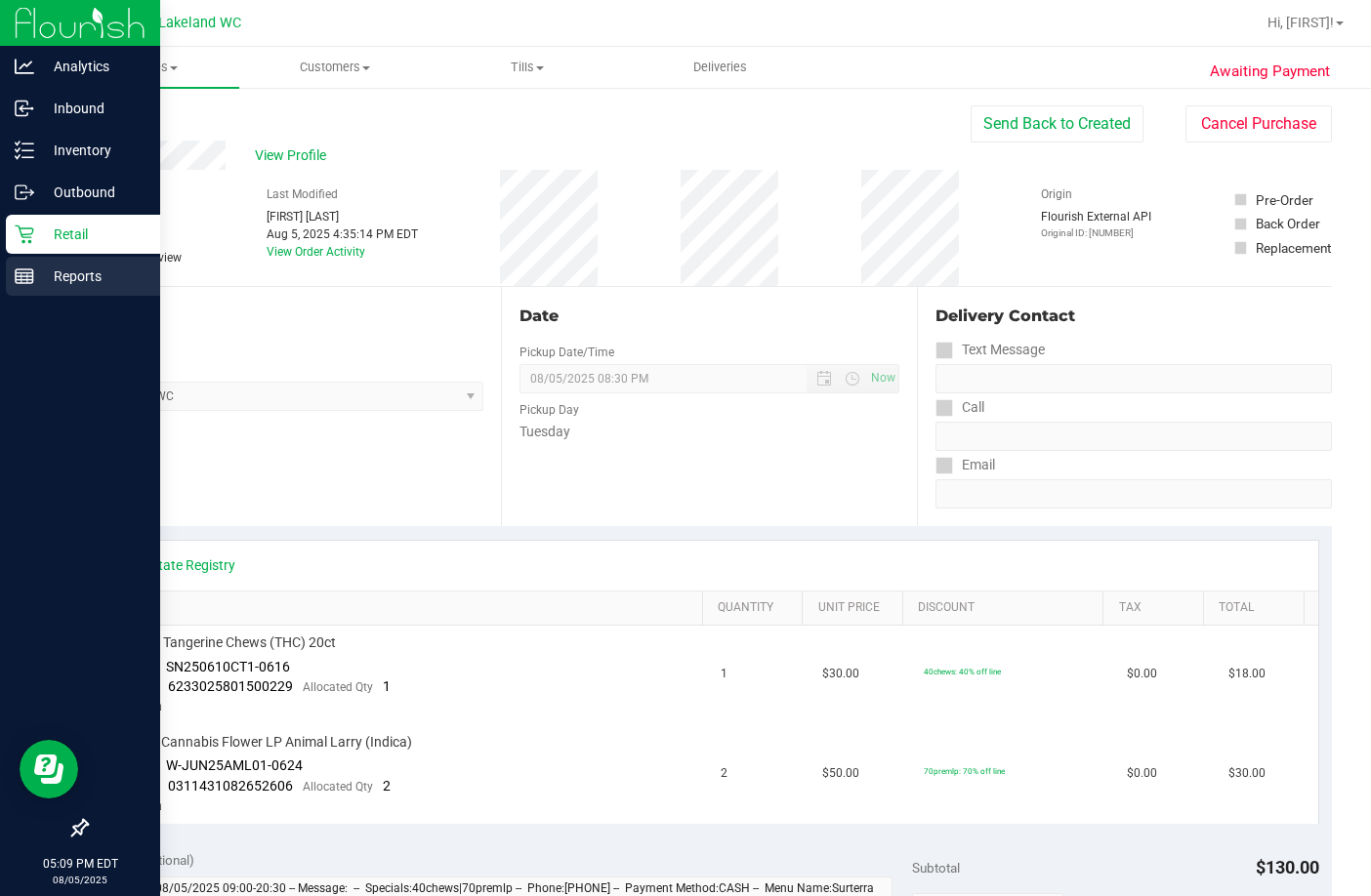 click on "Reports" at bounding box center [93, 276] 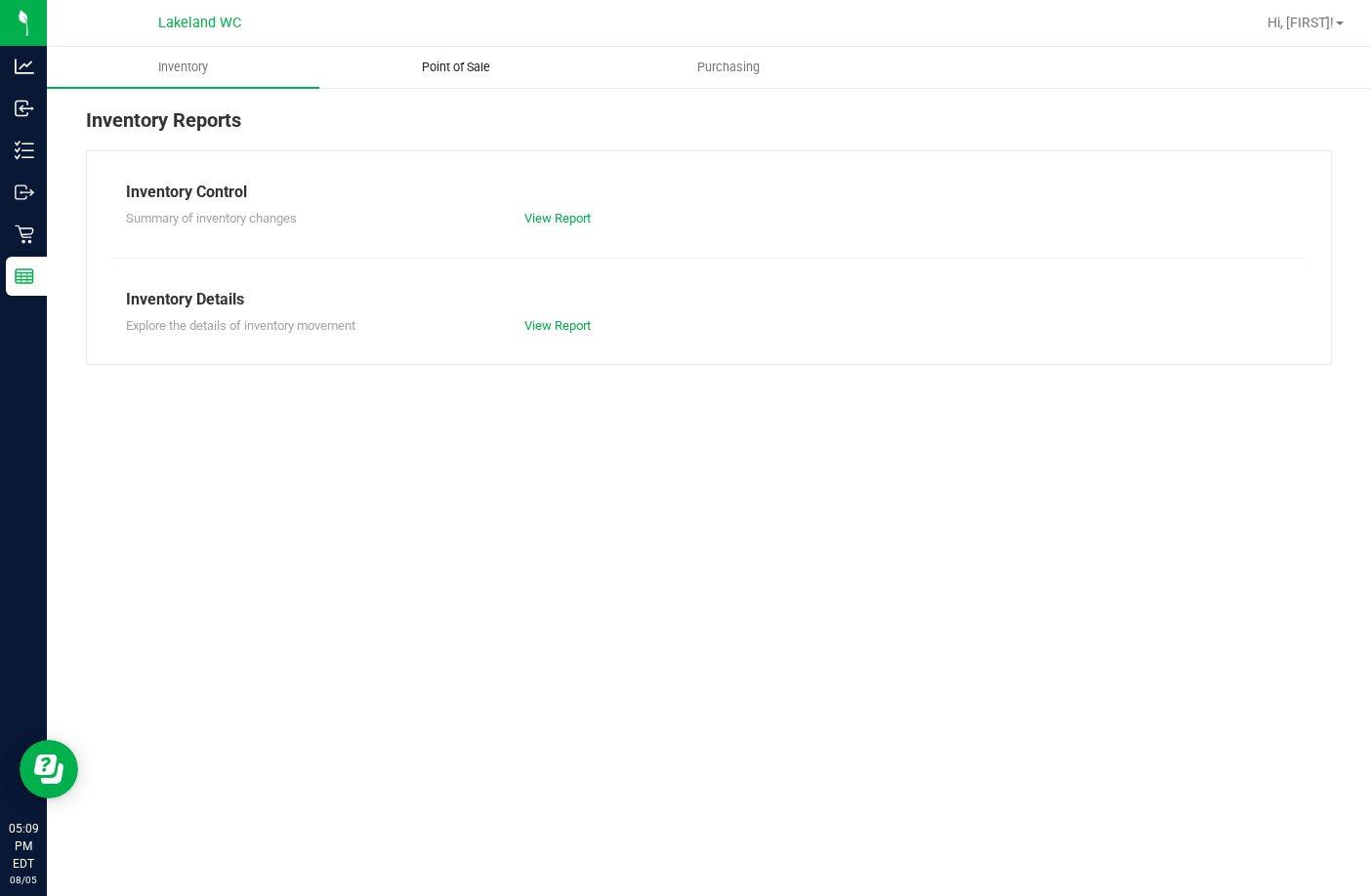 click on "Point of Sale" at bounding box center [456, 67] 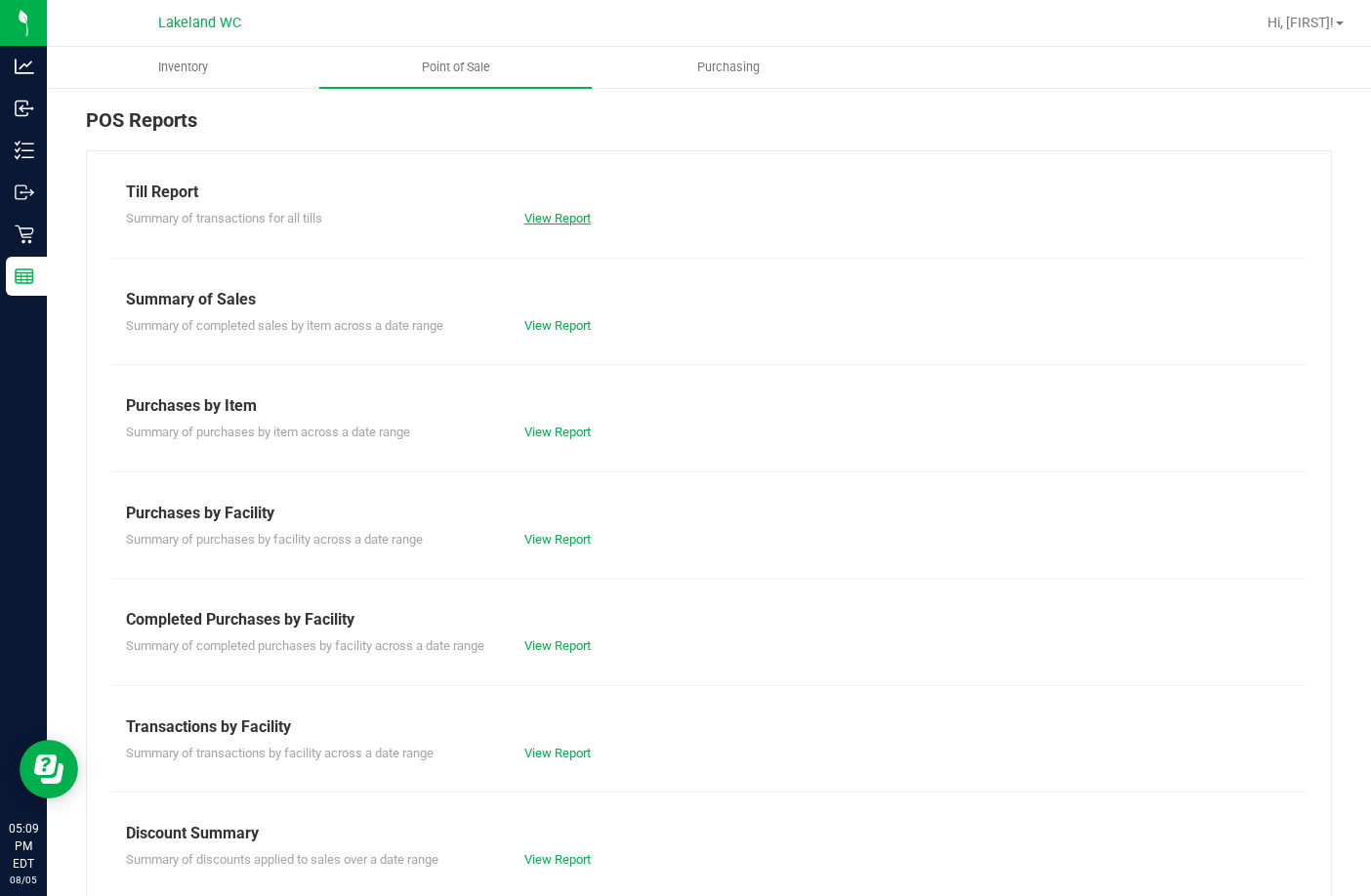 click on "View Report" at bounding box center [558, 218] 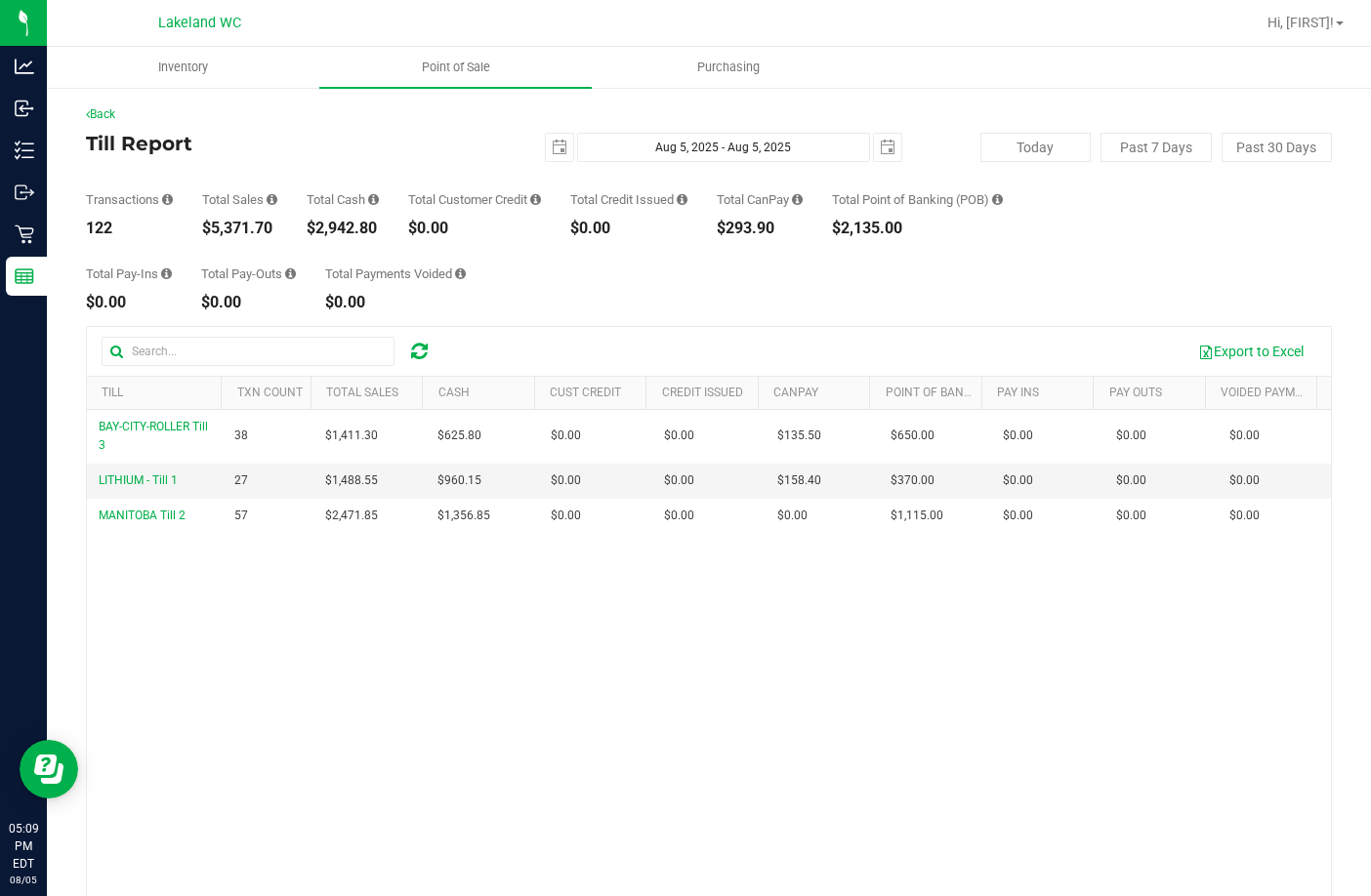 scroll, scrollTop: 98, scrollLeft: 0, axis: vertical 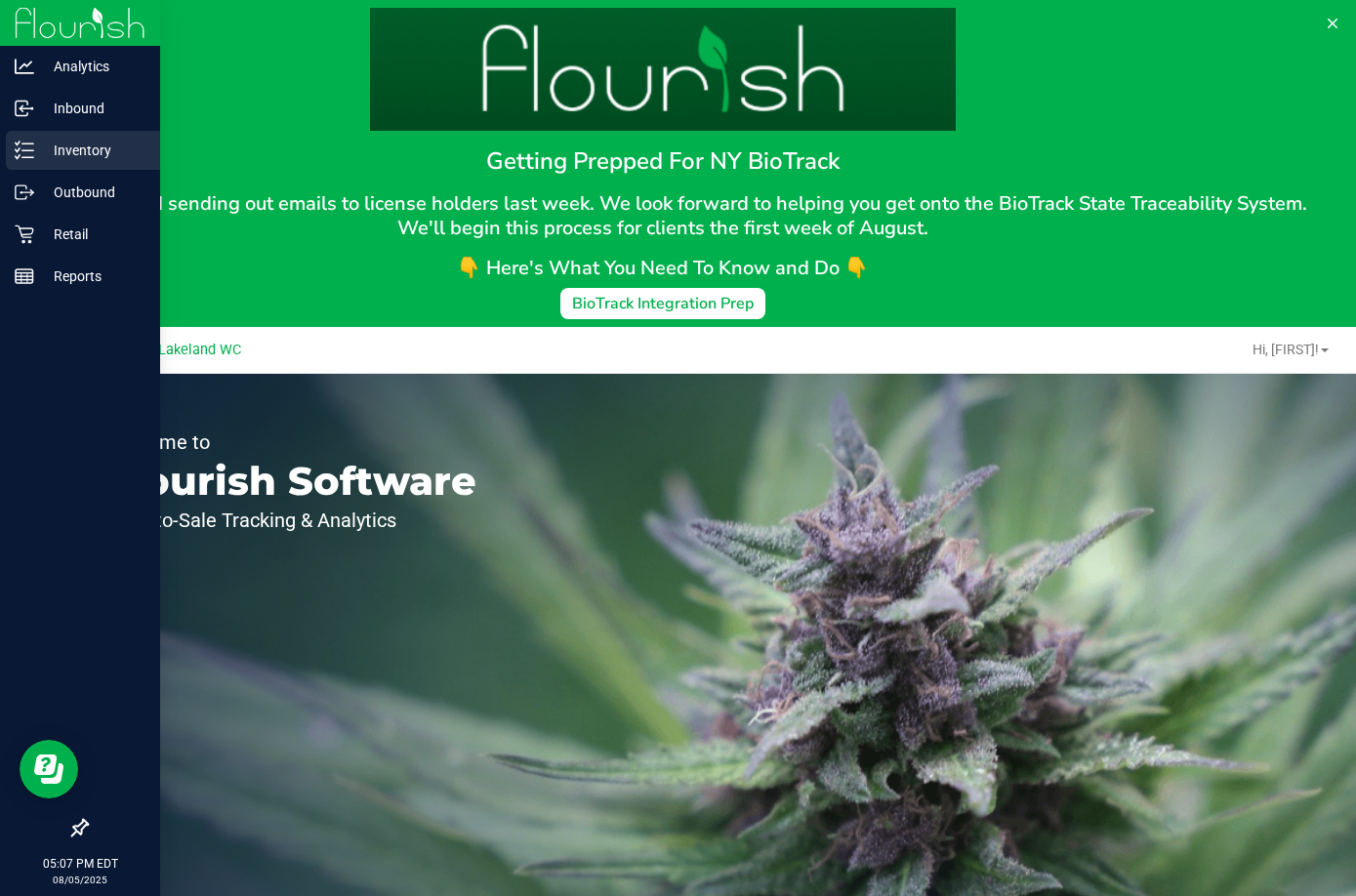 click on "Inventory" at bounding box center [93, 150] 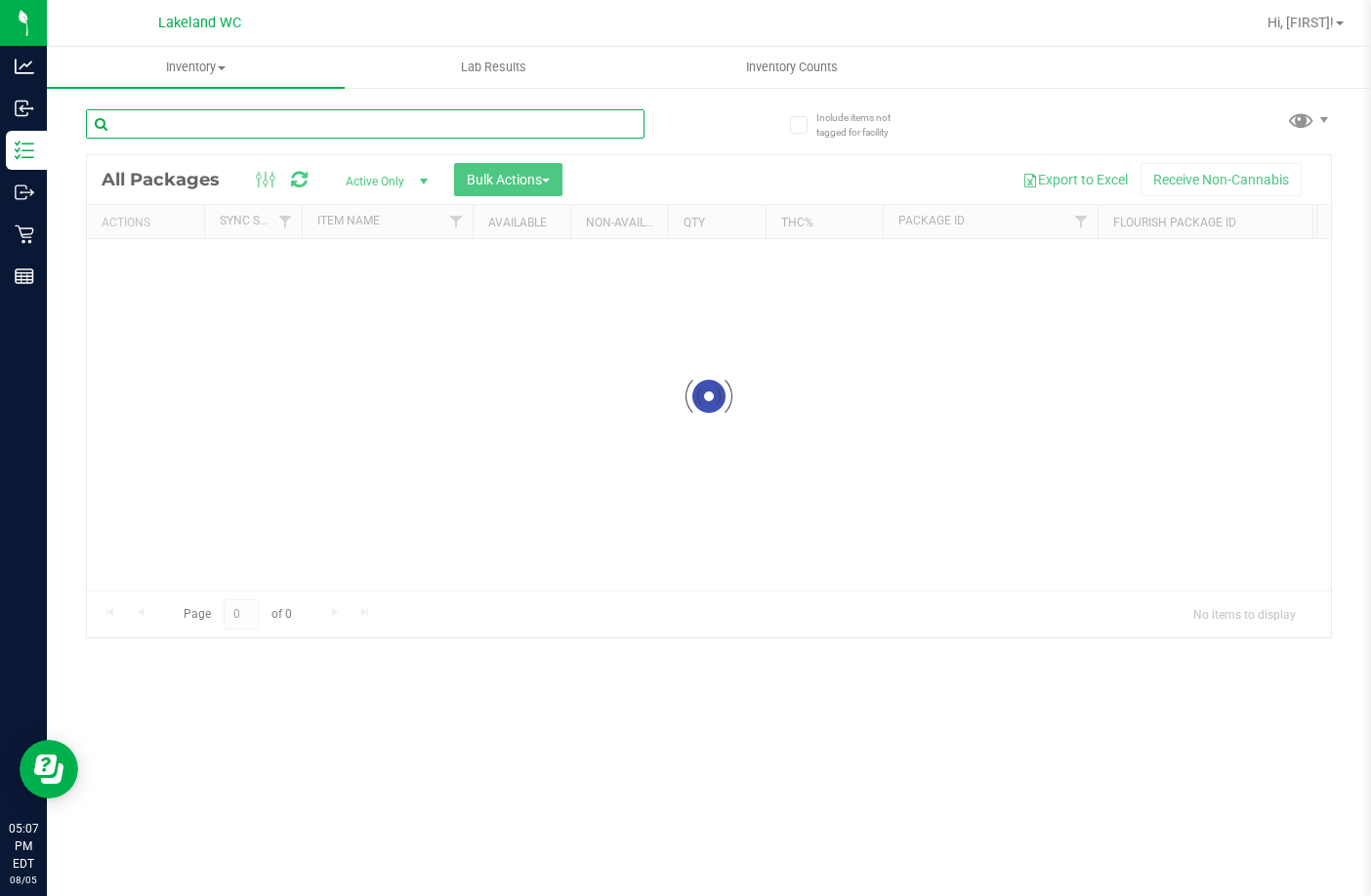 click at bounding box center (365, 124) 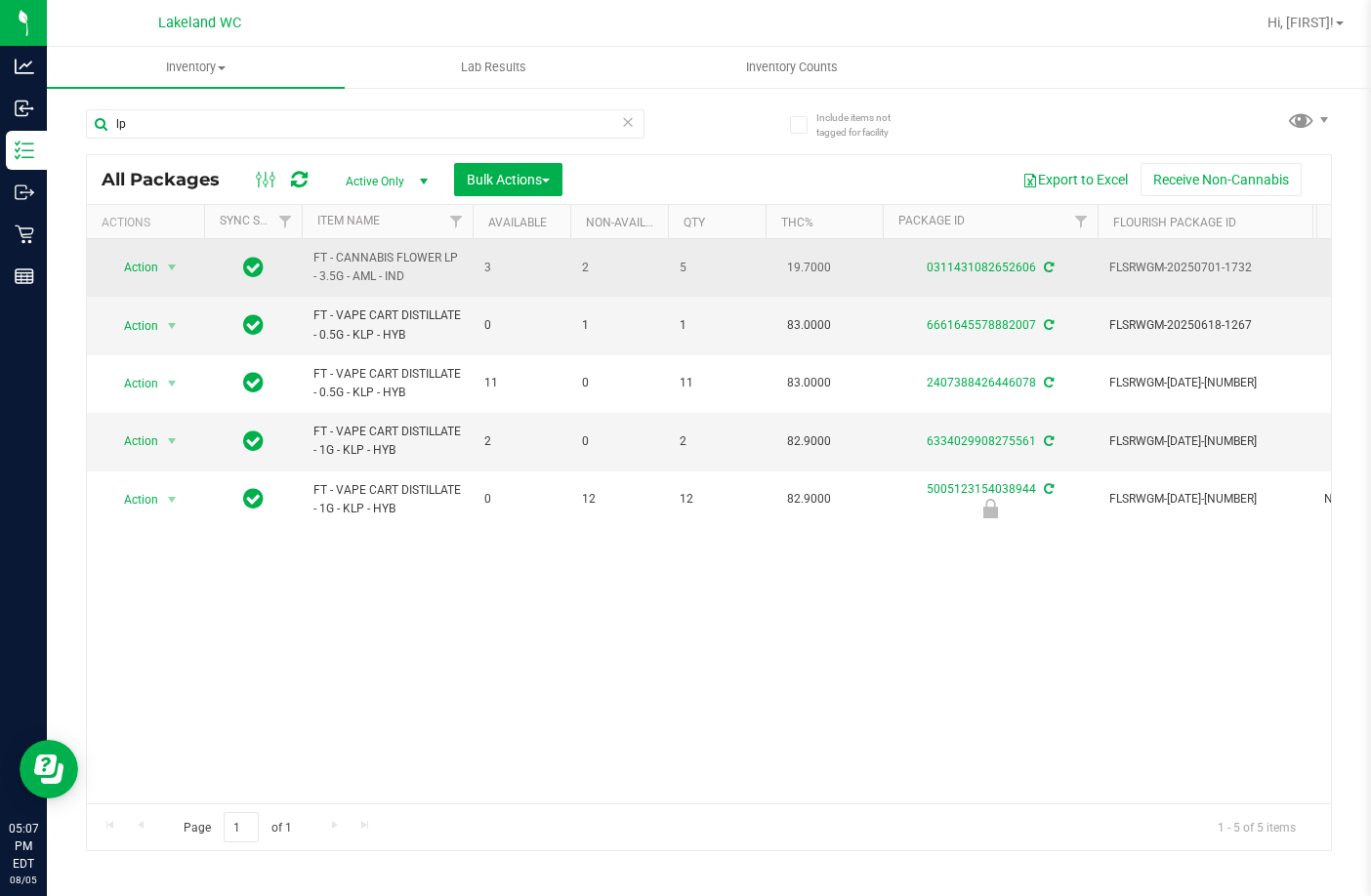 click on "FT - CANNABIS FLOWER LP - 3.5G - AML - IND" at bounding box center (387, 267) 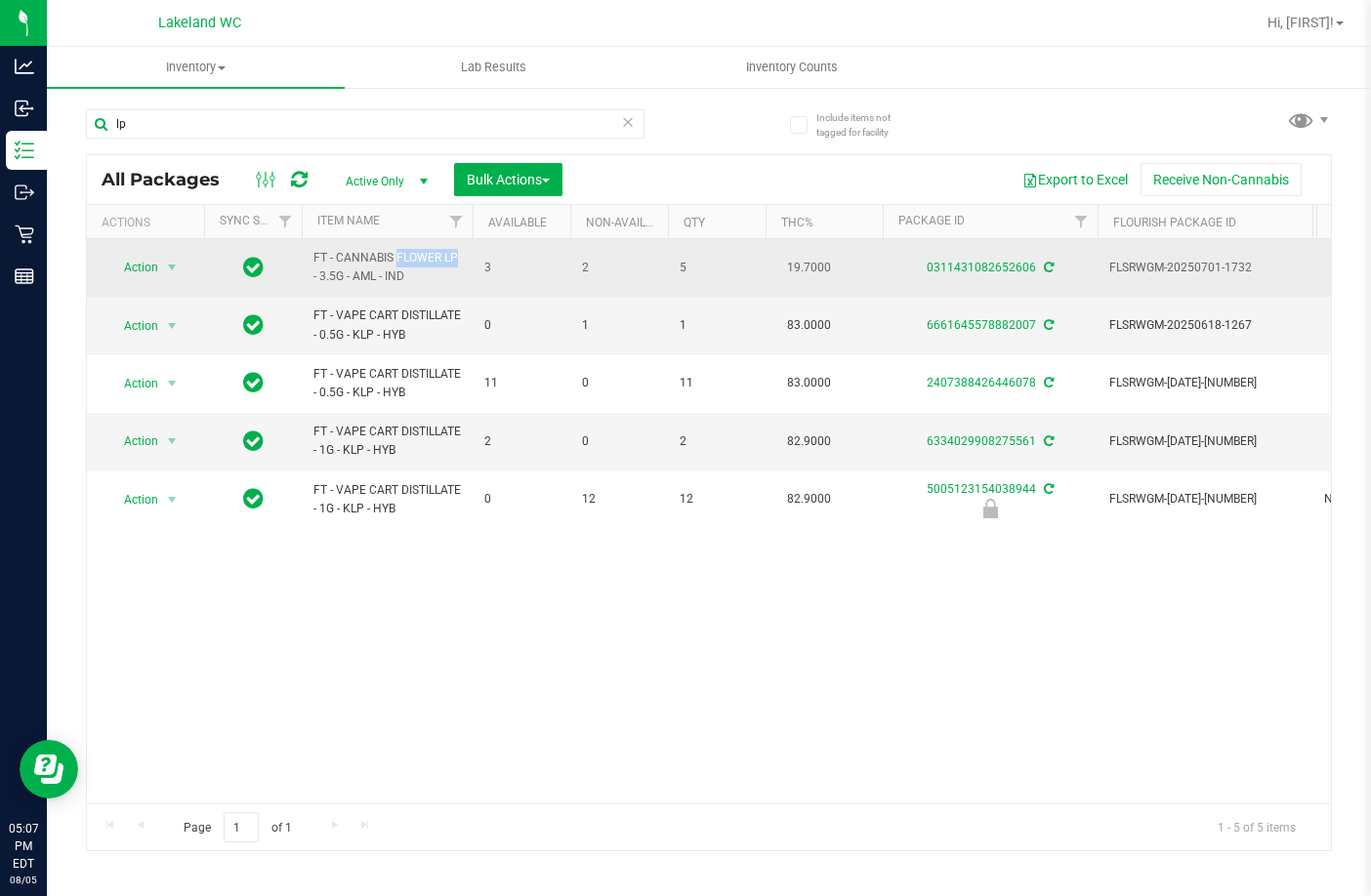 click on "FT - CANNABIS FLOWER LP - 3.5G - AML - IND" at bounding box center (387, 267) 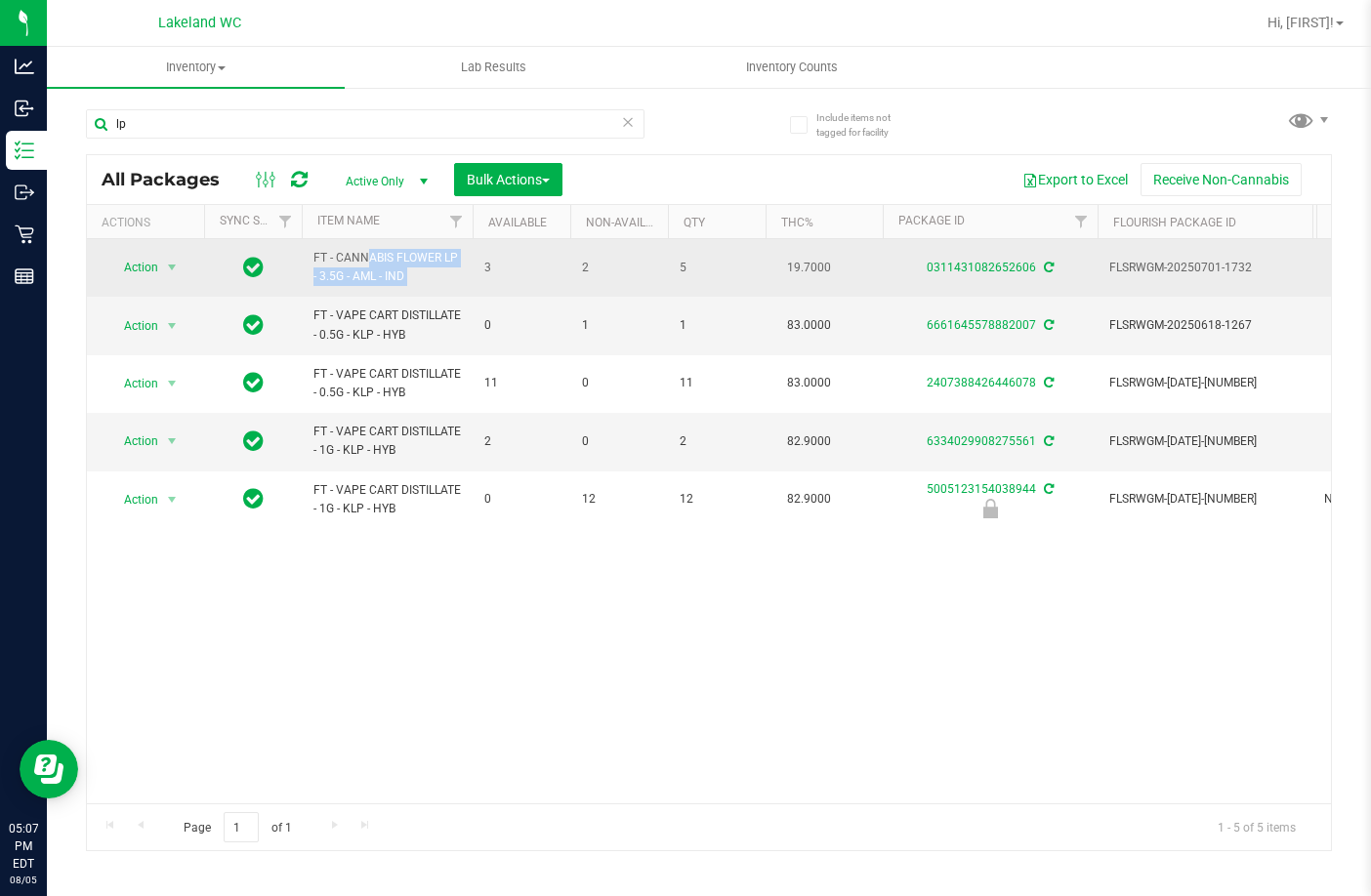 click on "FT - CANNABIS FLOWER LP - 3.5G - AML - IND" at bounding box center (387, 267) 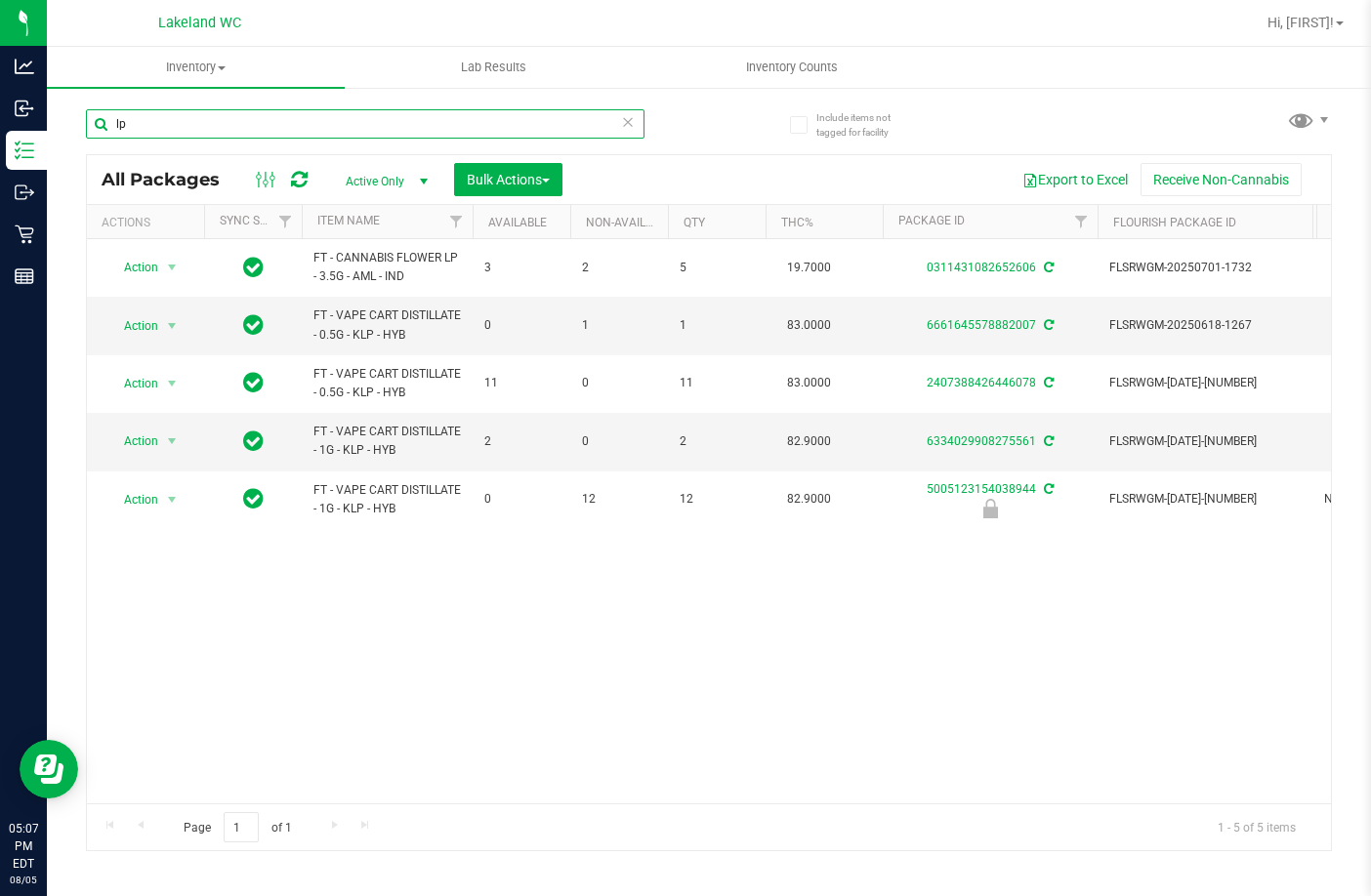 click on "lp" at bounding box center [365, 124] 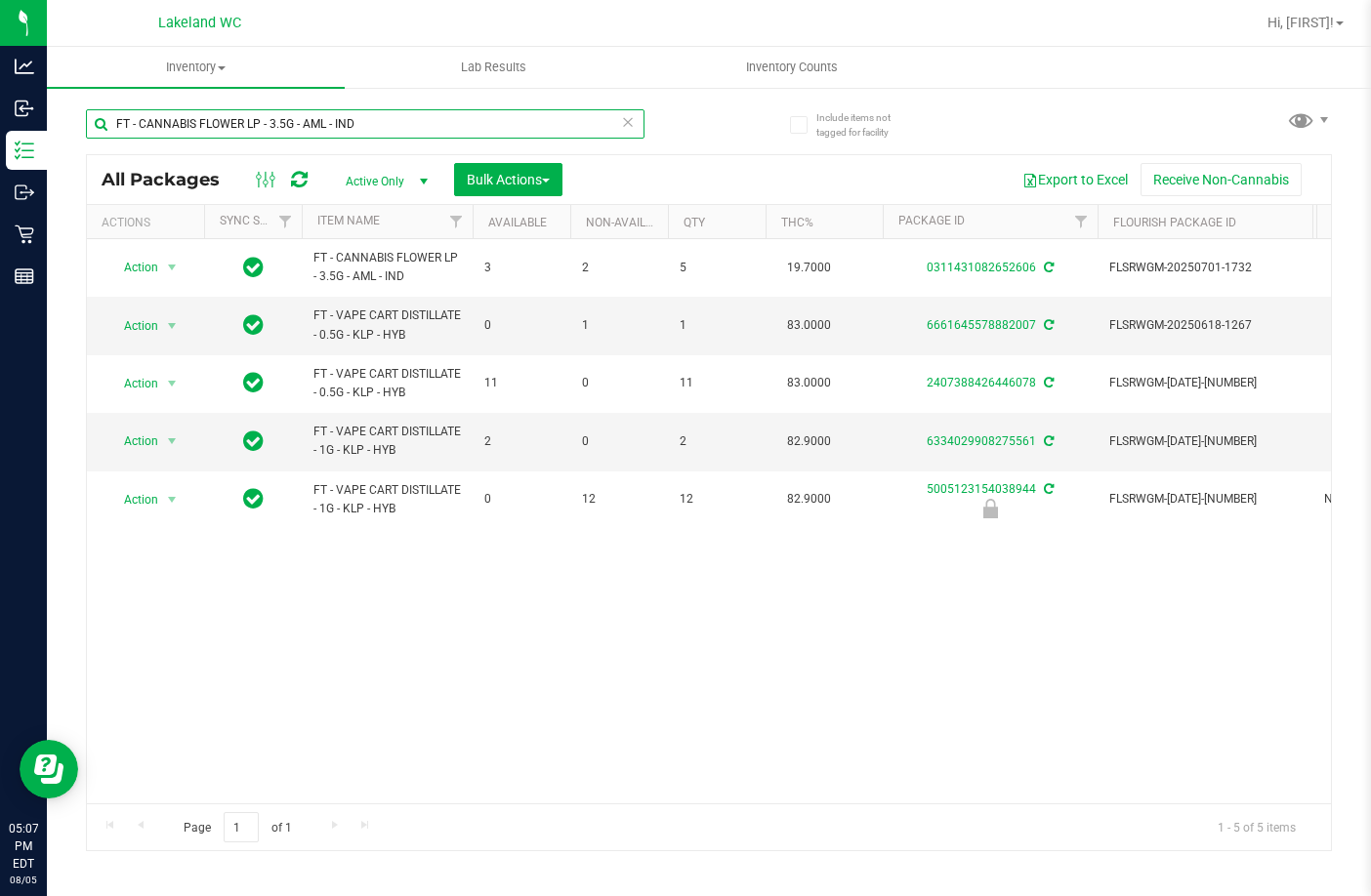type on "FT - CANNABIS FLOWER LP - 3.5G - AML - IND" 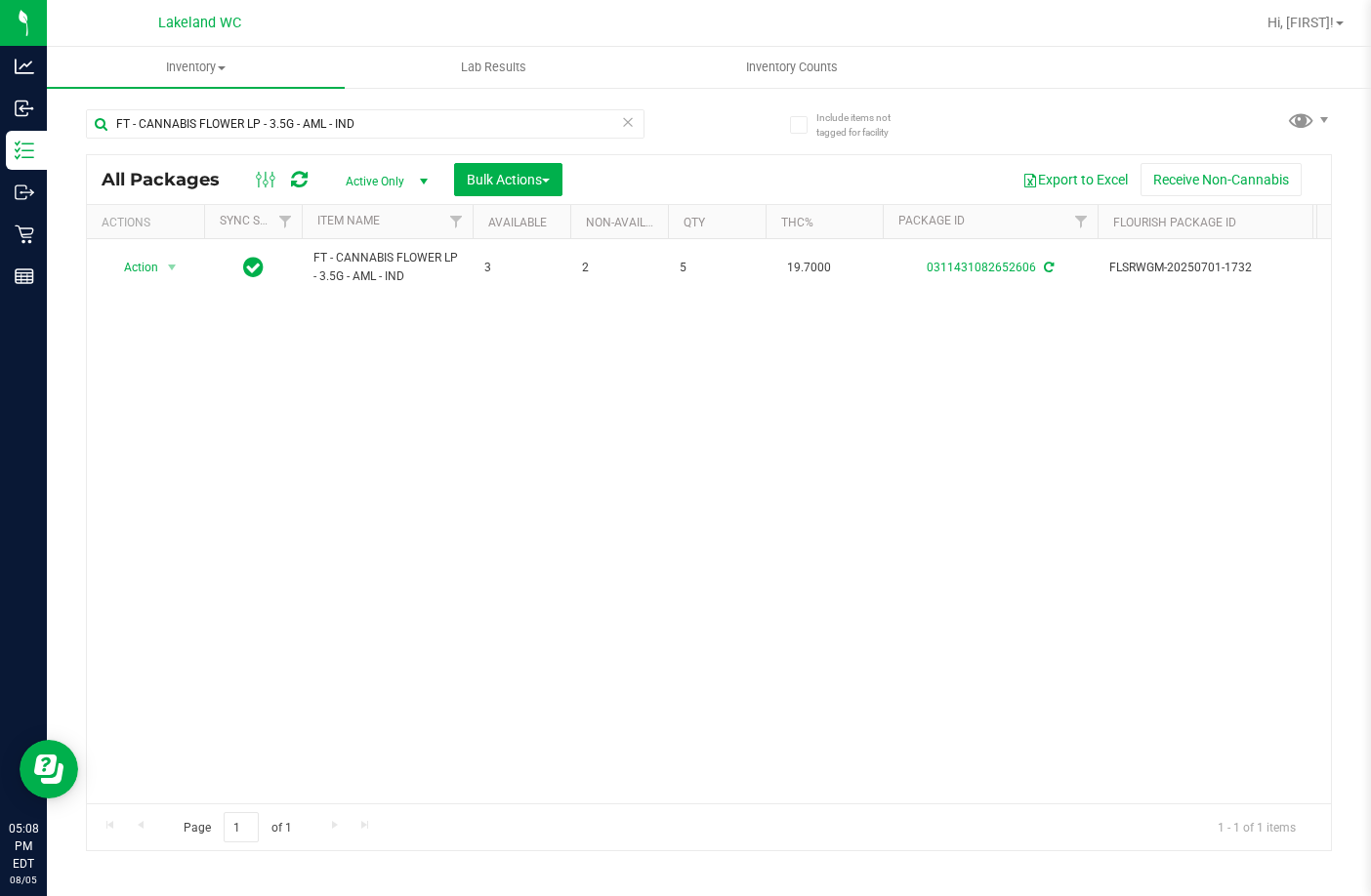 click on "Action Action Adjust qty Create package Edit attributes Global inventory Locate package Lock package Package audit log Print package label Print product labels Schedule for destruction
FT - CANNABIS FLOWER LP - 3.5G - AML - IND
3
2
5
19.7000
0311431082652606
FLSRWGM-20250701-1732
W-JUN25AML01-0624
Created
FT 3.5g Cannabis Flower LP Animal Larry (Indica)
Now
00001626 $0.00000" at bounding box center (709, 521) 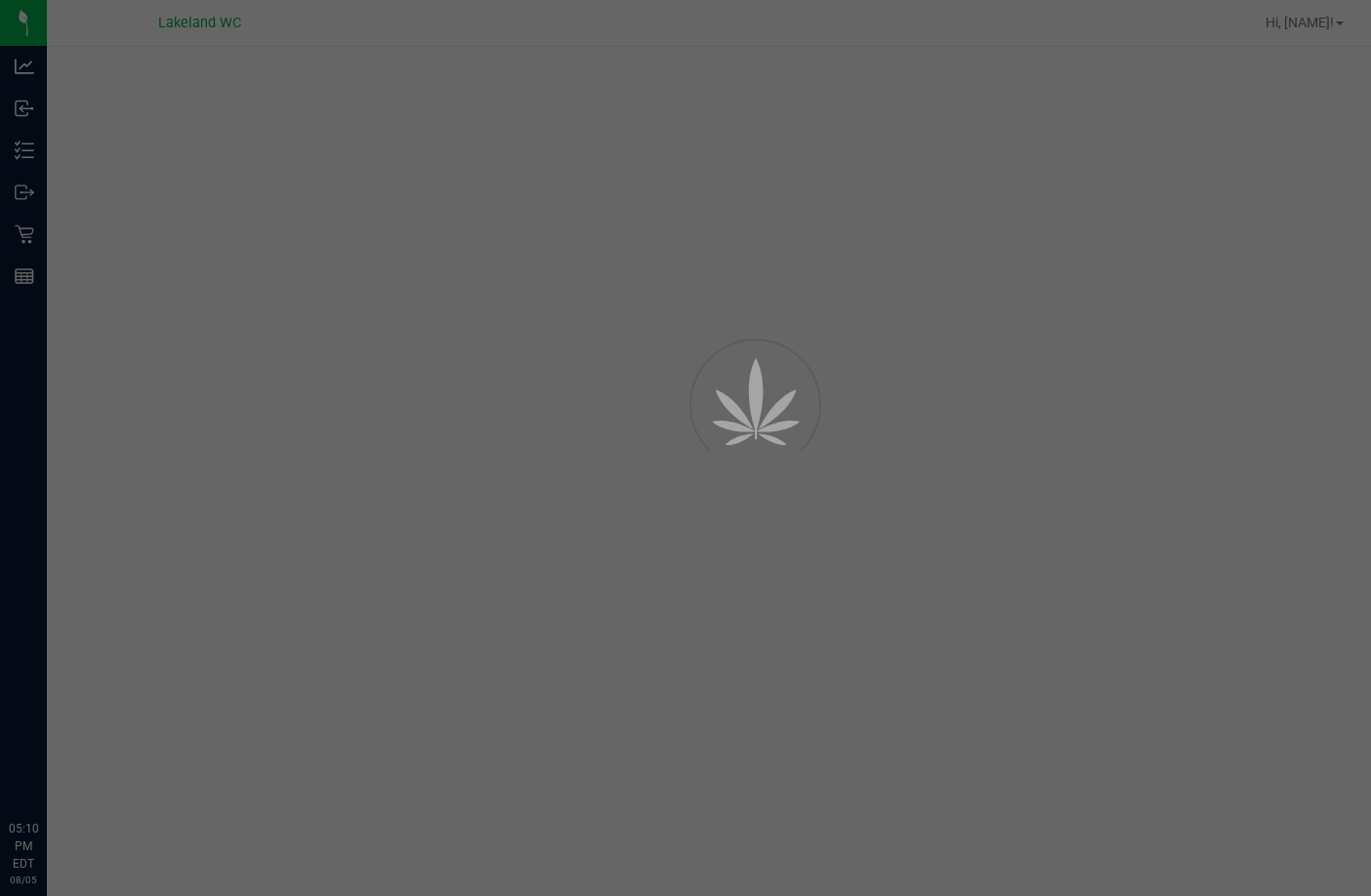 scroll, scrollTop: 0, scrollLeft: 0, axis: both 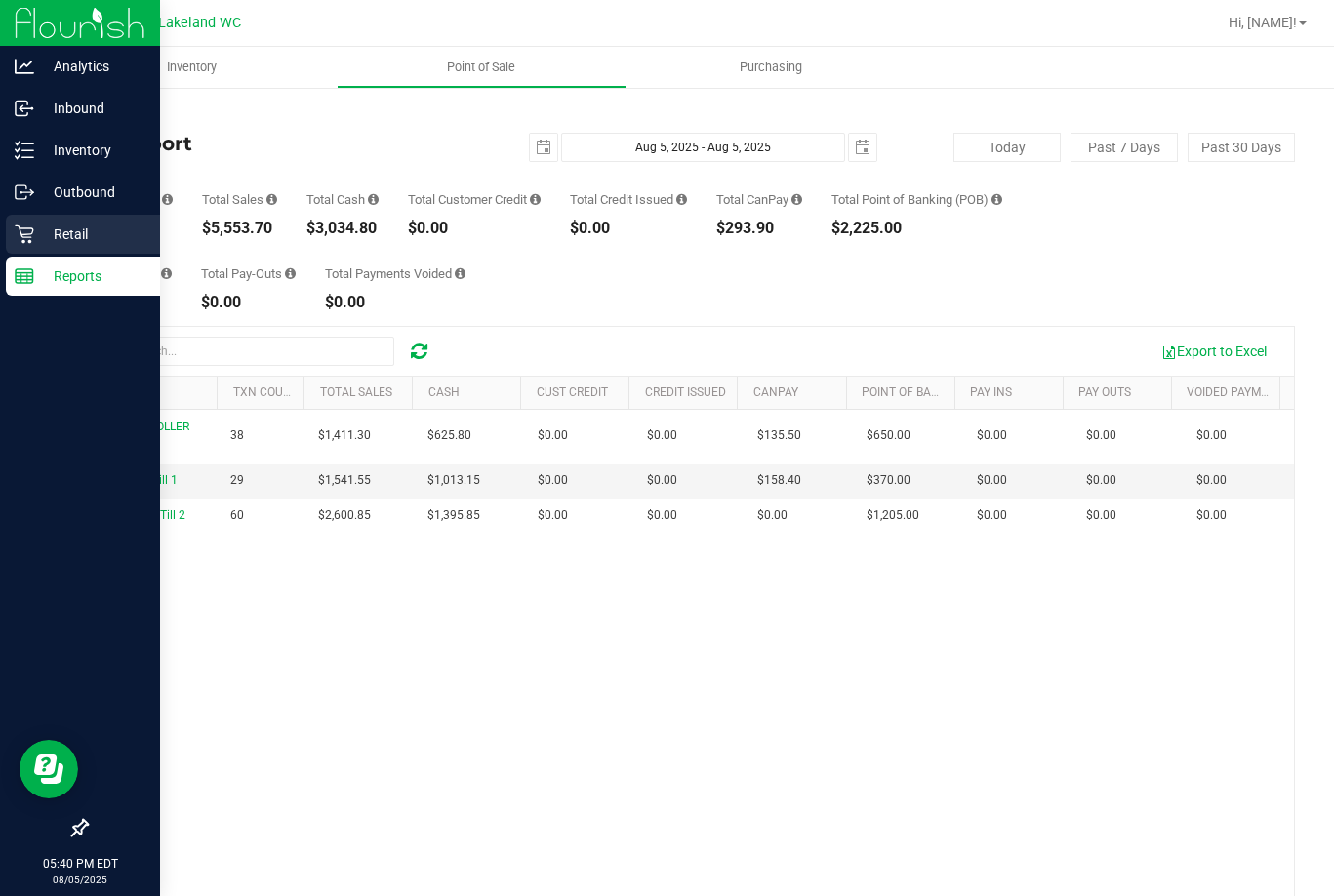 click on "Retail" at bounding box center (93, 234) 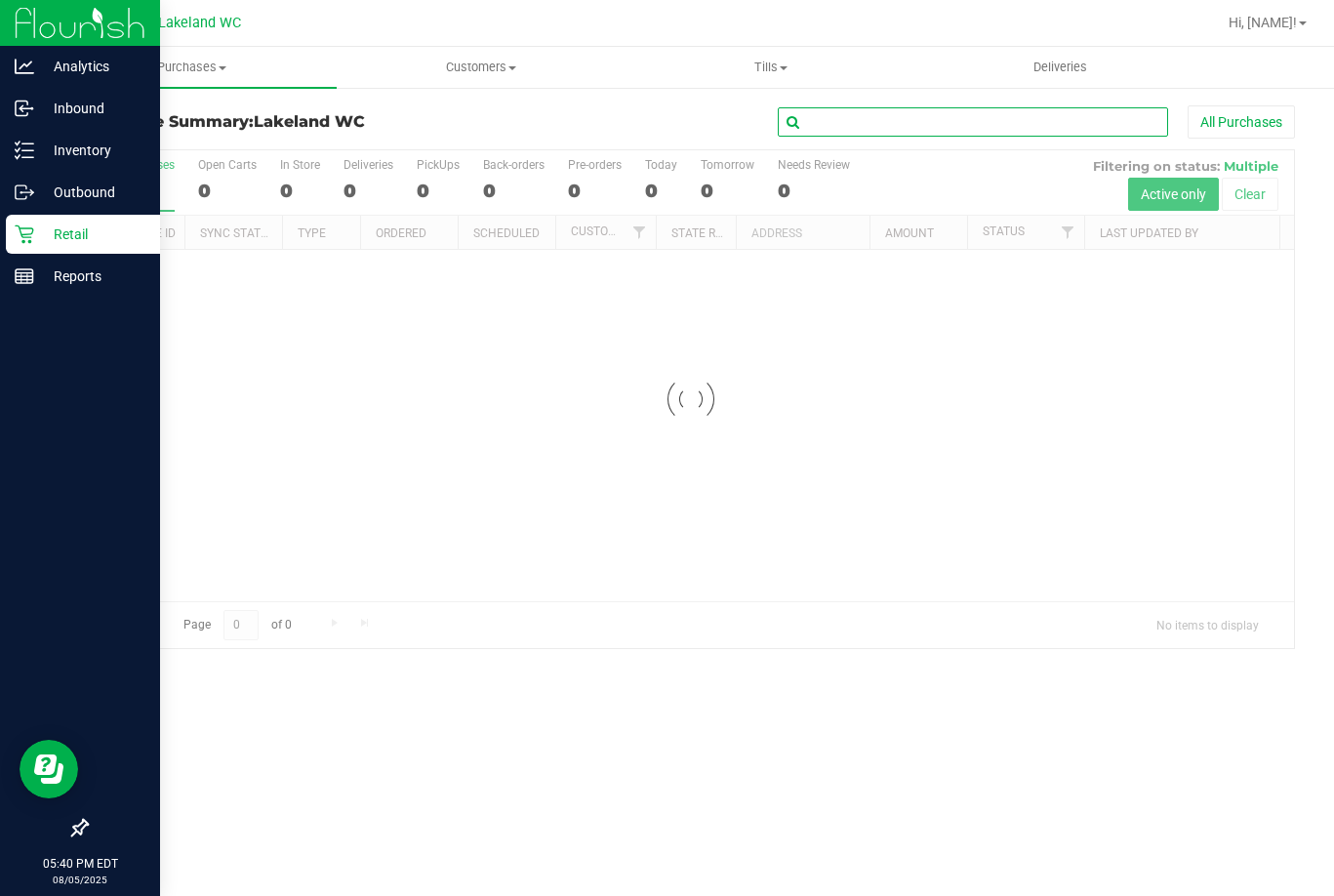 click at bounding box center [973, 122] 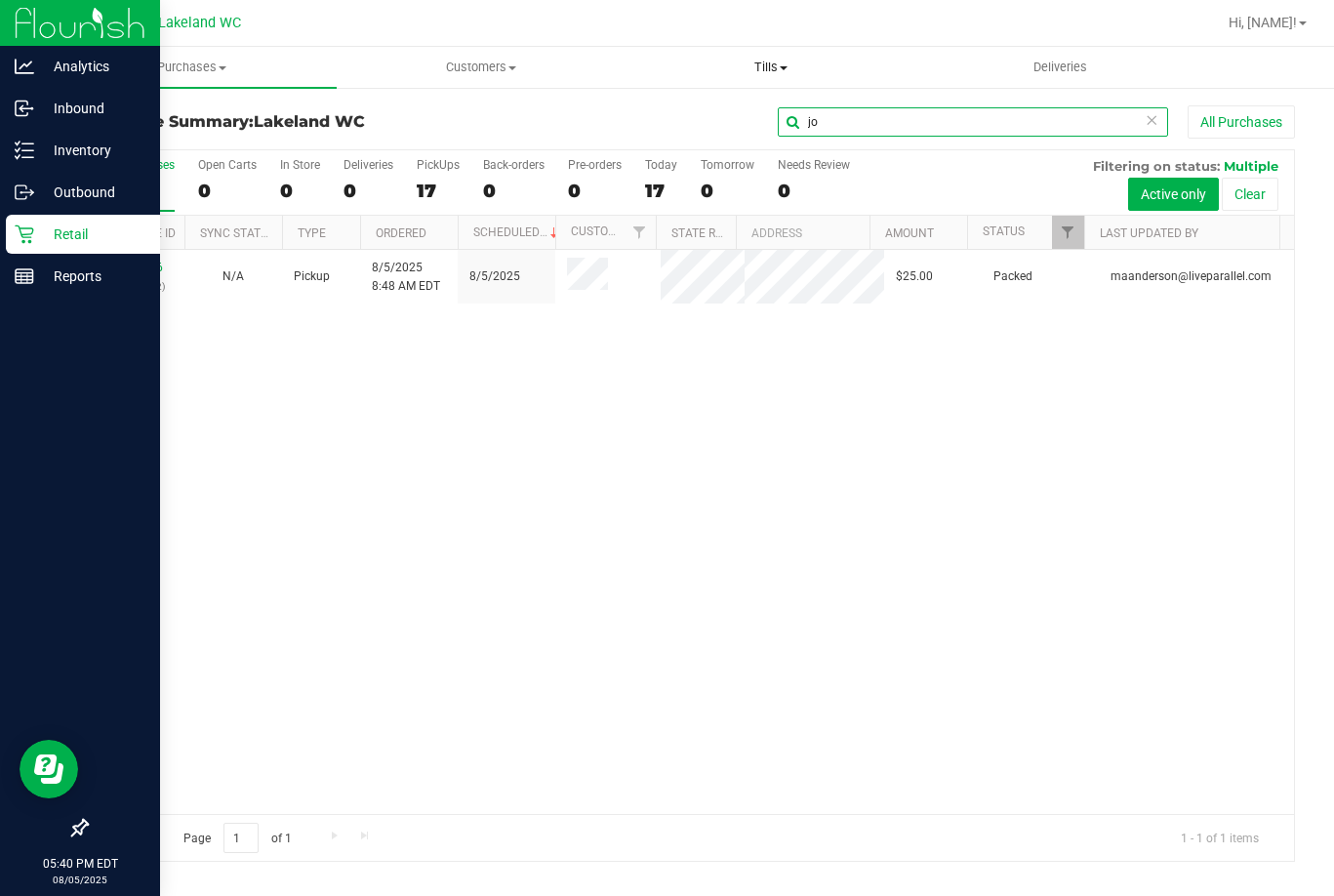 type on "jo" 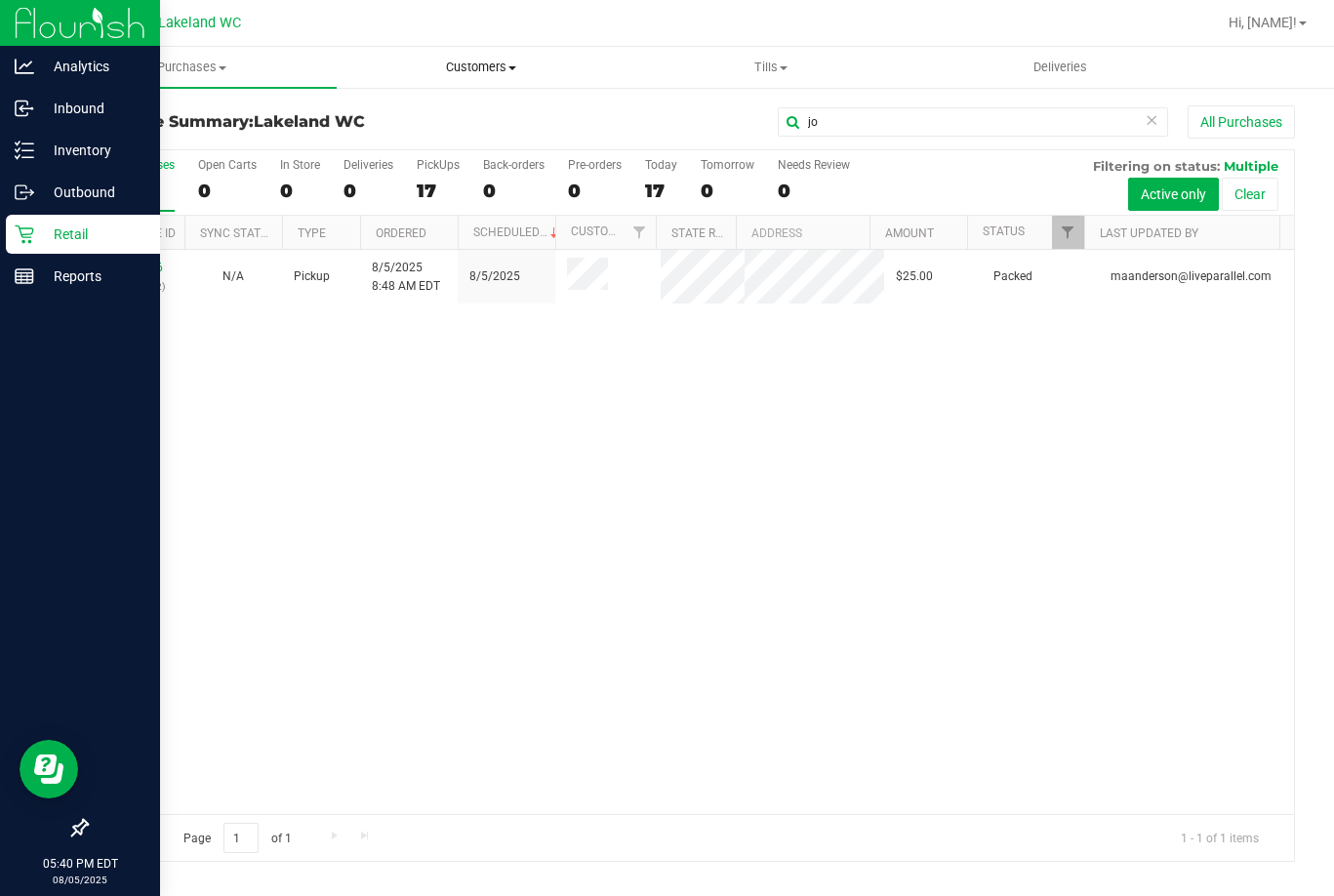click on "Customers" at bounding box center (481, 67) 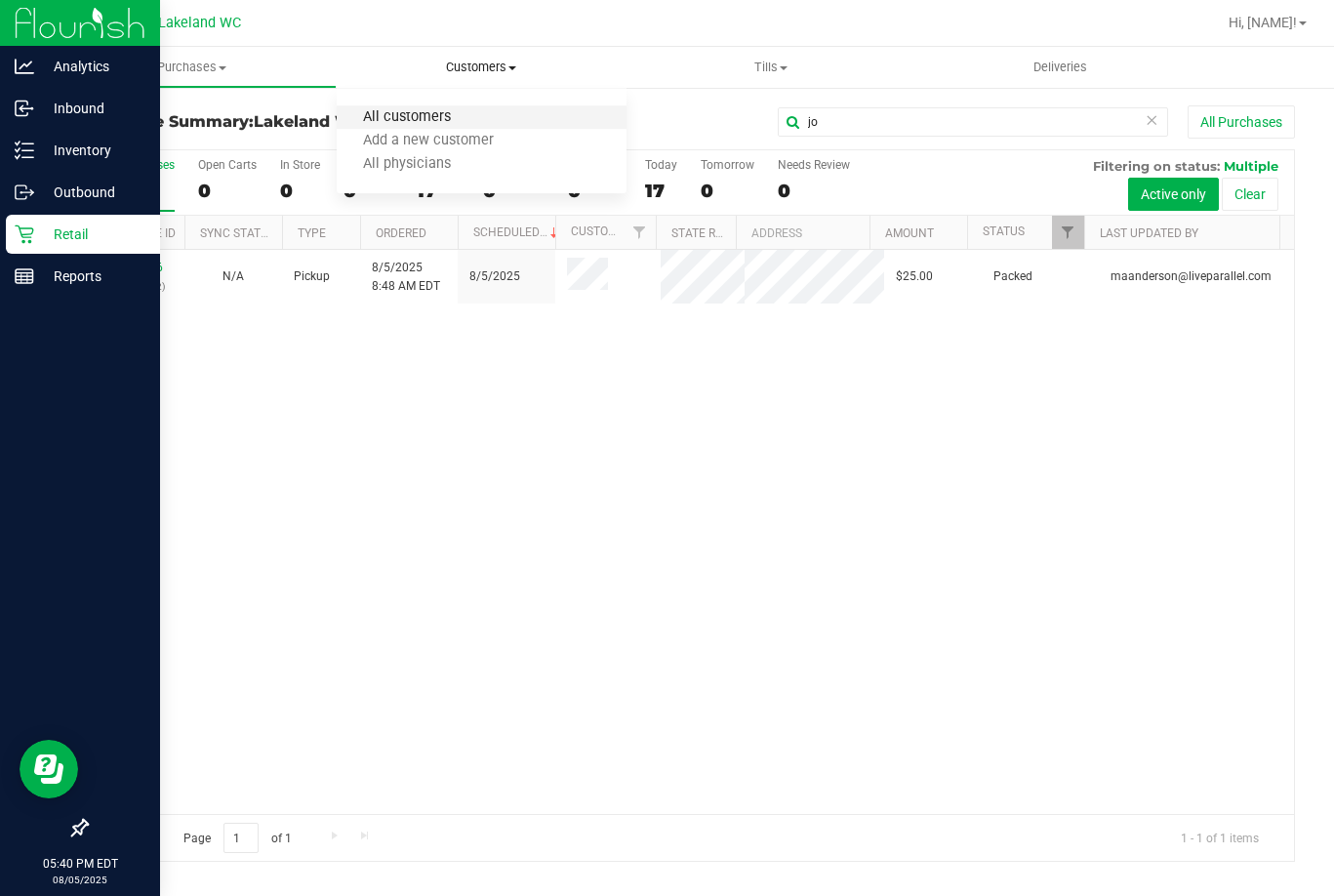 click on "All customers" at bounding box center (407, 117) 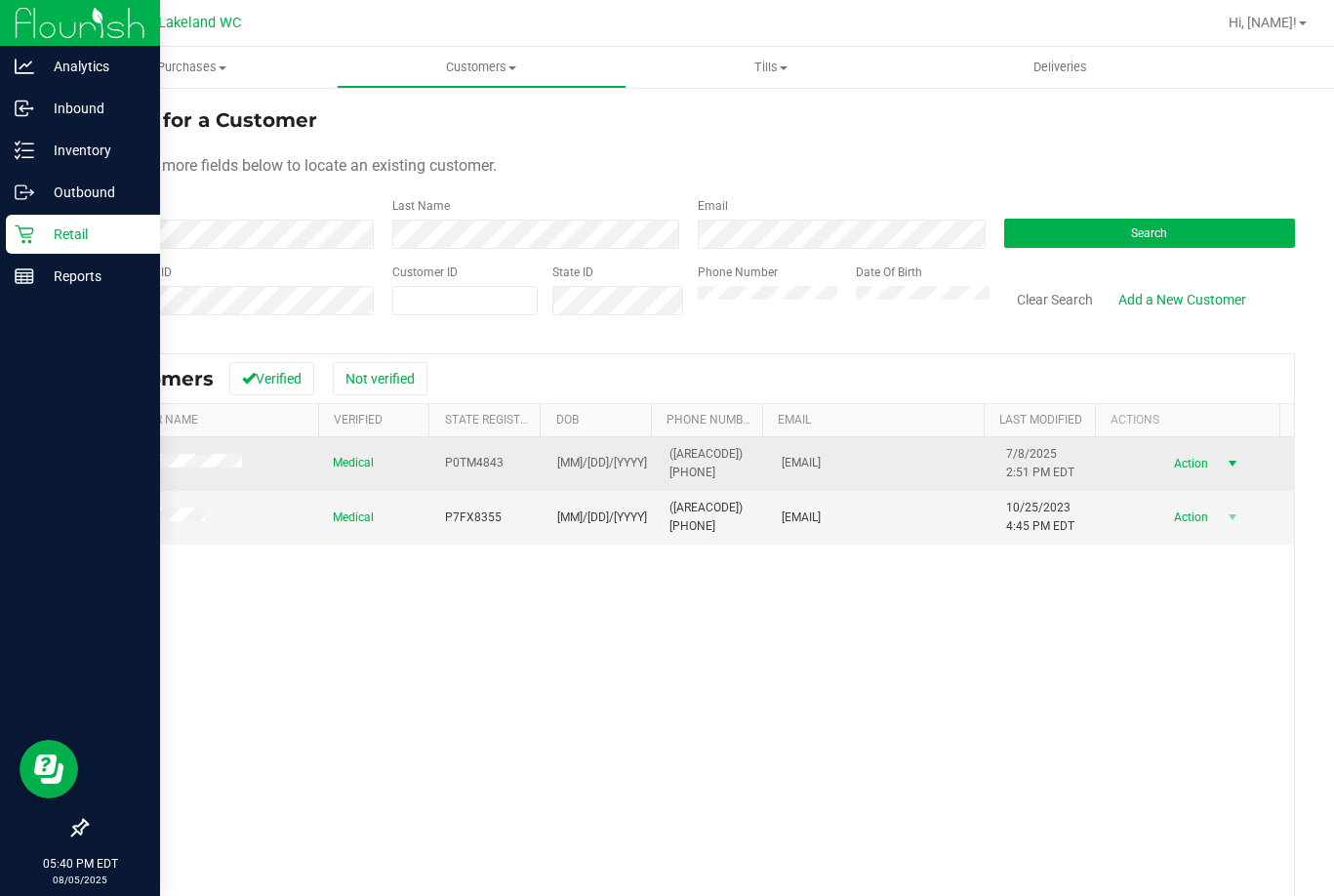 click on "Action" at bounding box center (1188, 464) 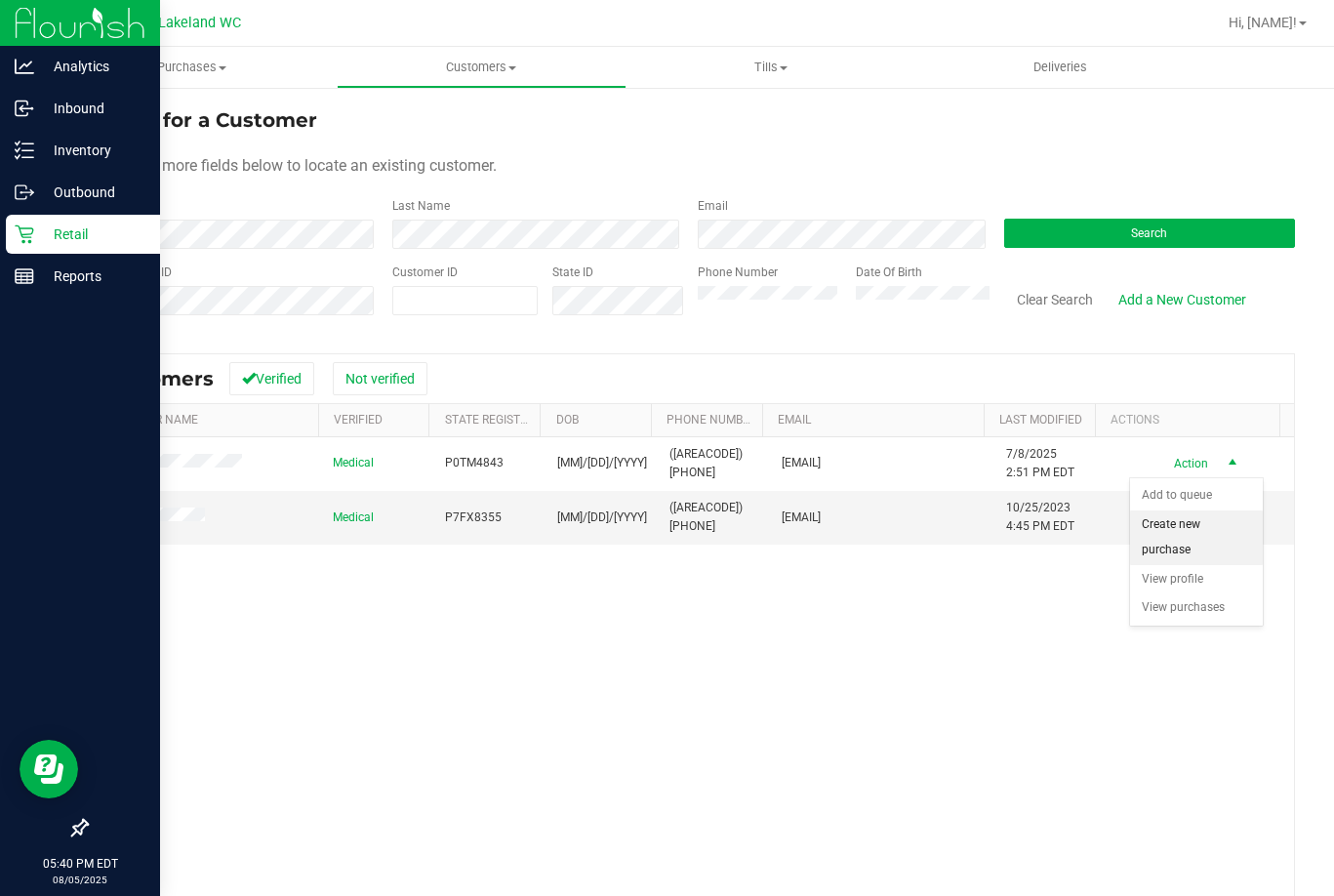 click on "Create new purchase" at bounding box center [1196, 537] 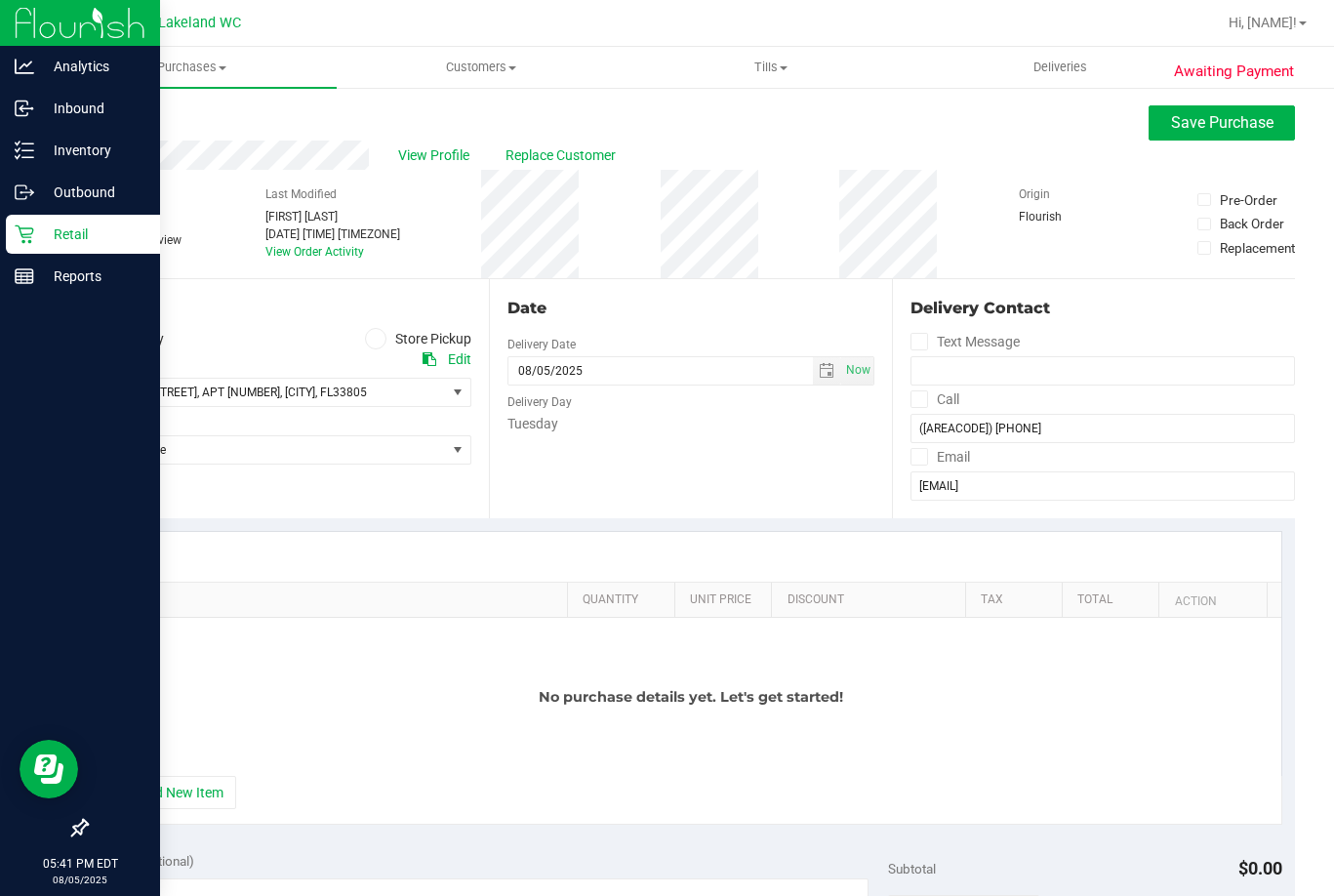 click on "Store Pickup" at bounding box center [419, 339] 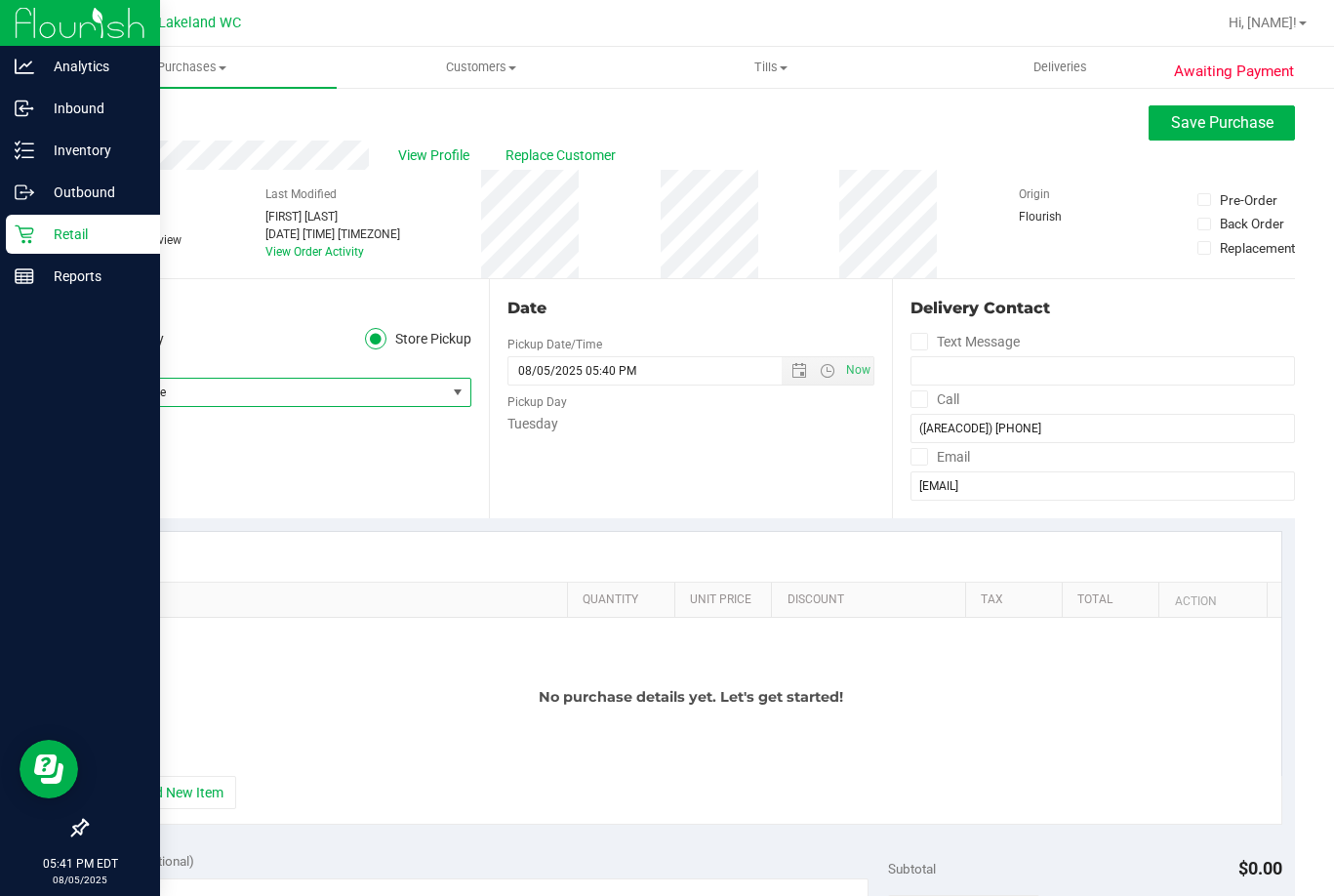 click on "Select Store" at bounding box center [266, 392] 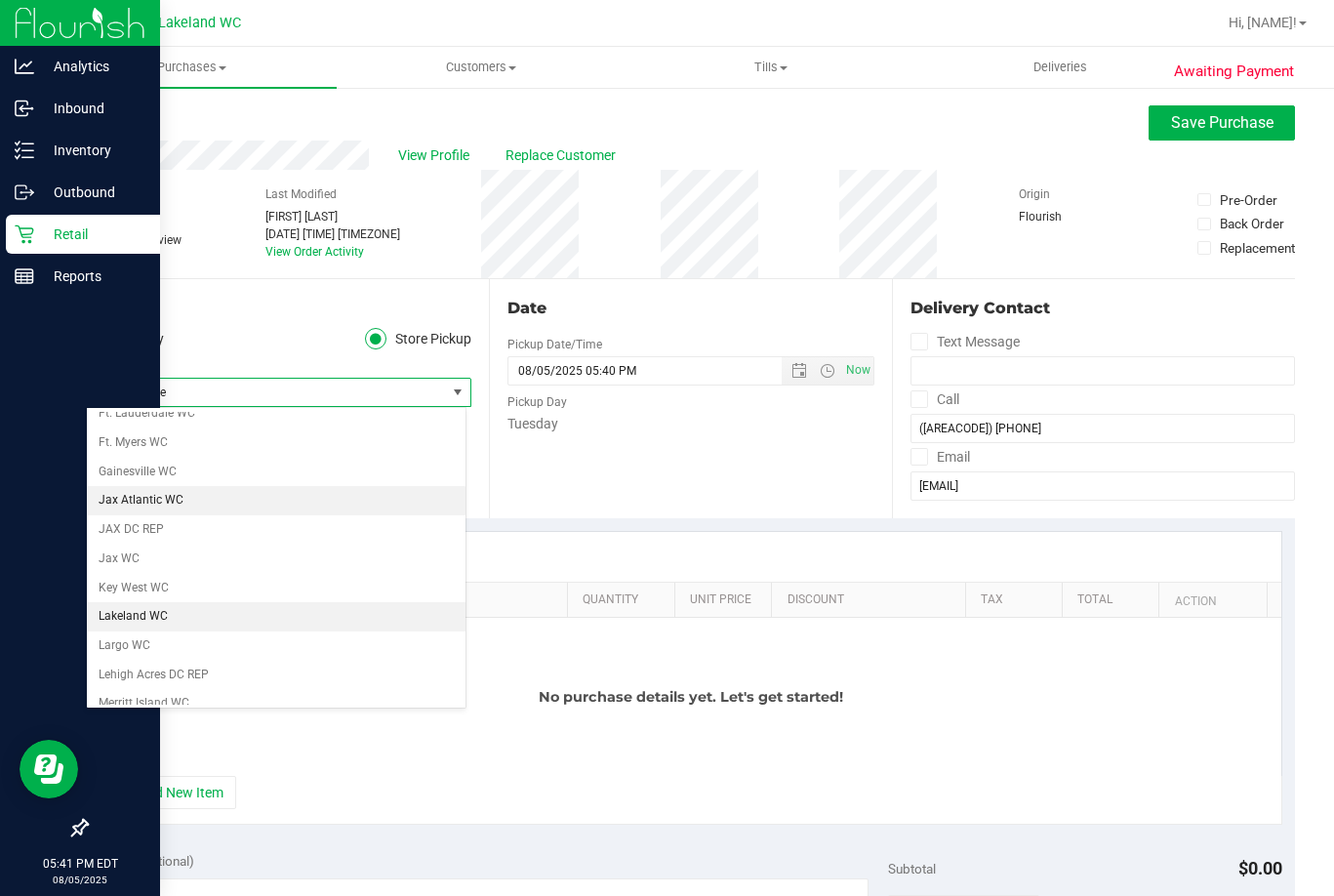 scroll, scrollTop: 390, scrollLeft: 0, axis: vertical 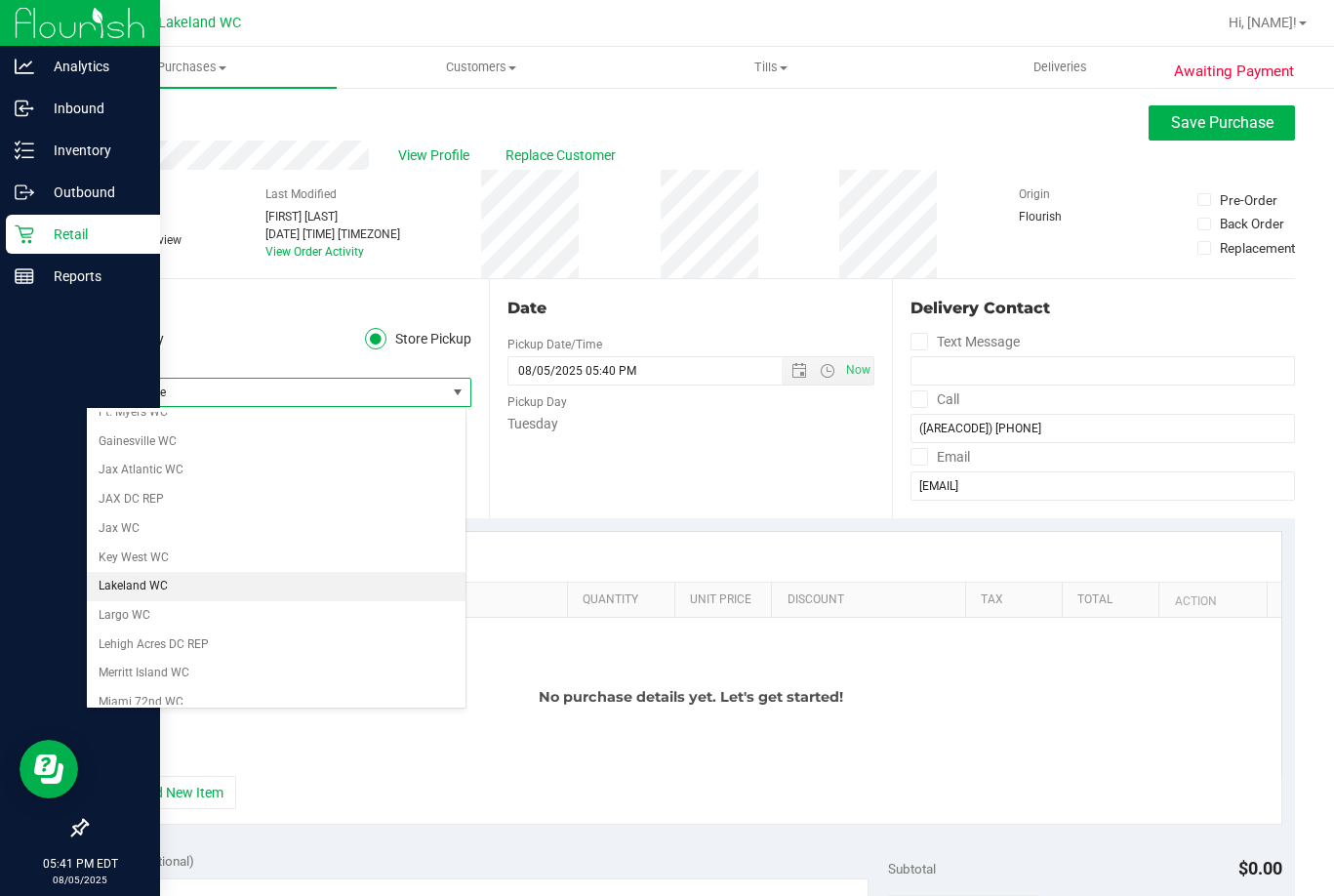 click on "Lakeland WC" at bounding box center [276, 587] 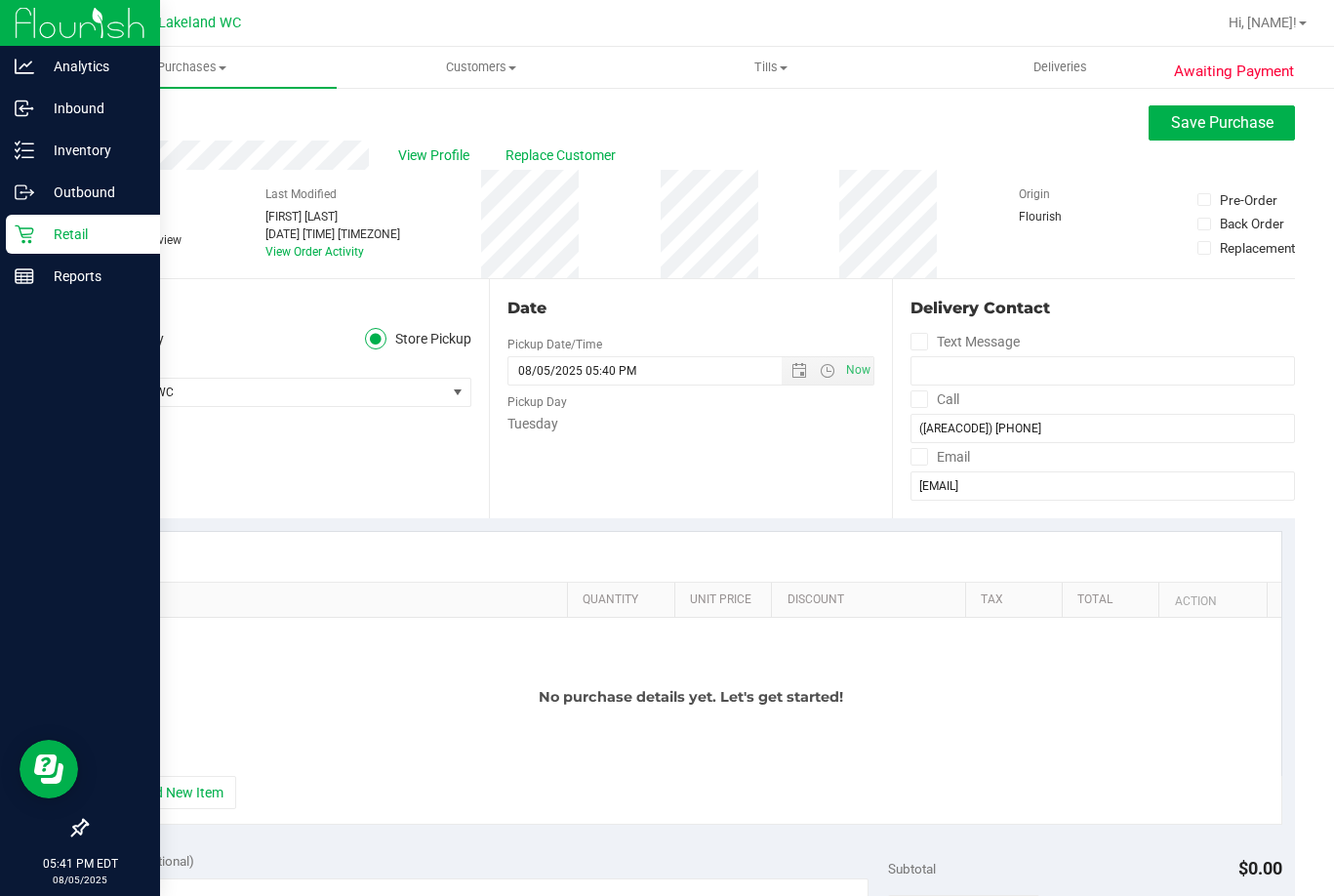 click on "+ Add New Item" at bounding box center (691, 800) 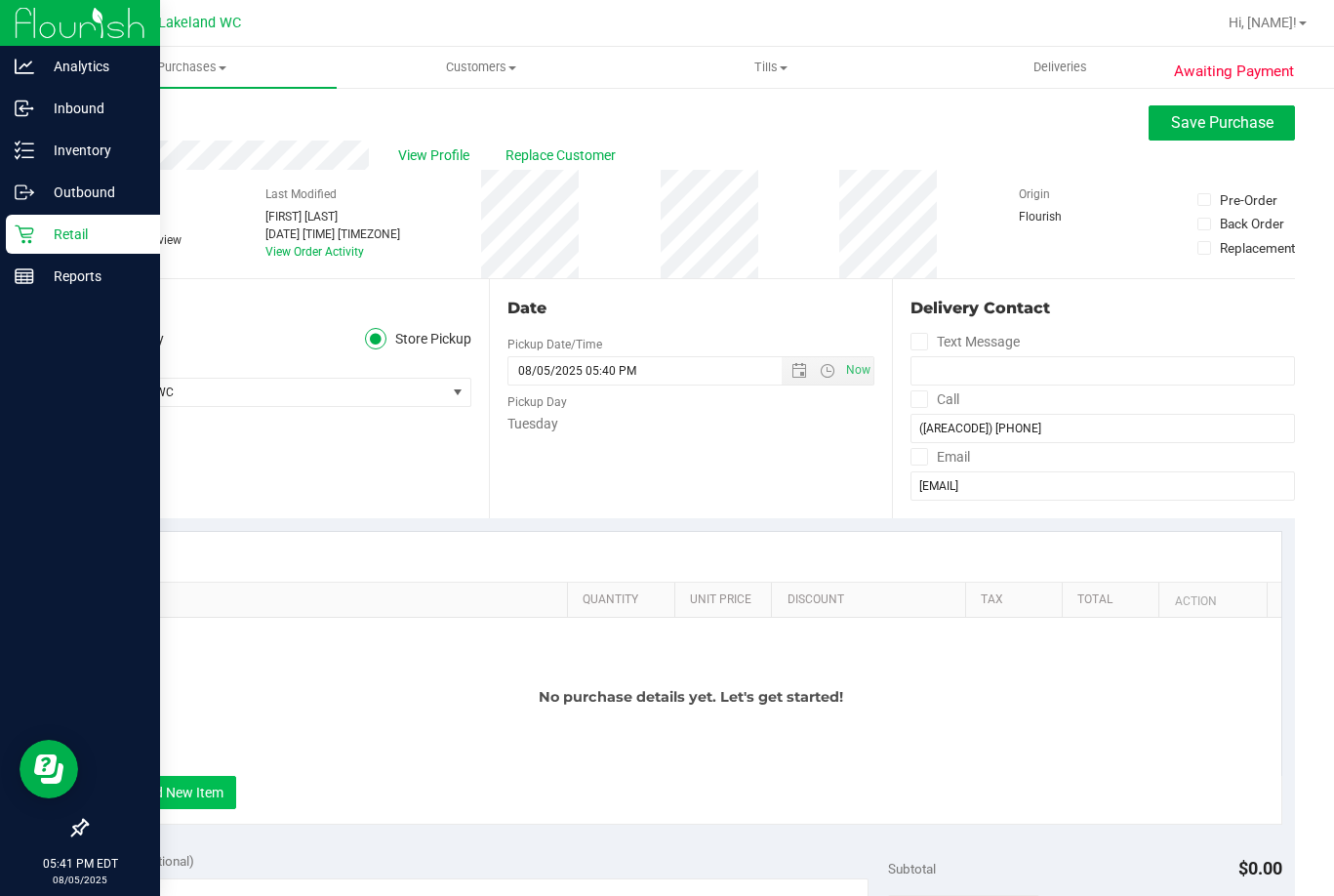 click on "+ Add New Item" at bounding box center (176, 793) 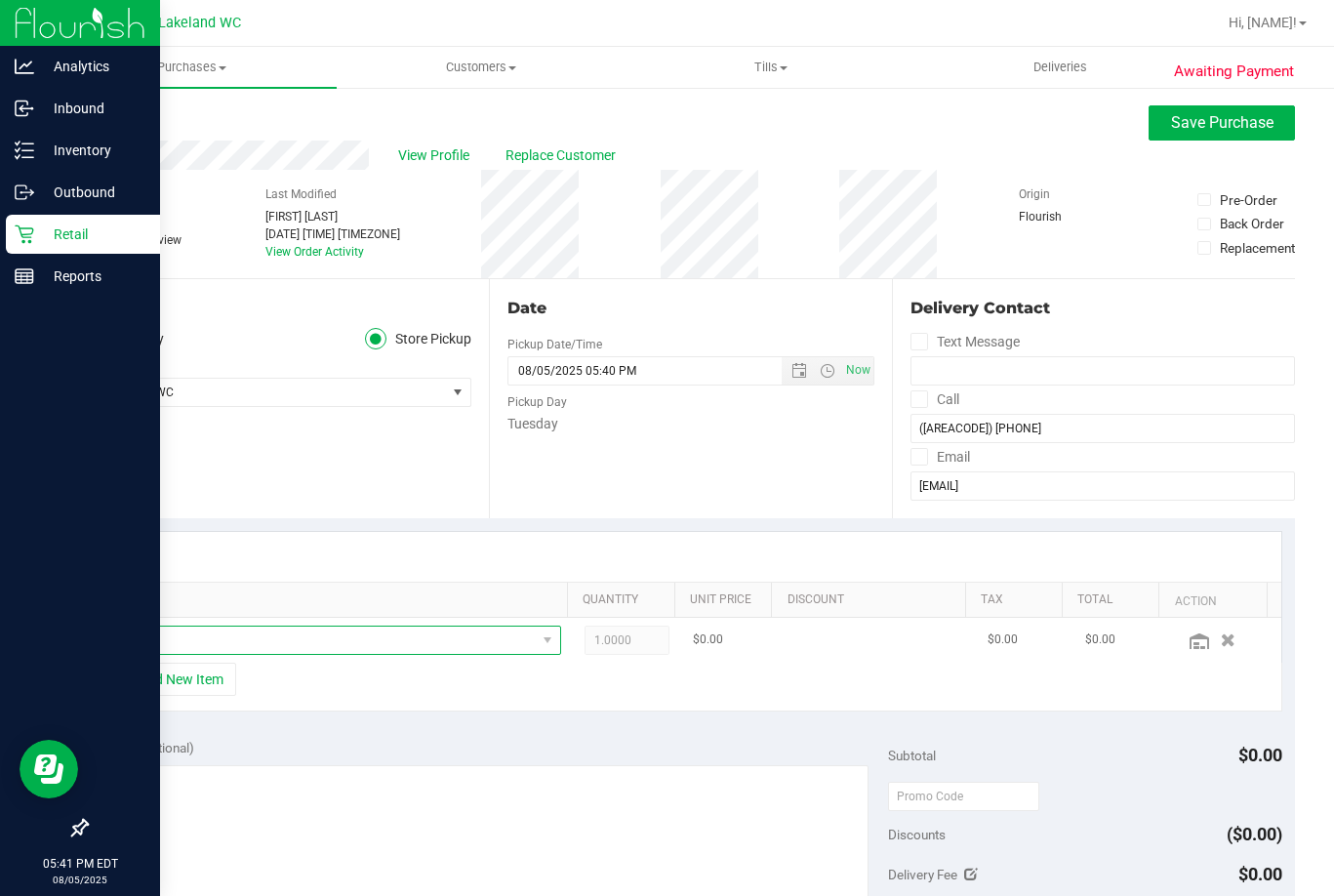 click at bounding box center (324, 640) 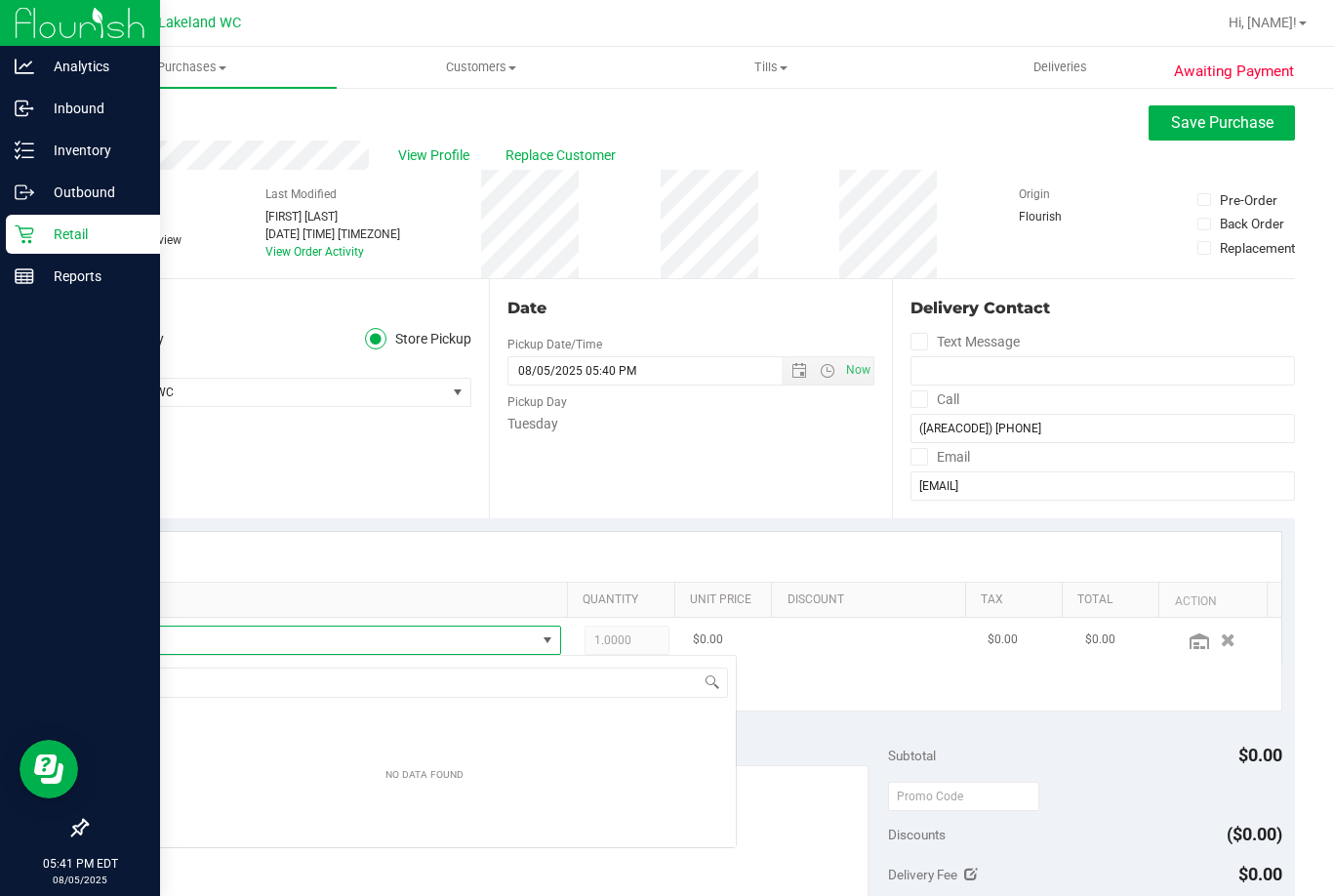 scroll, scrollTop: 97574, scrollLeft: 97149, axis: both 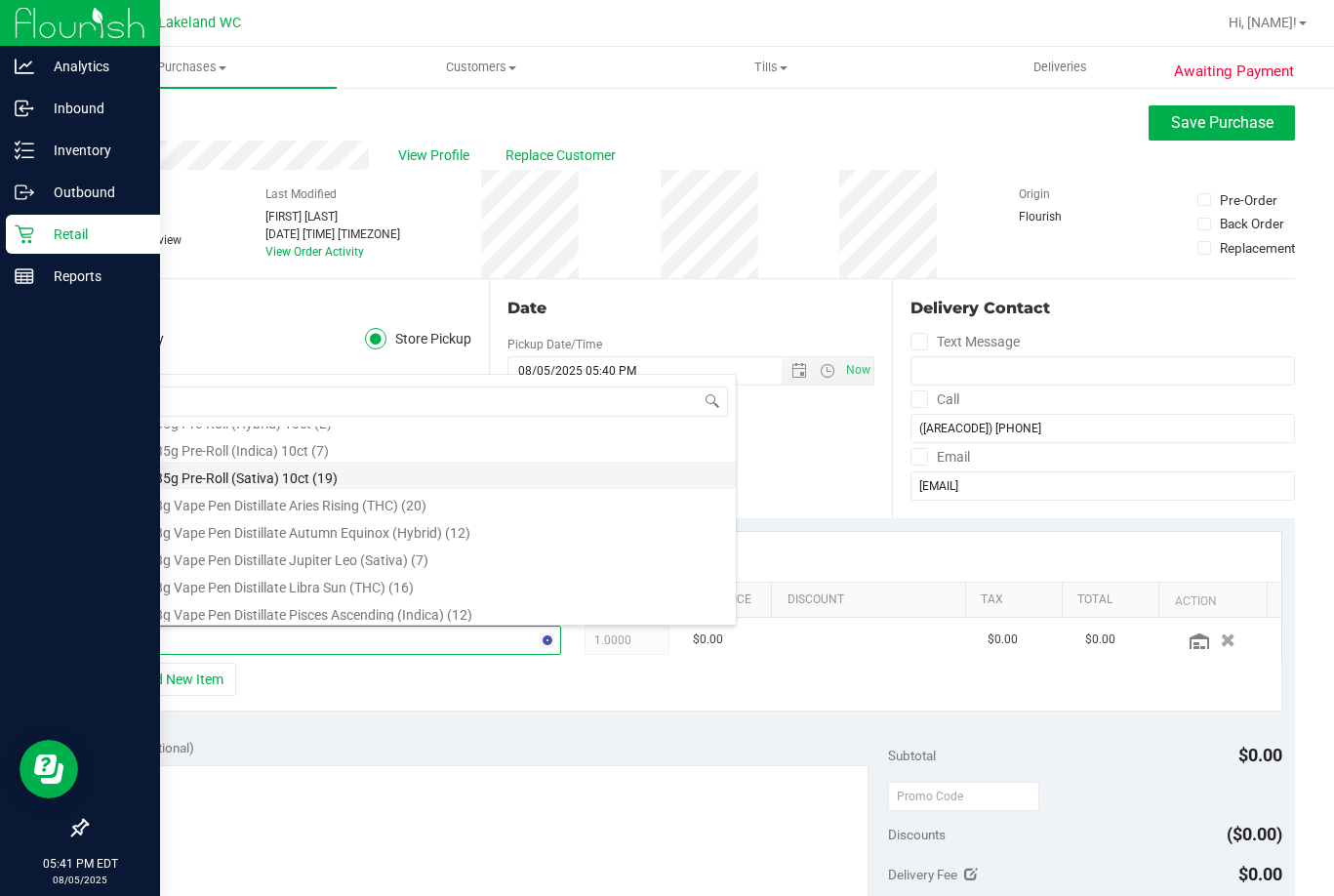 type on "fso" 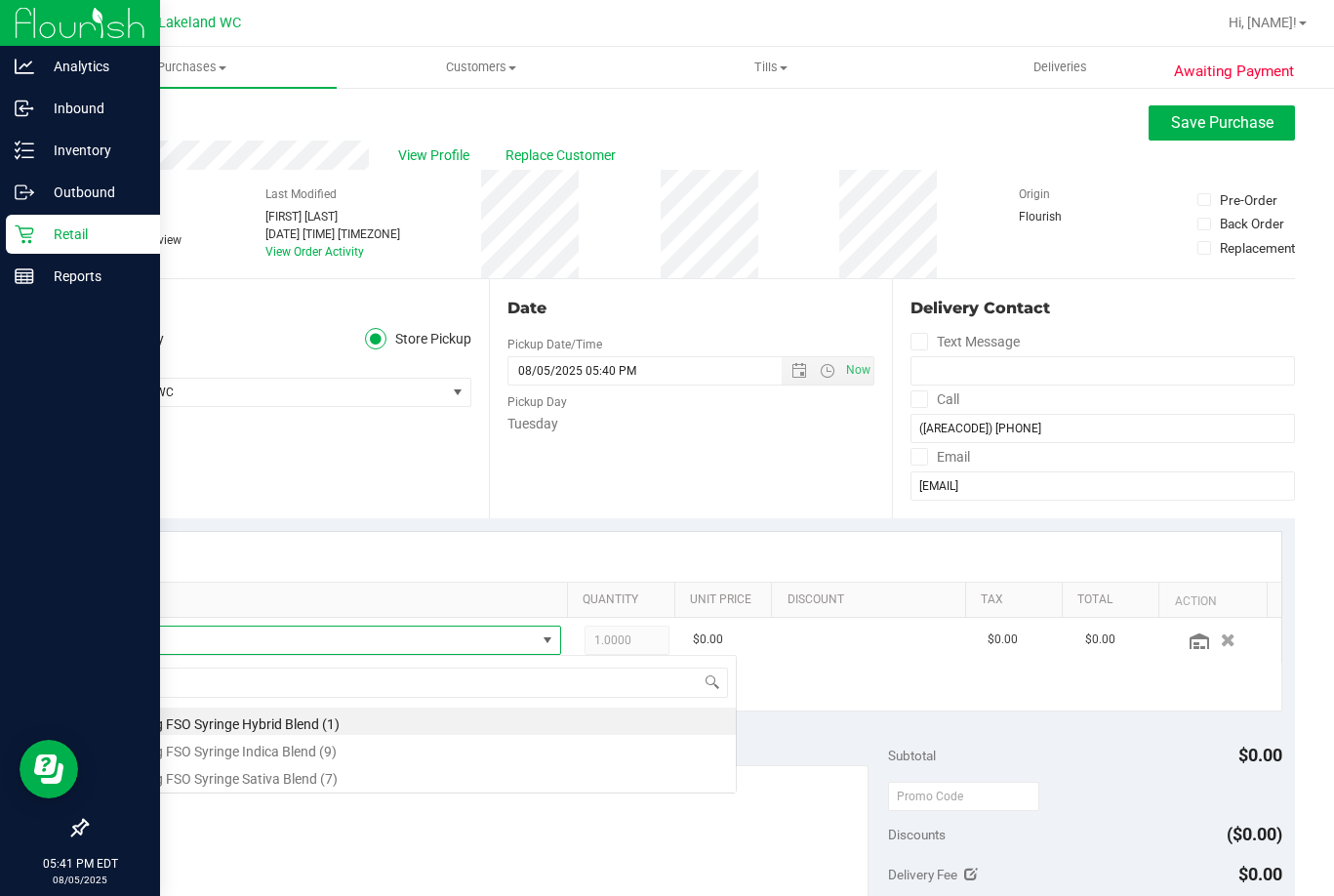 scroll, scrollTop: 0, scrollLeft: 0, axis: both 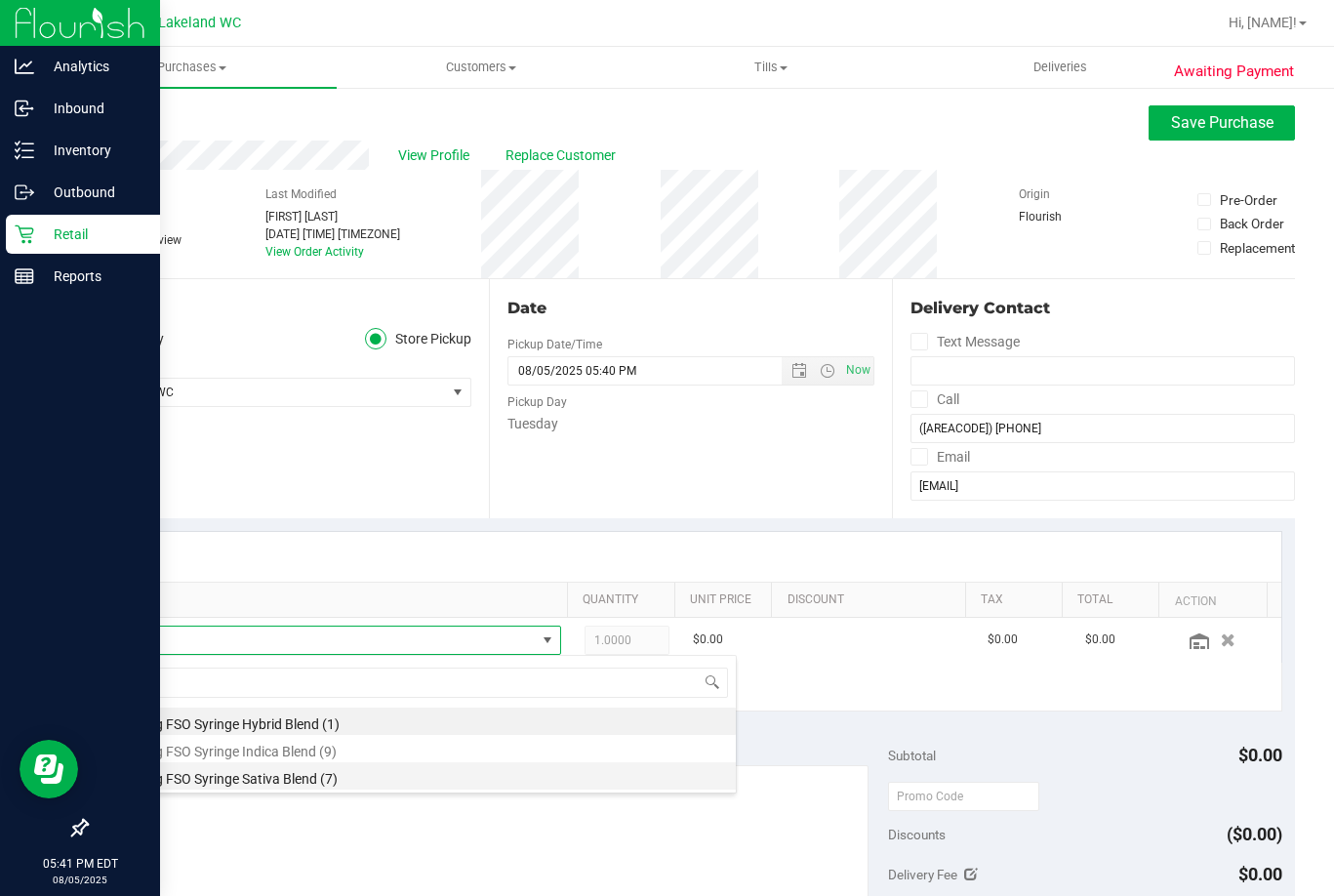 click on "SW 1g FSO Syringe Sativa Blend (7)" at bounding box center [424, 776] 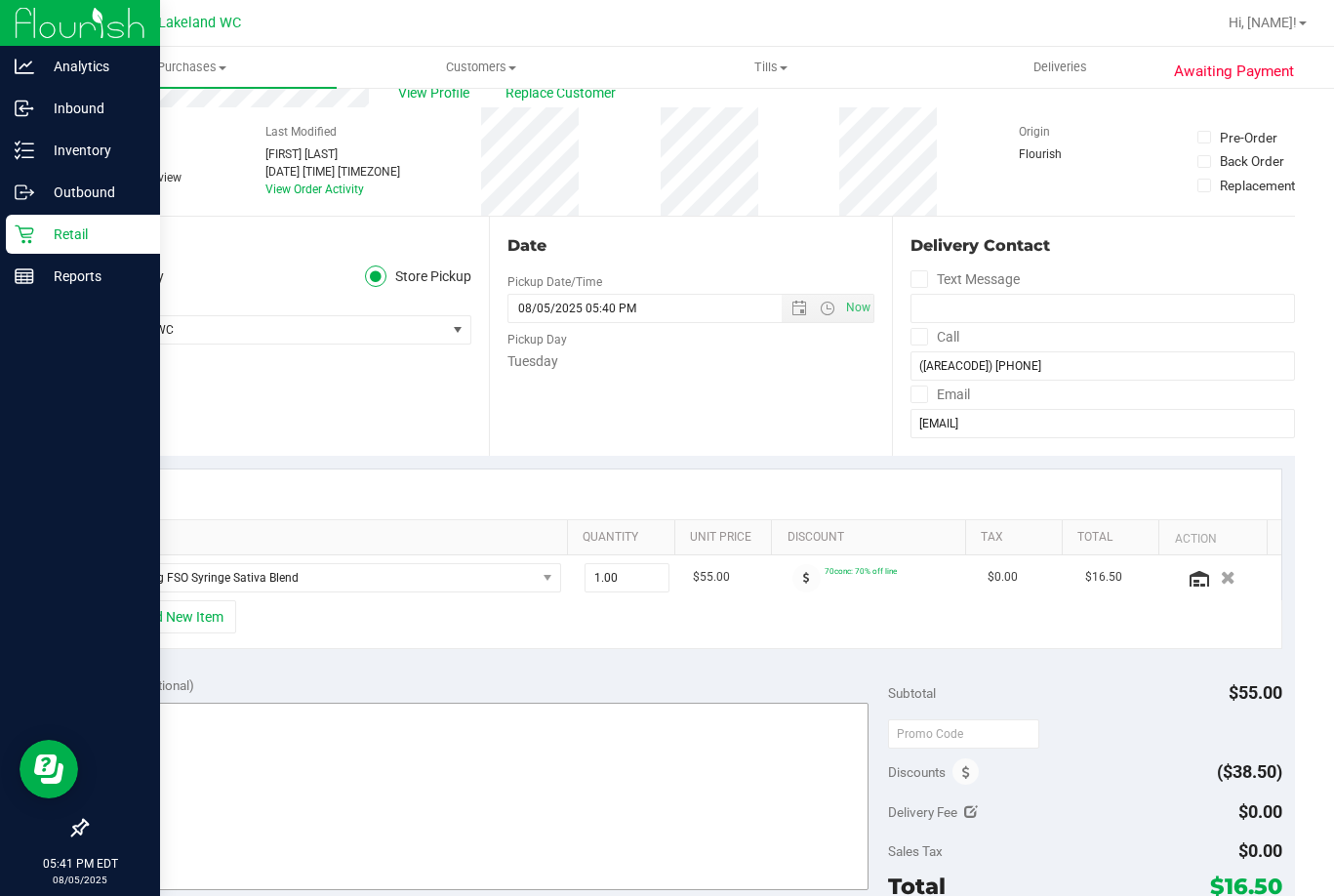 scroll, scrollTop: 195, scrollLeft: 0, axis: vertical 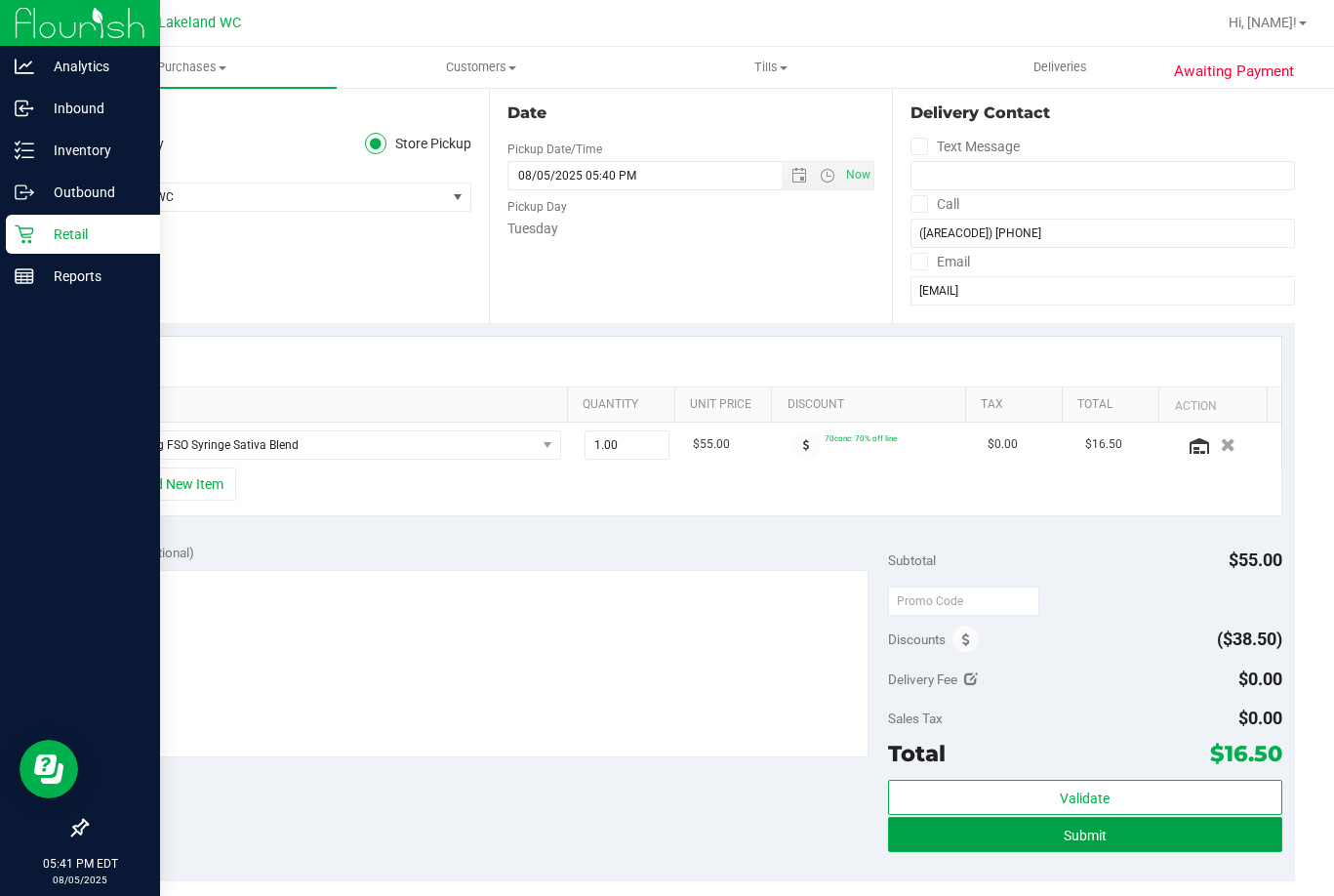 click on "Submit" at bounding box center (1085, 835) 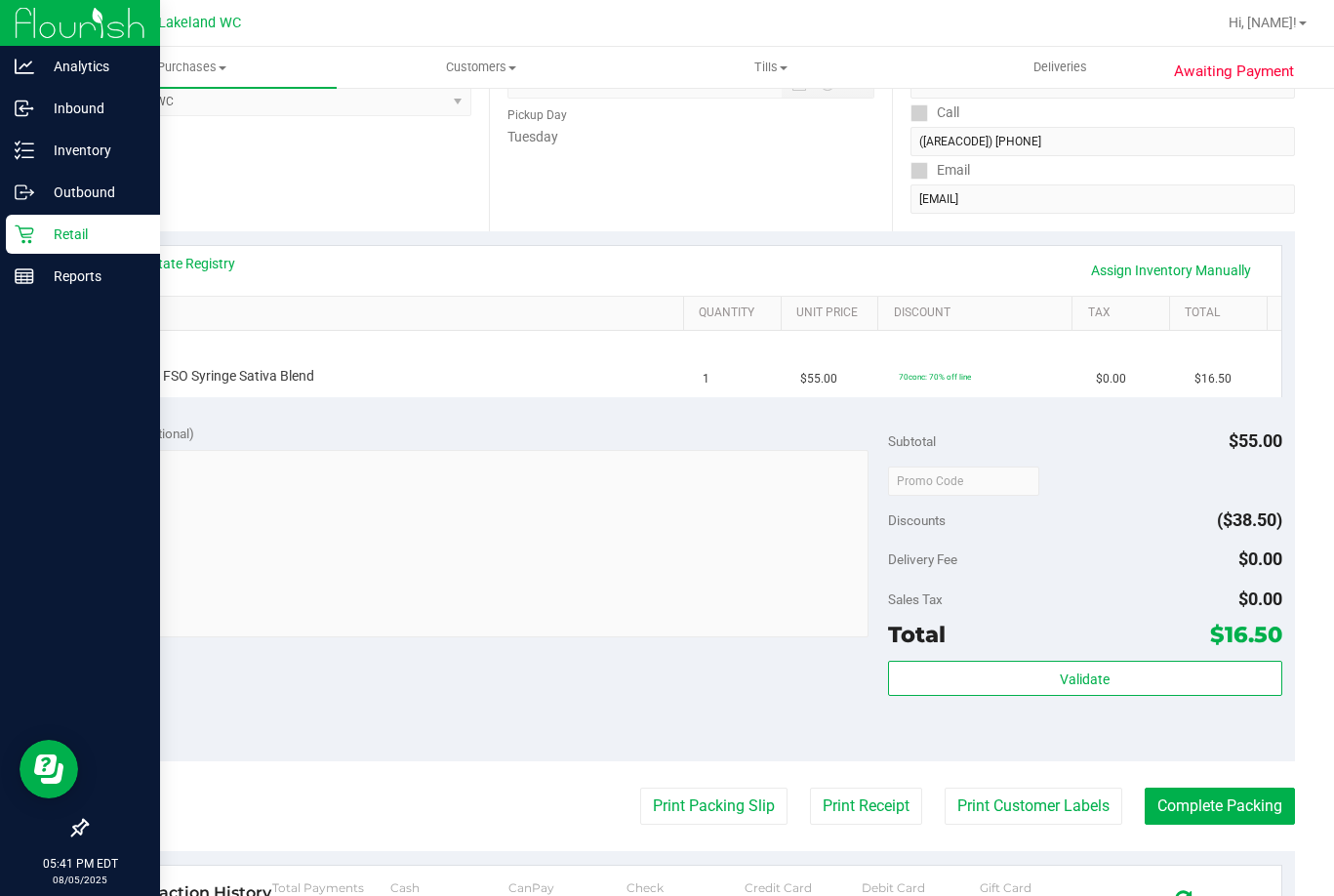 scroll, scrollTop: 293, scrollLeft: 0, axis: vertical 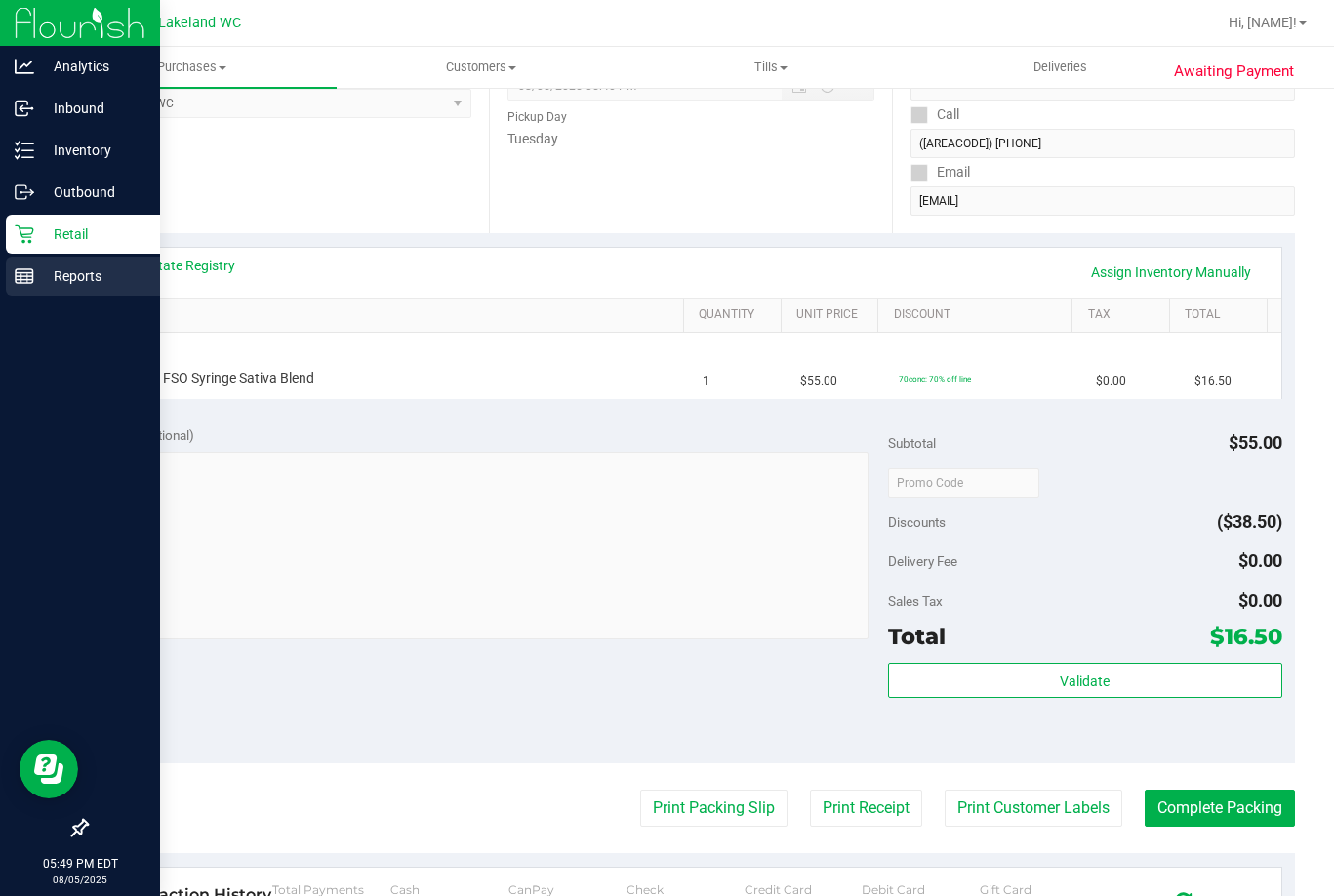 click on "Reports" at bounding box center [93, 276] 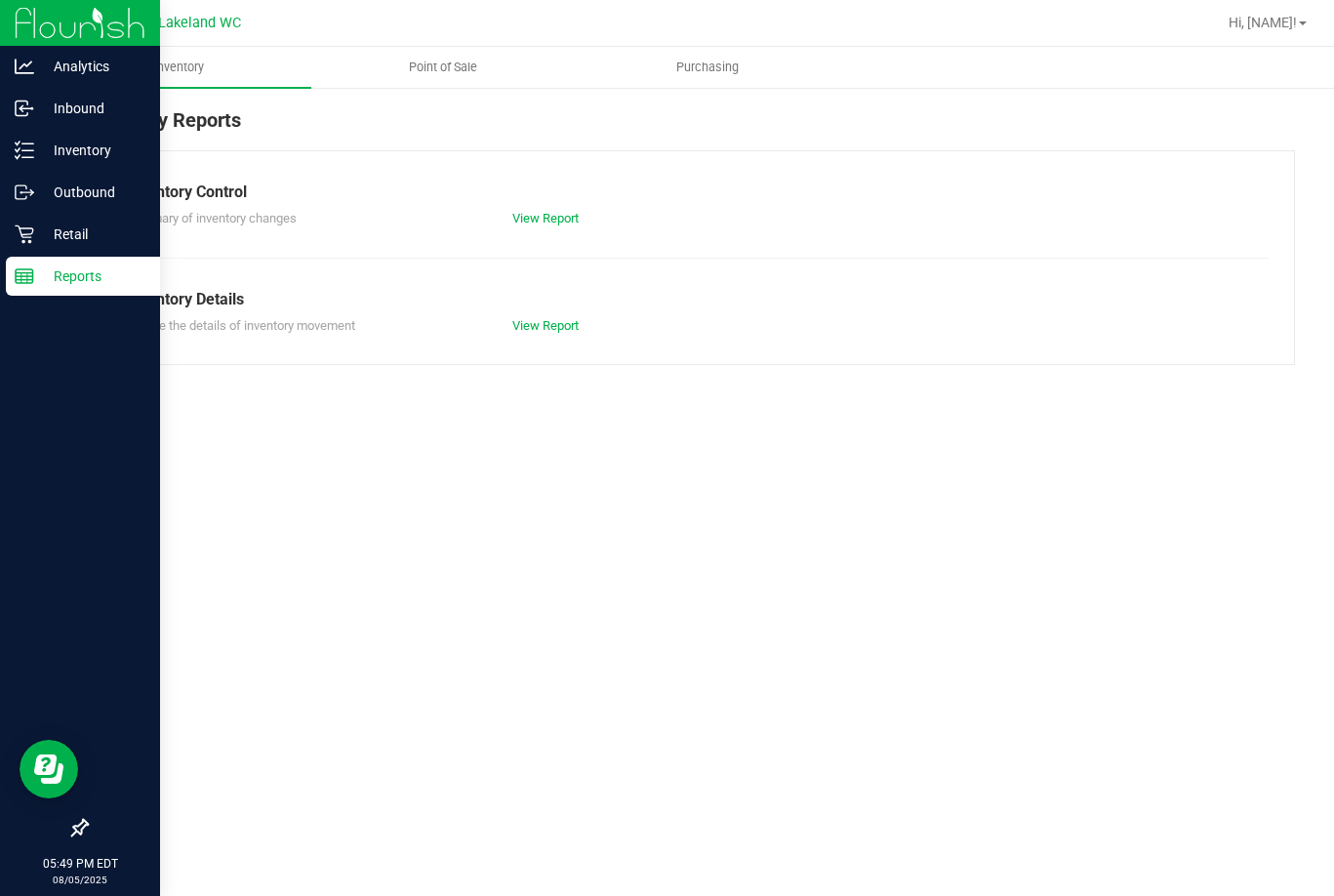 scroll, scrollTop: 0, scrollLeft: 0, axis: both 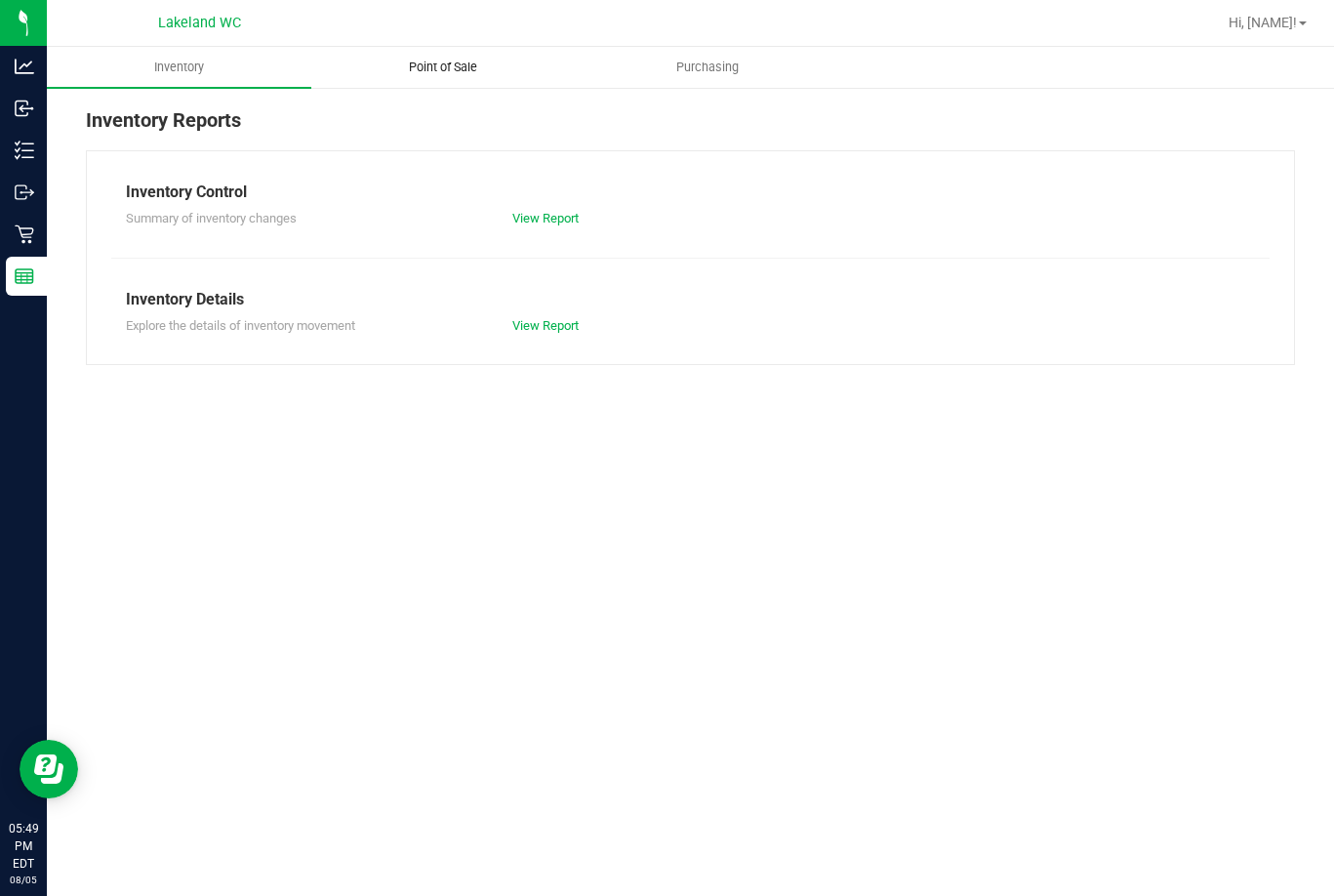 click on "Point of Sale" at bounding box center (443, 67) 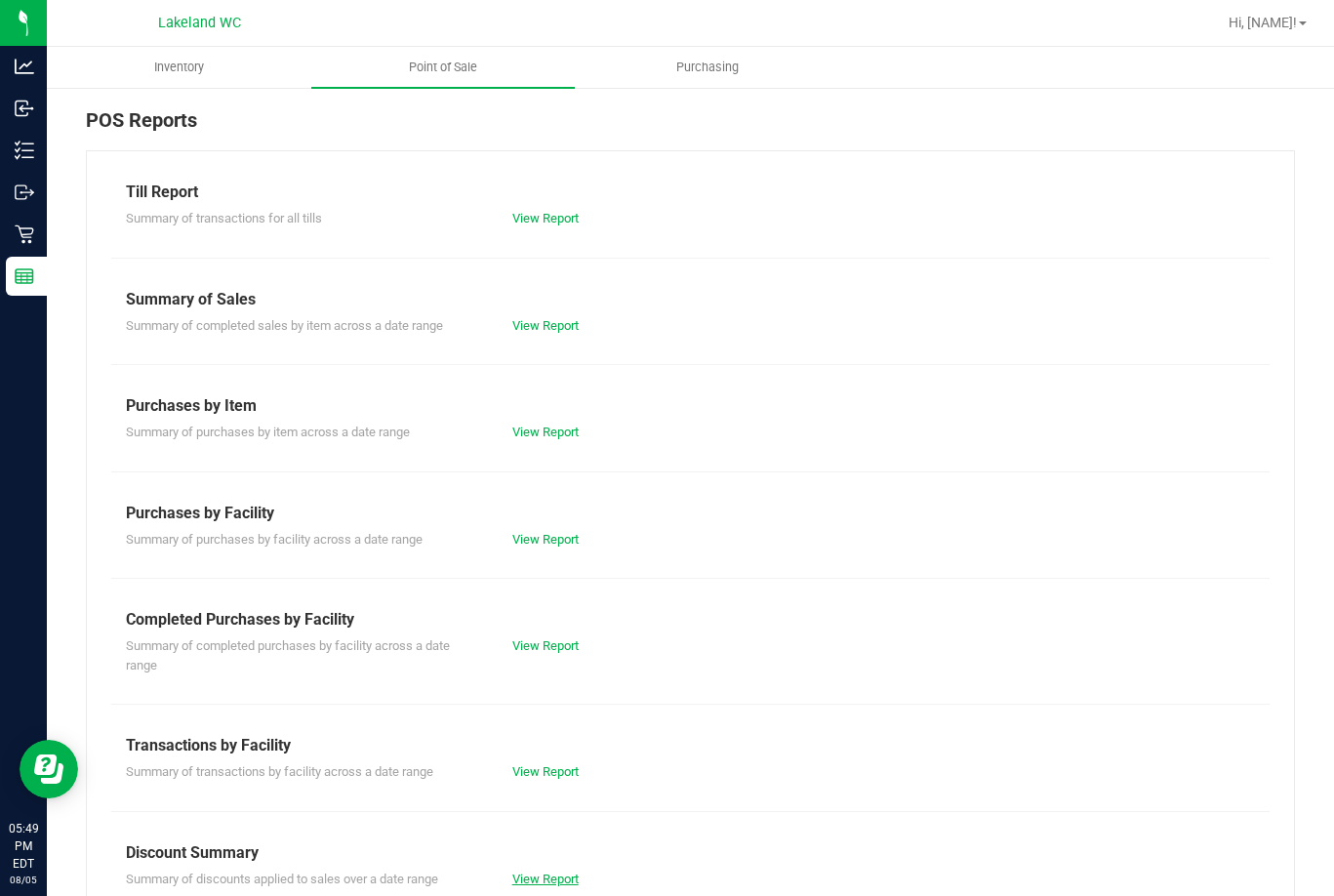 click on "View Report" at bounding box center (546, 878) 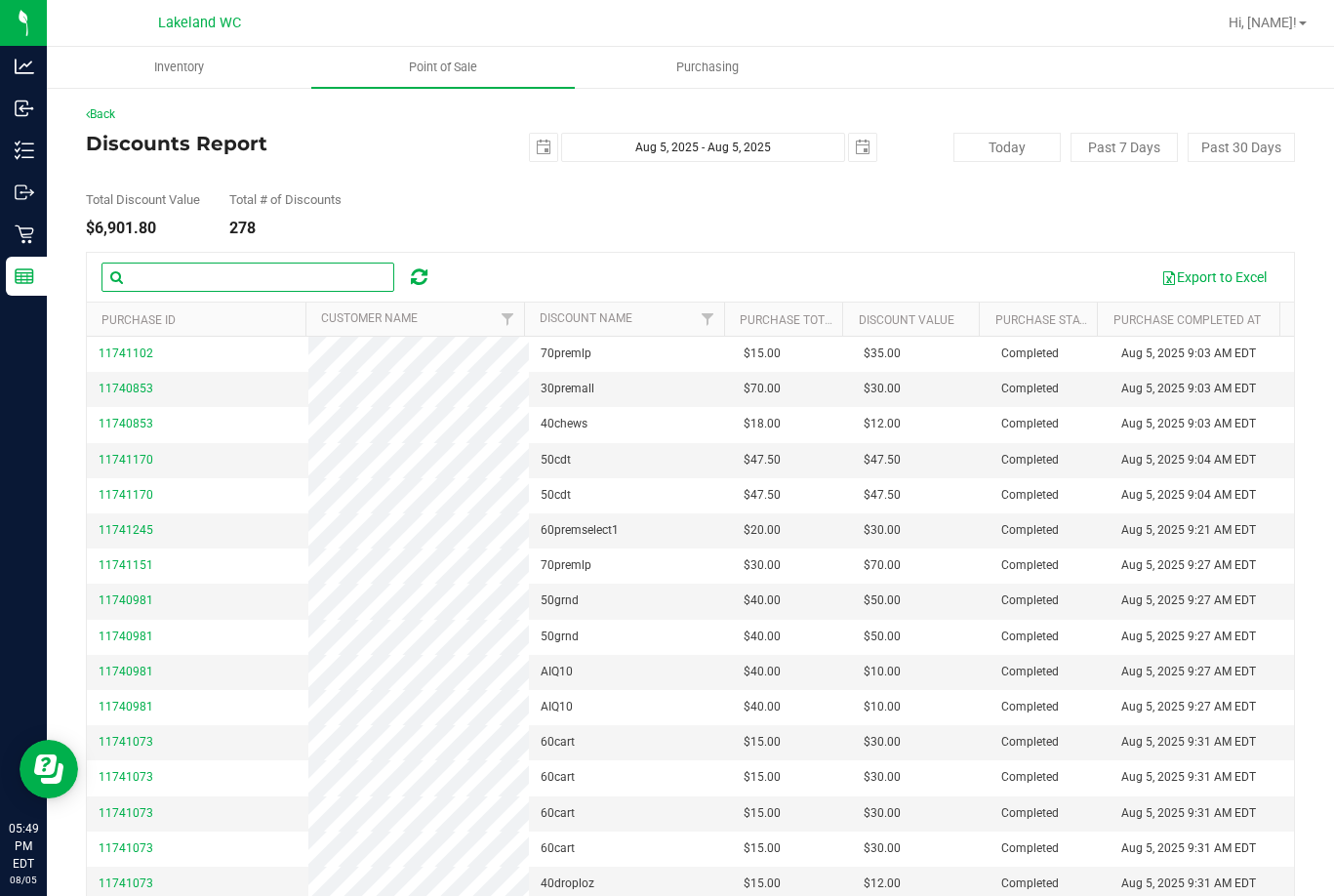 click at bounding box center (248, 277) 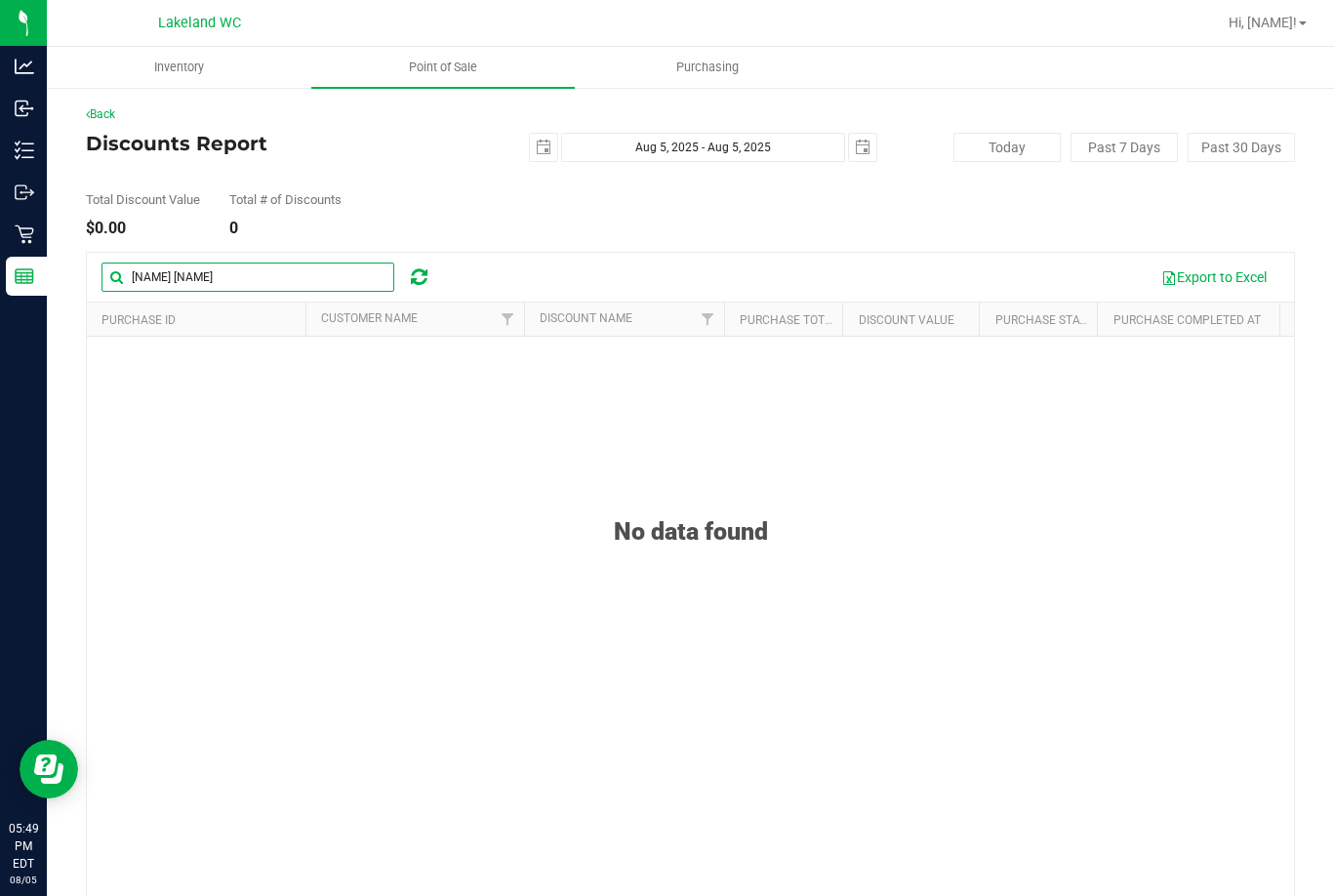 click on "molly chrffy" at bounding box center [248, 277] 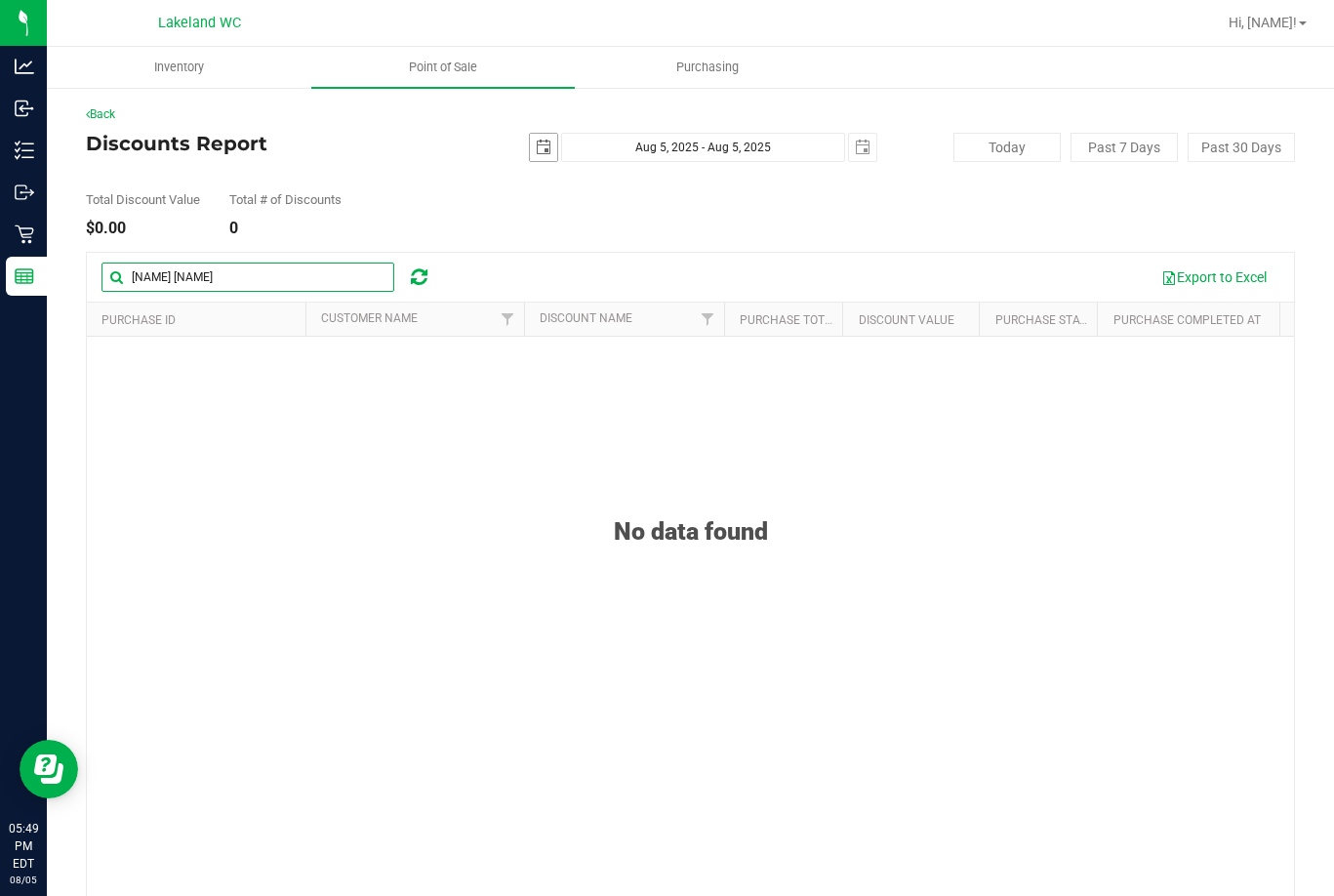 click at bounding box center [544, 147] 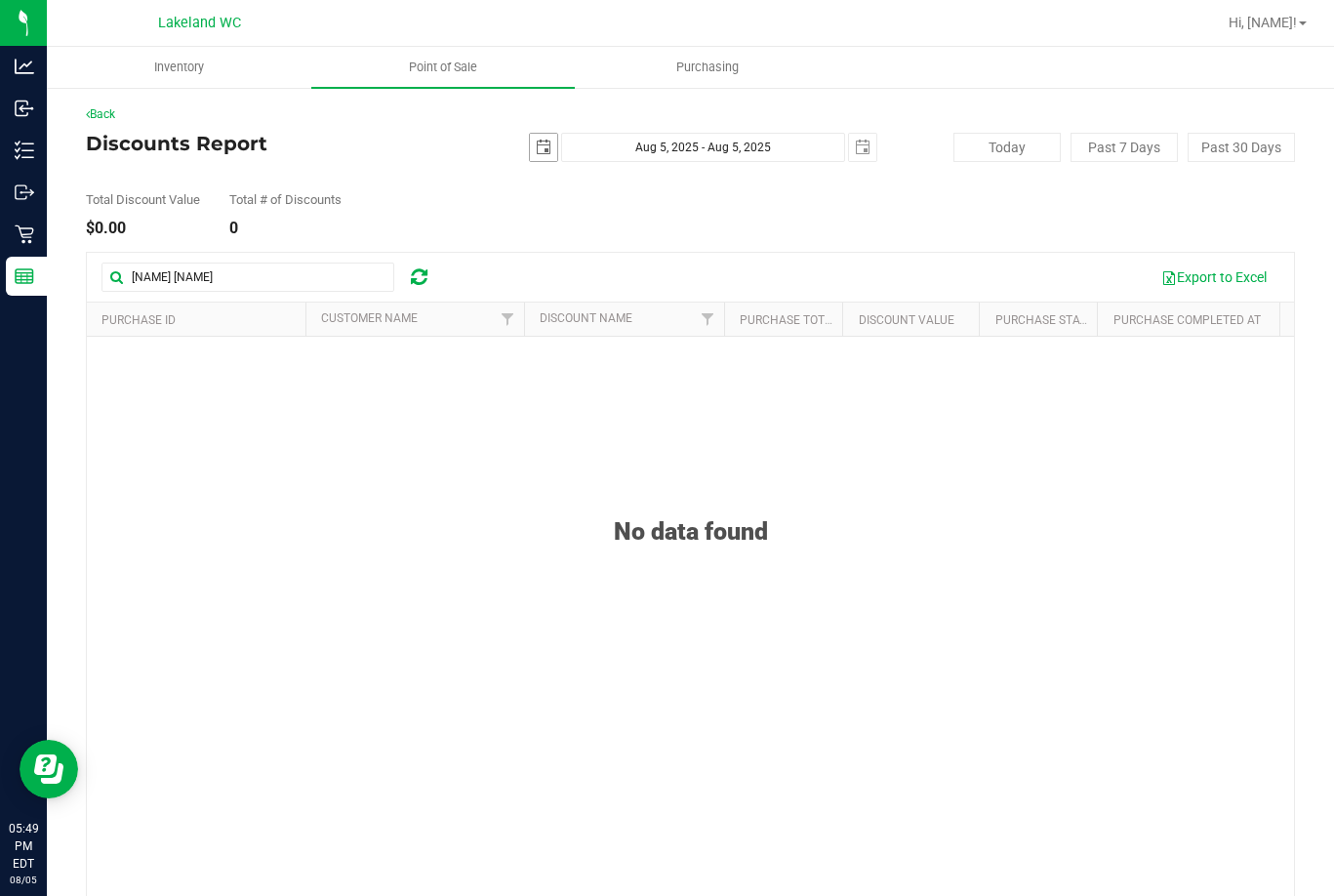 scroll, scrollTop: 0, scrollLeft: 49, axis: horizontal 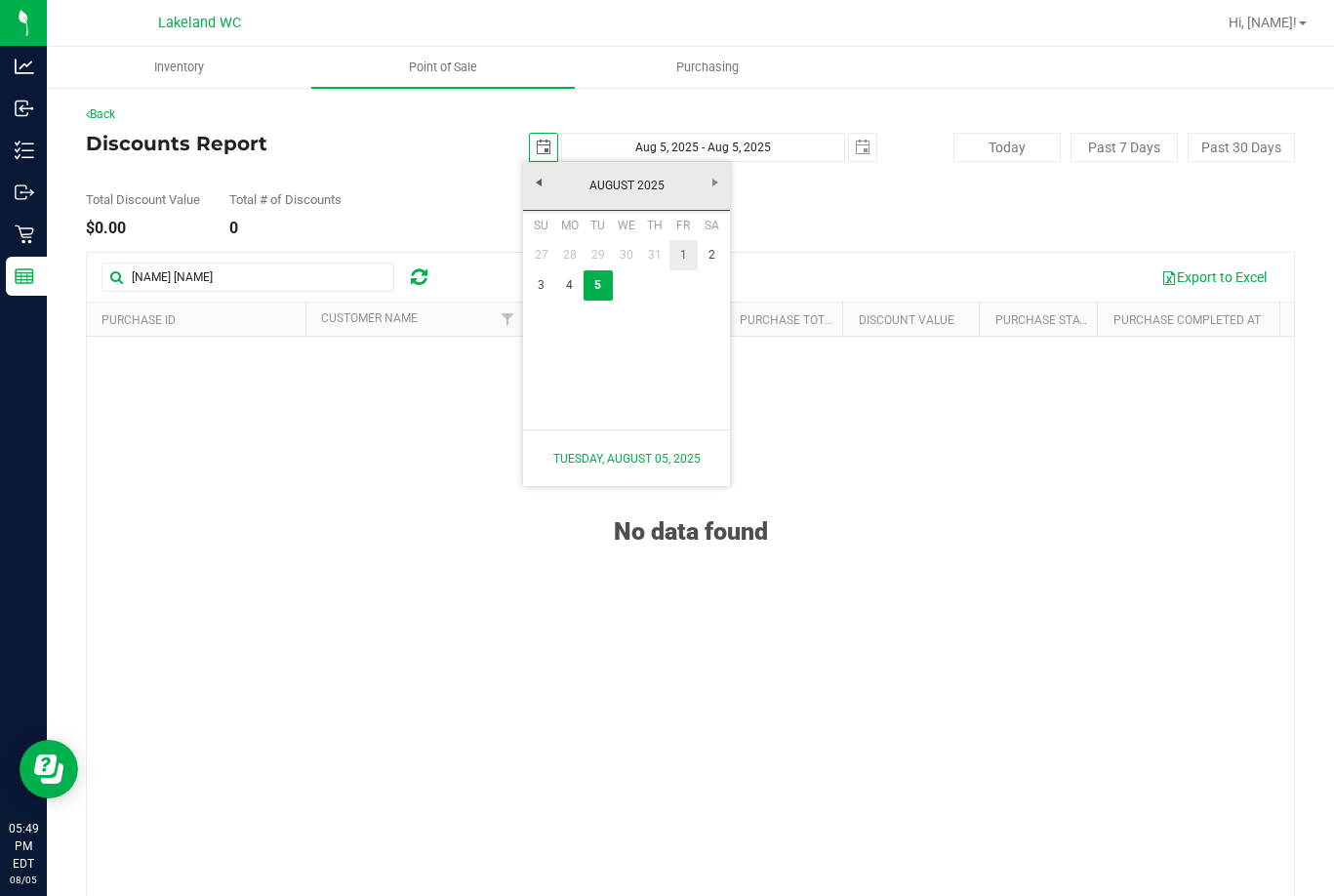 click on "1" at bounding box center [683, 255] 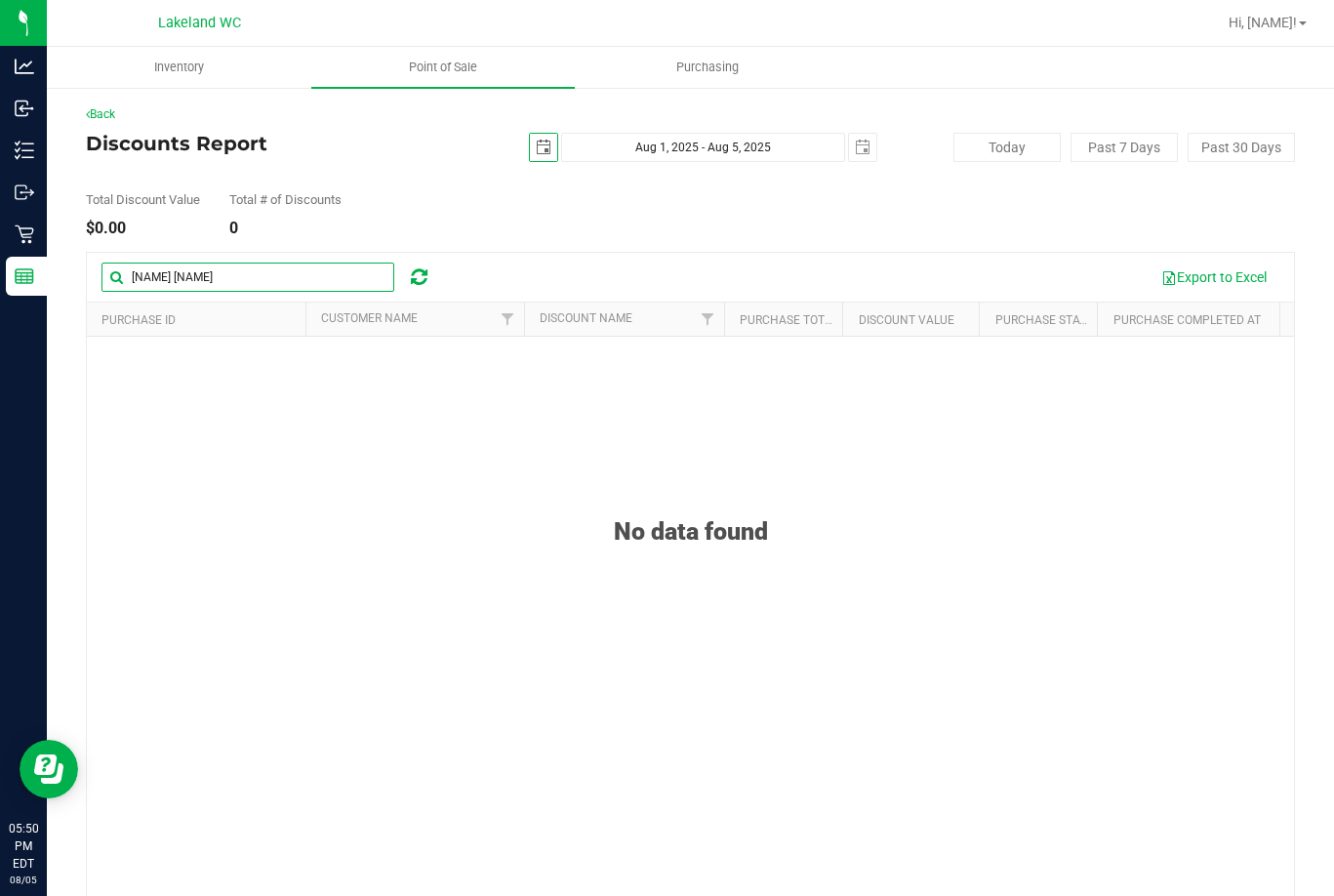 scroll, scrollTop: 0, scrollLeft: 0, axis: both 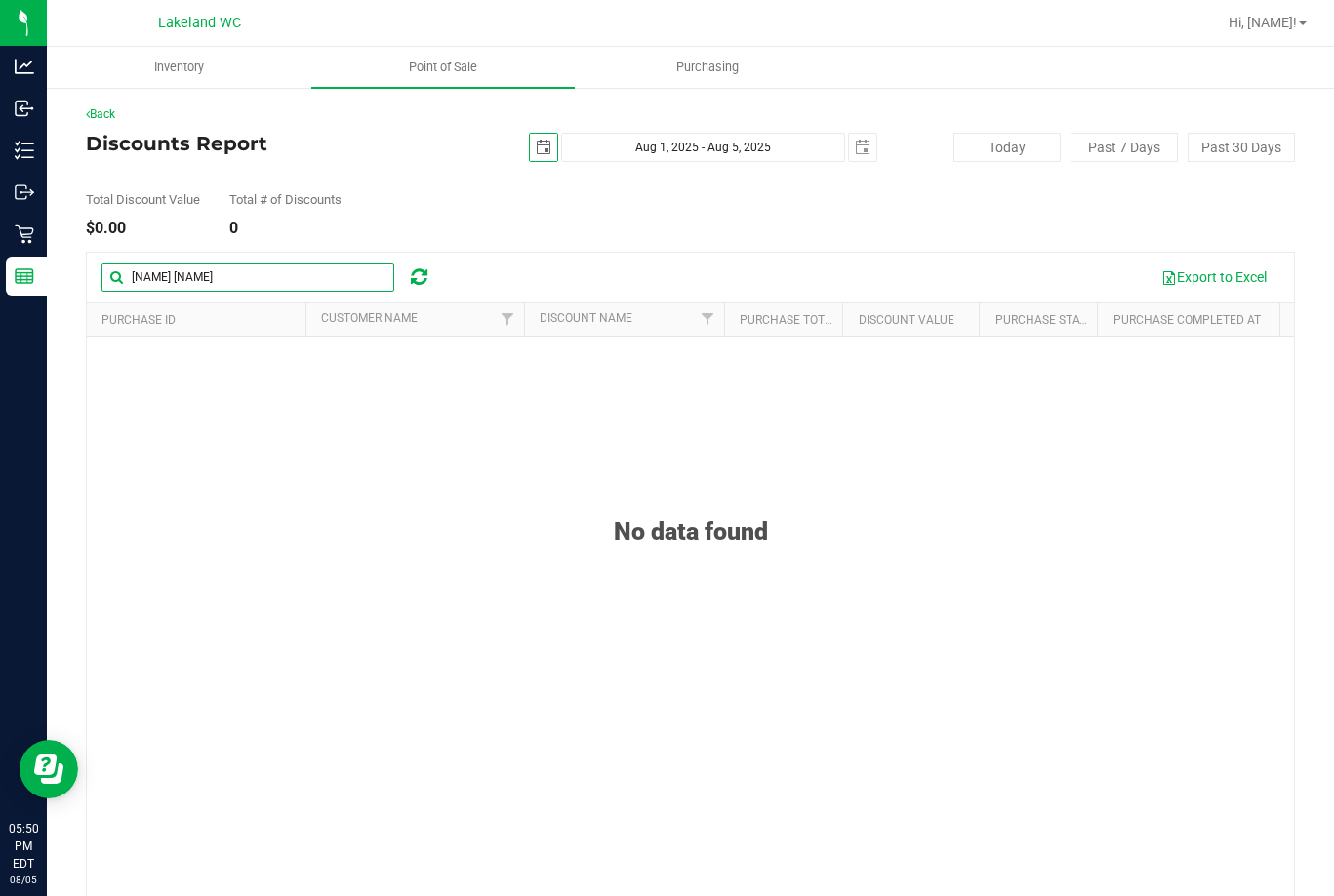 click on "molly cheffy" at bounding box center [248, 277] 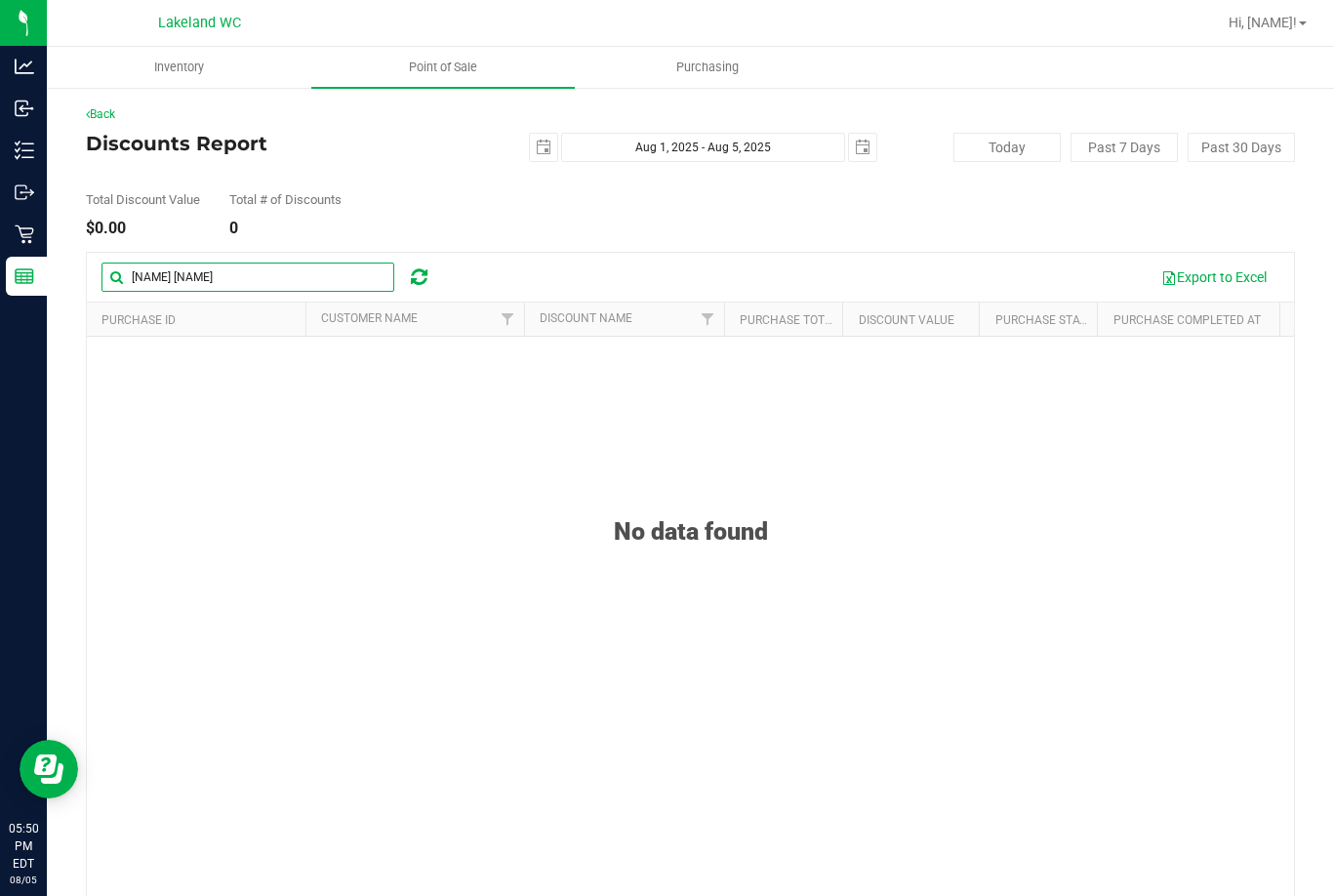 click on "molly cheffy" at bounding box center (248, 277) 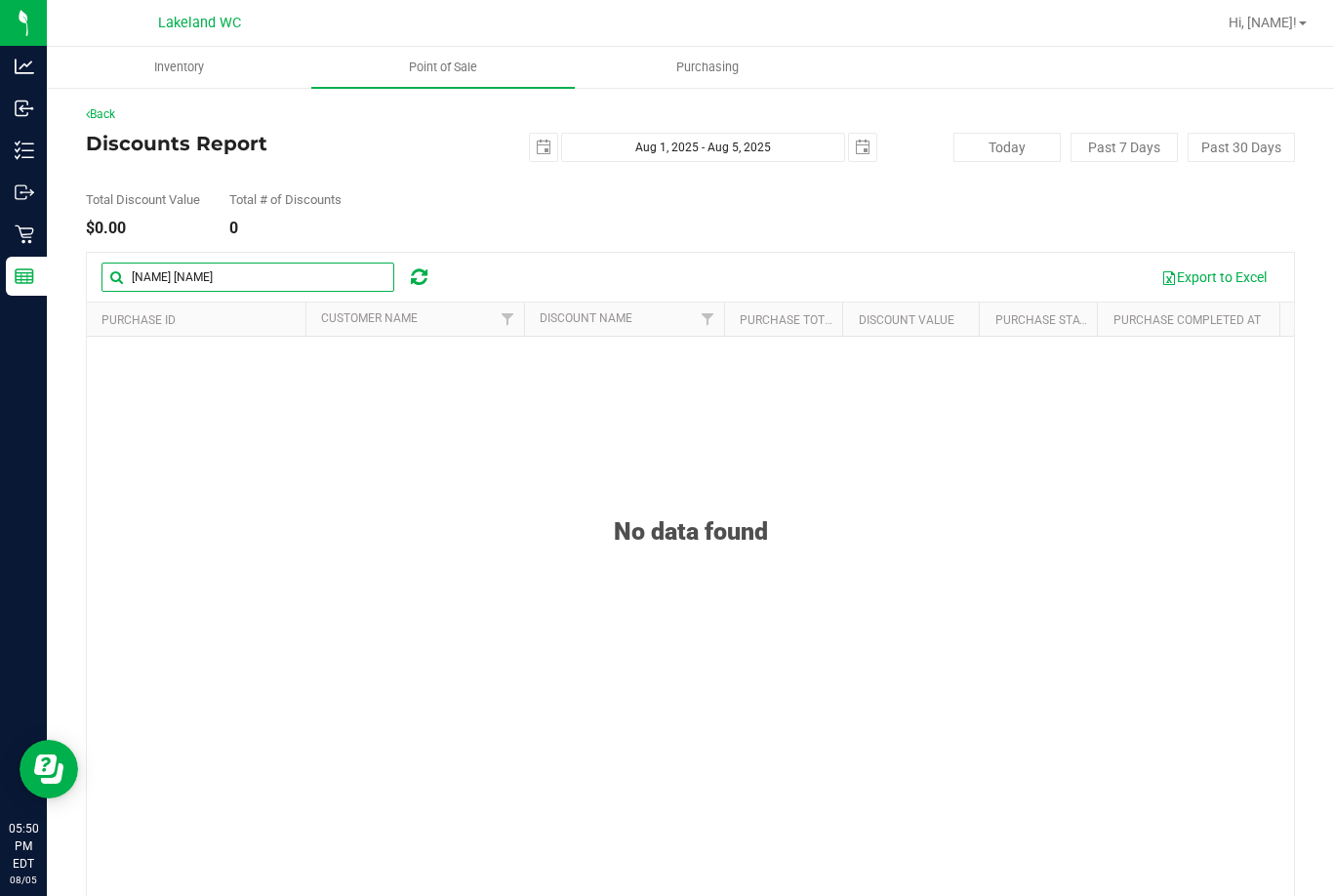 click on "molly cheffy" at bounding box center [248, 277] 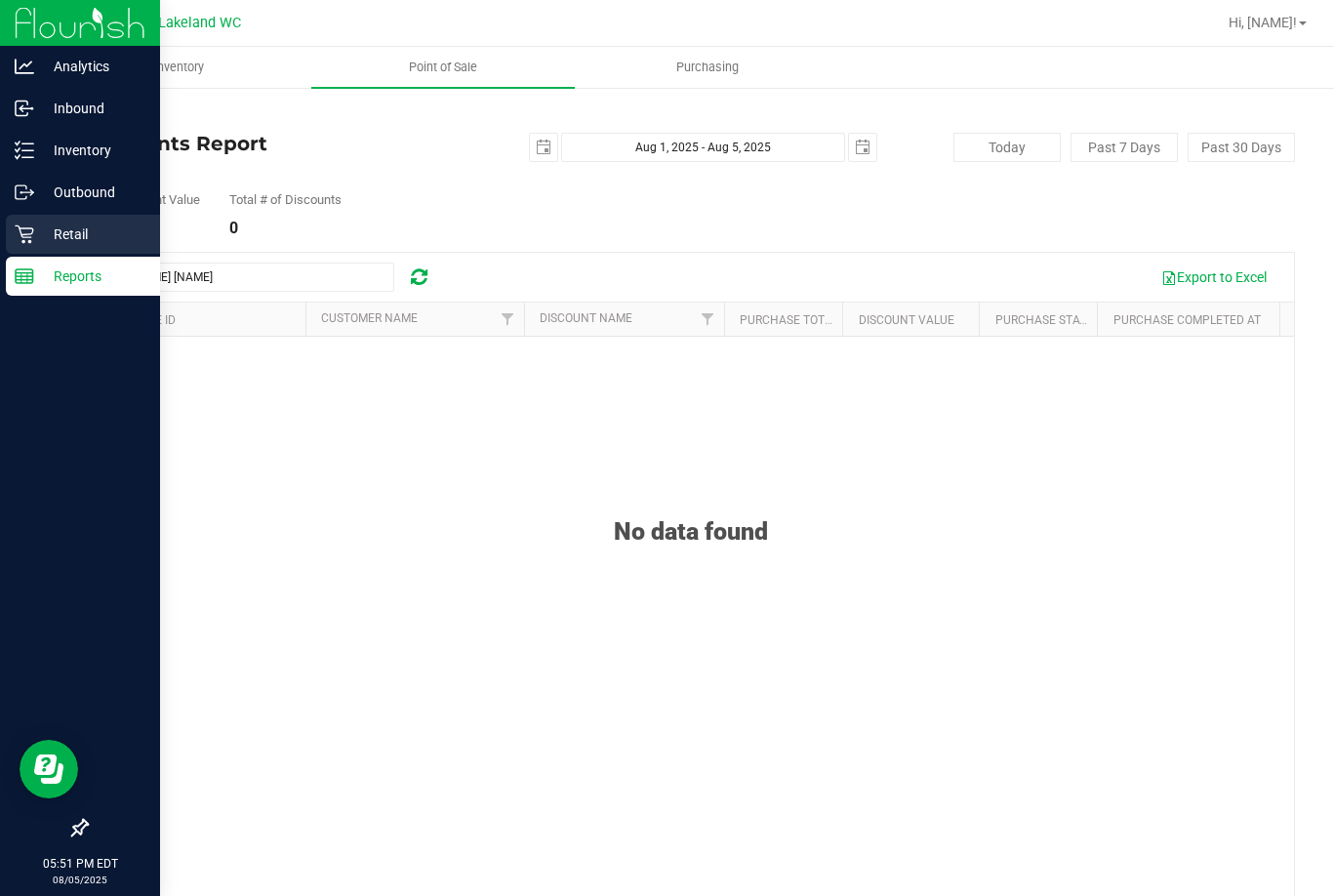 click 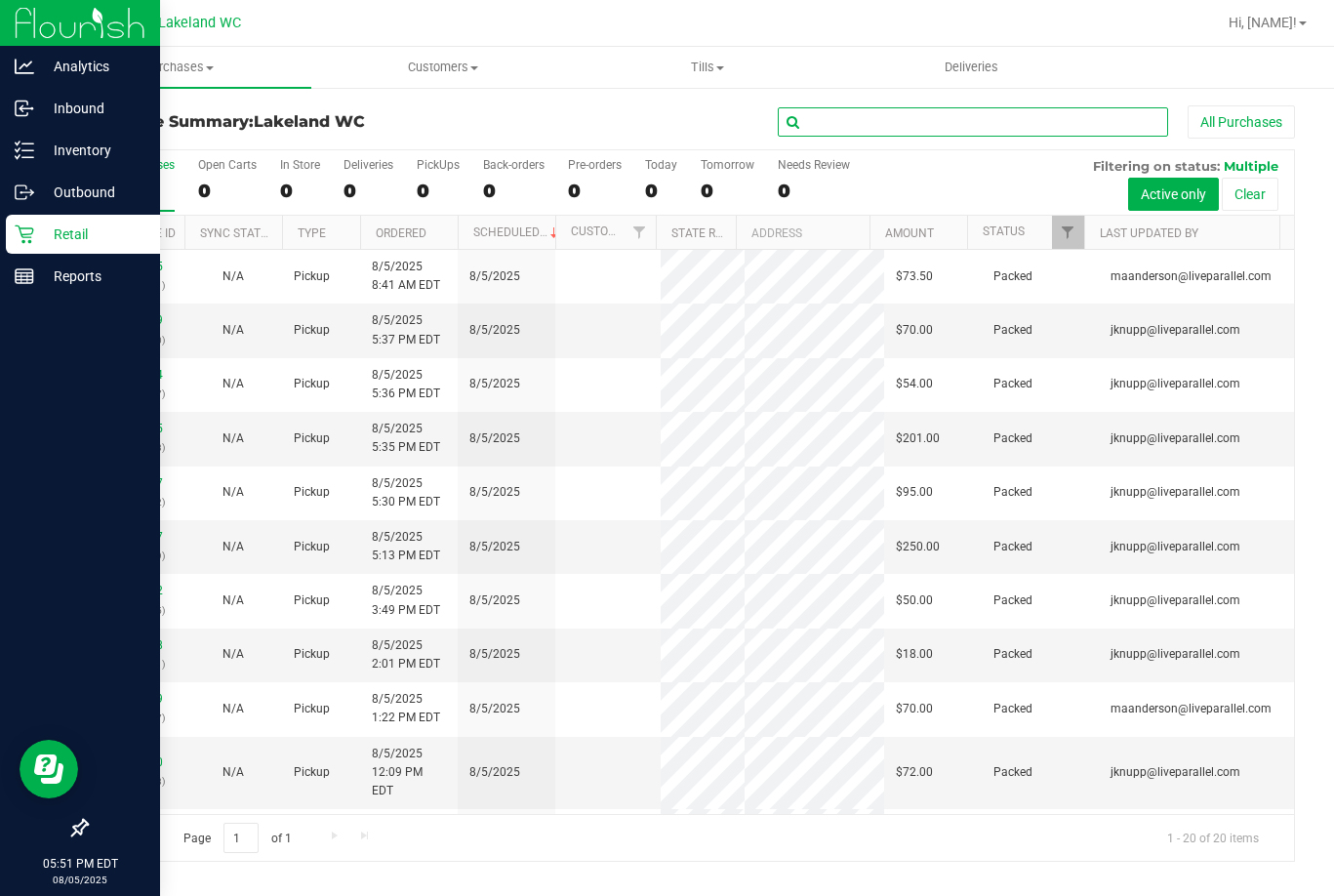 click at bounding box center (973, 122) 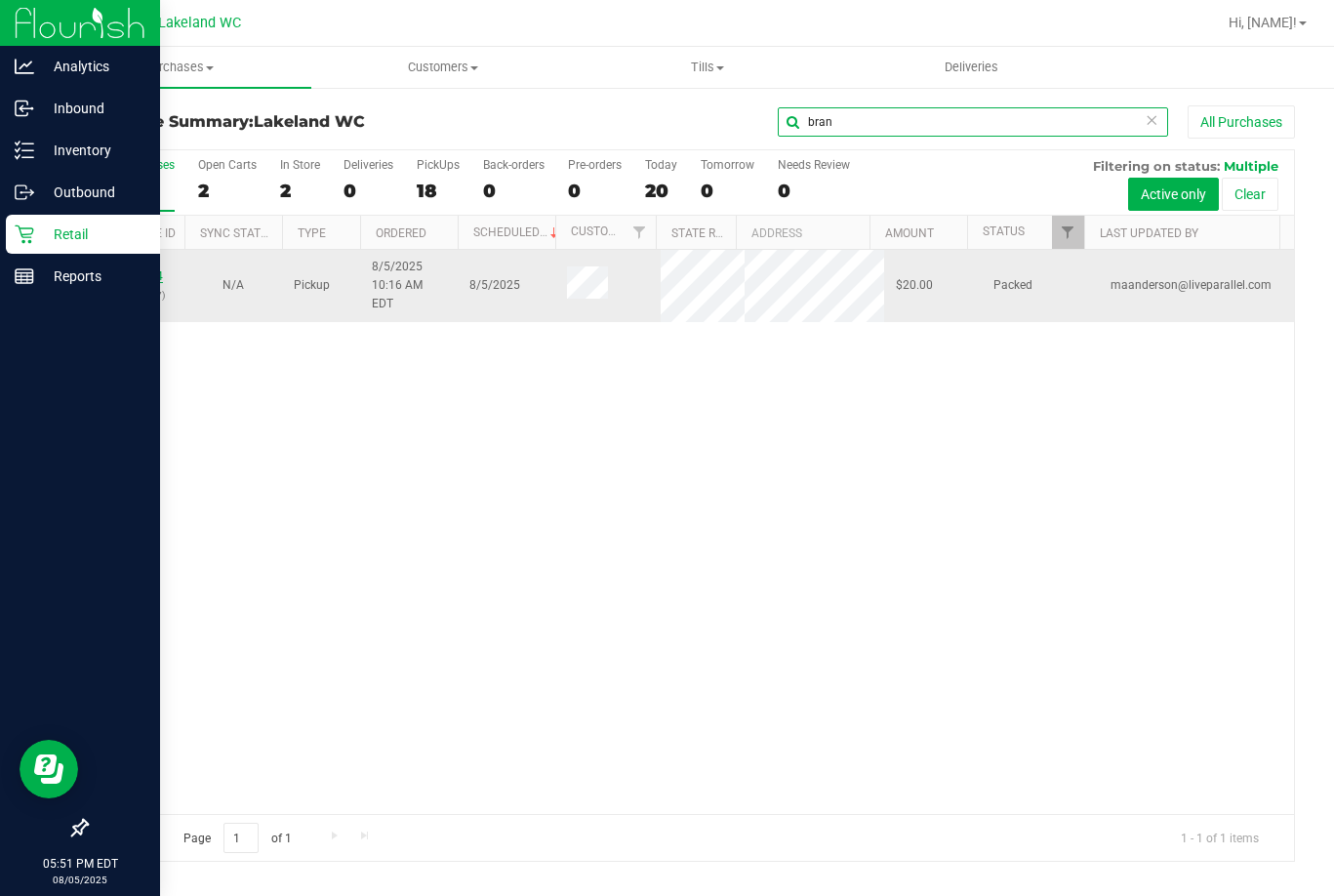 type on "bran" 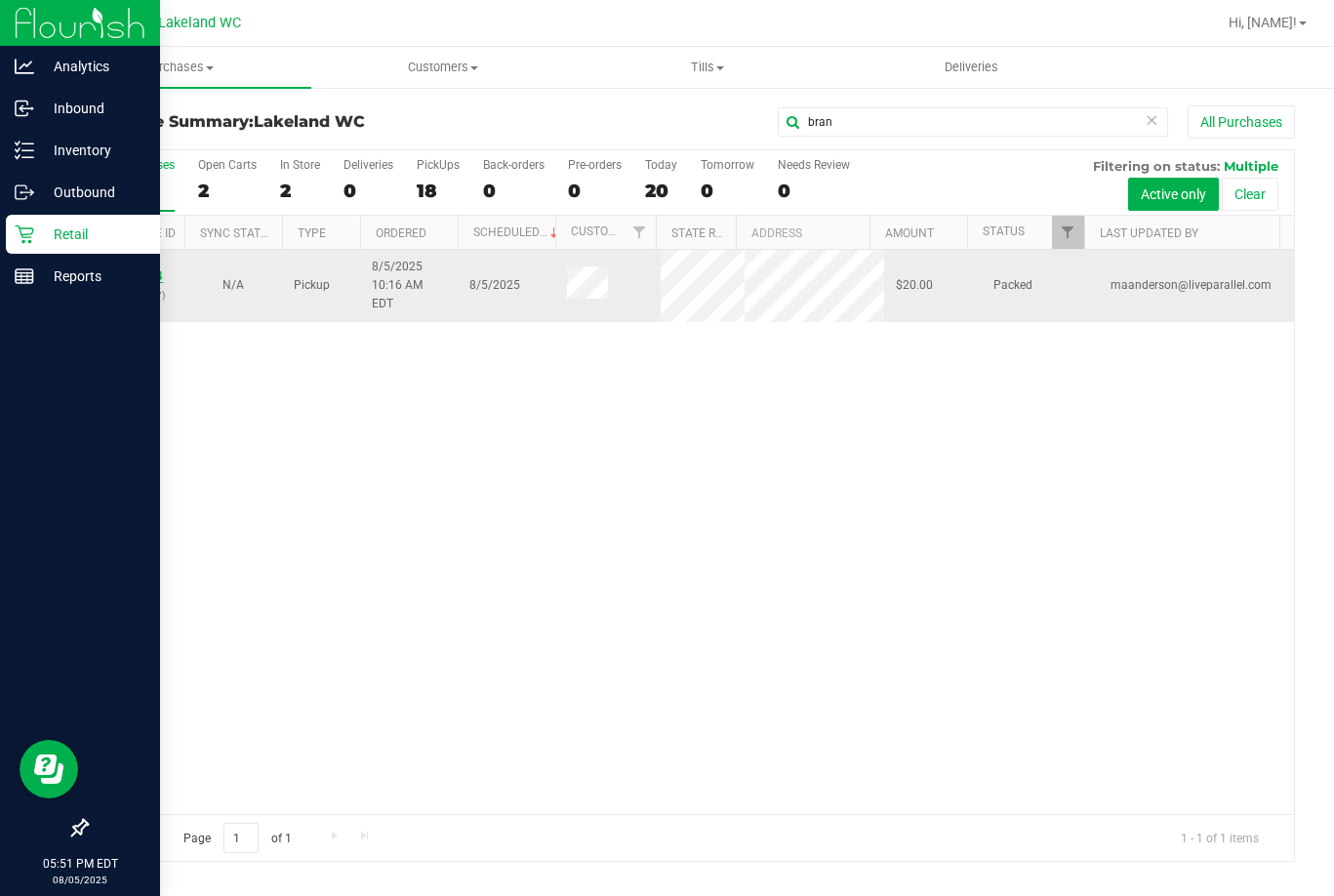 click on "11741314" at bounding box center [136, 276] 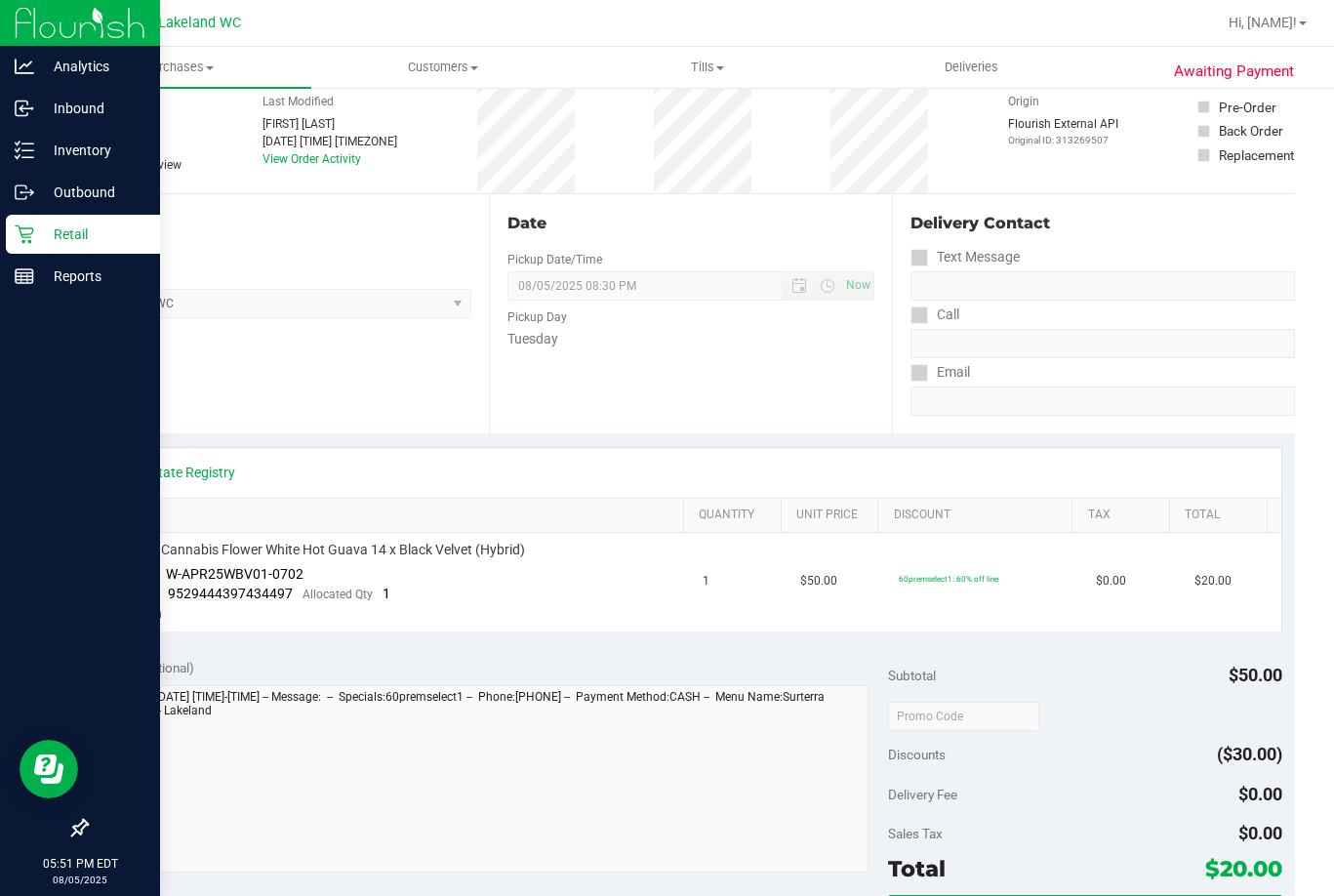 scroll, scrollTop: 0, scrollLeft: 0, axis: both 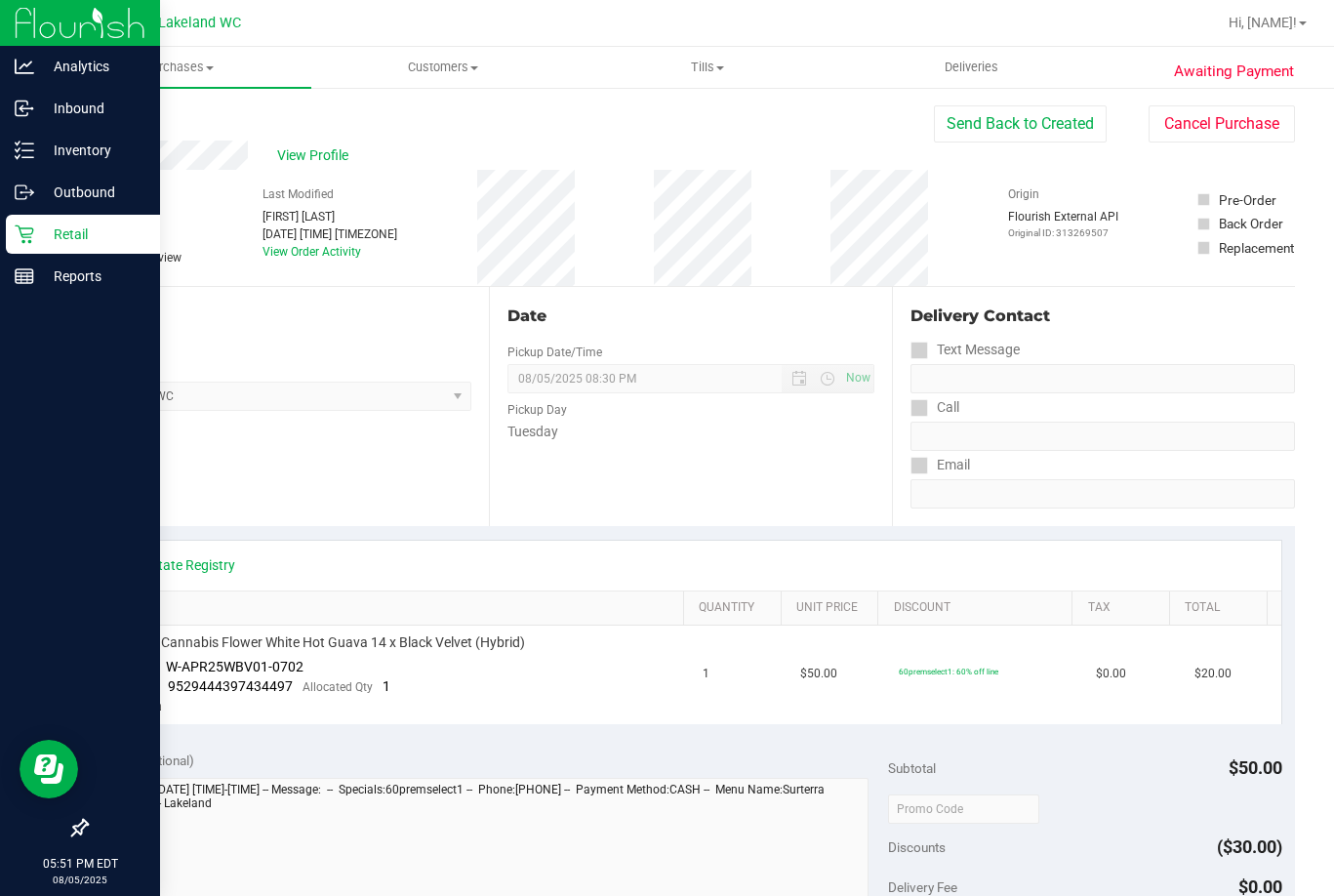 click on "View Profile" at bounding box center (509, 155) 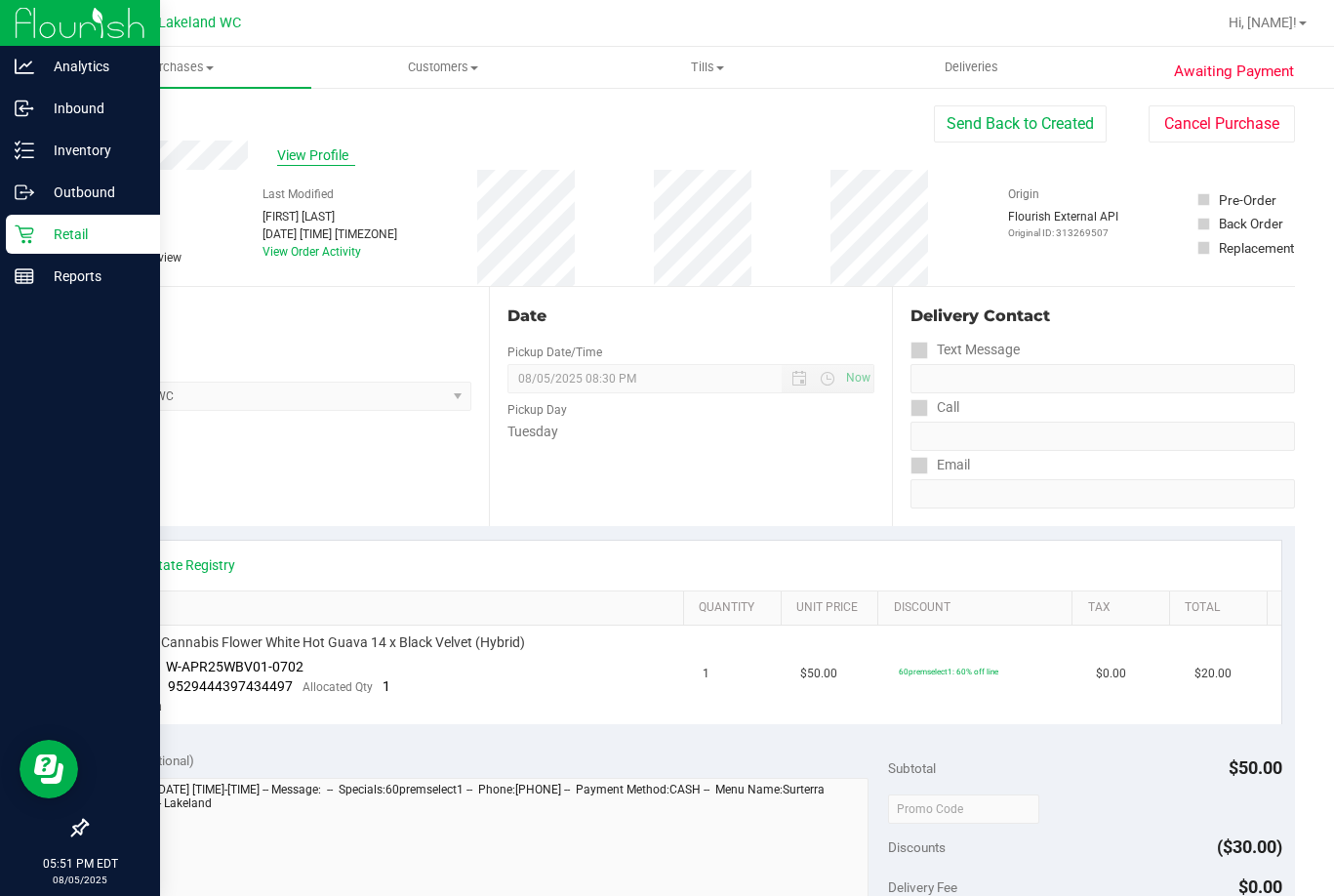 click on "View Profile" at bounding box center [316, 155] 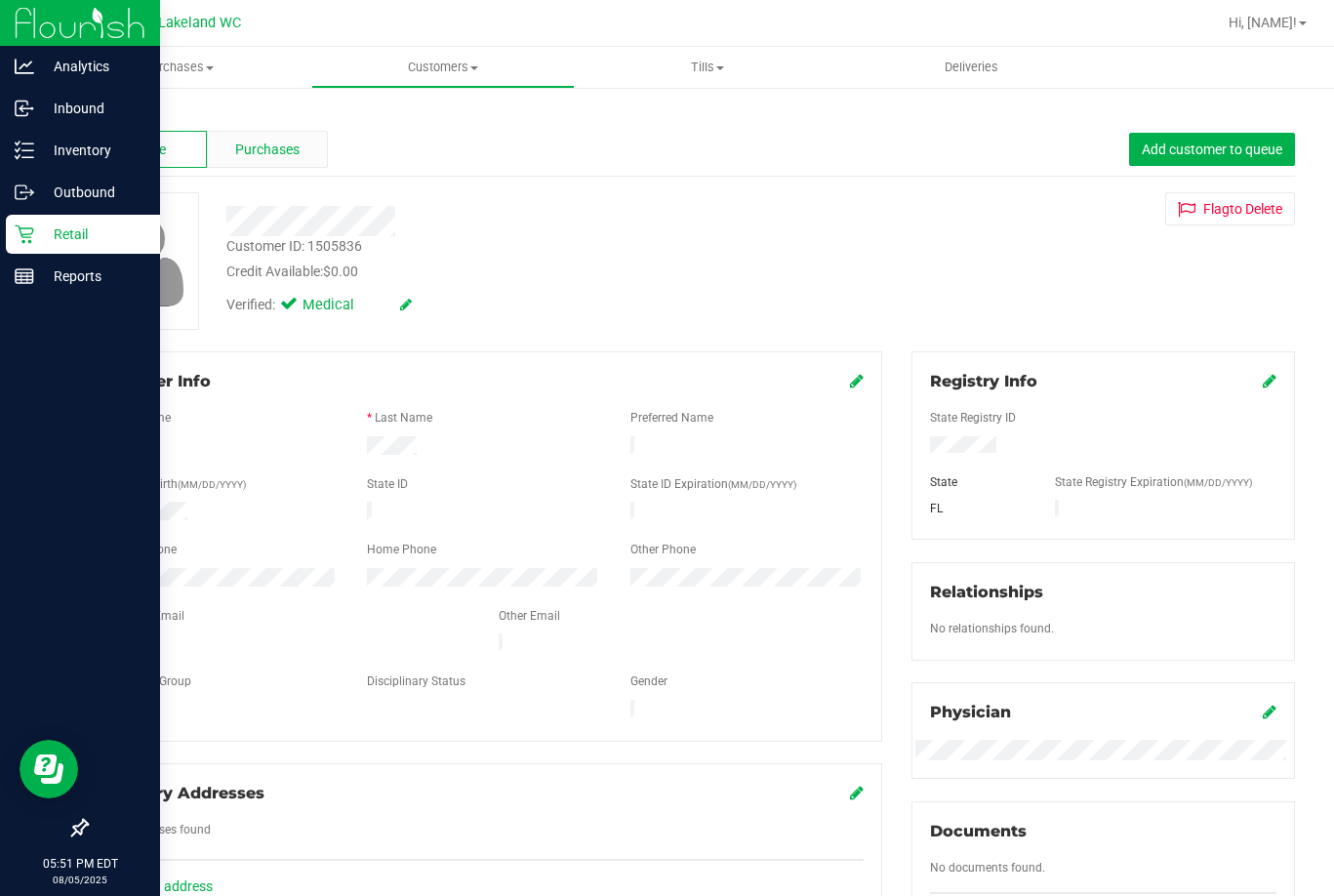 click on "Purchases" at bounding box center (267, 149) 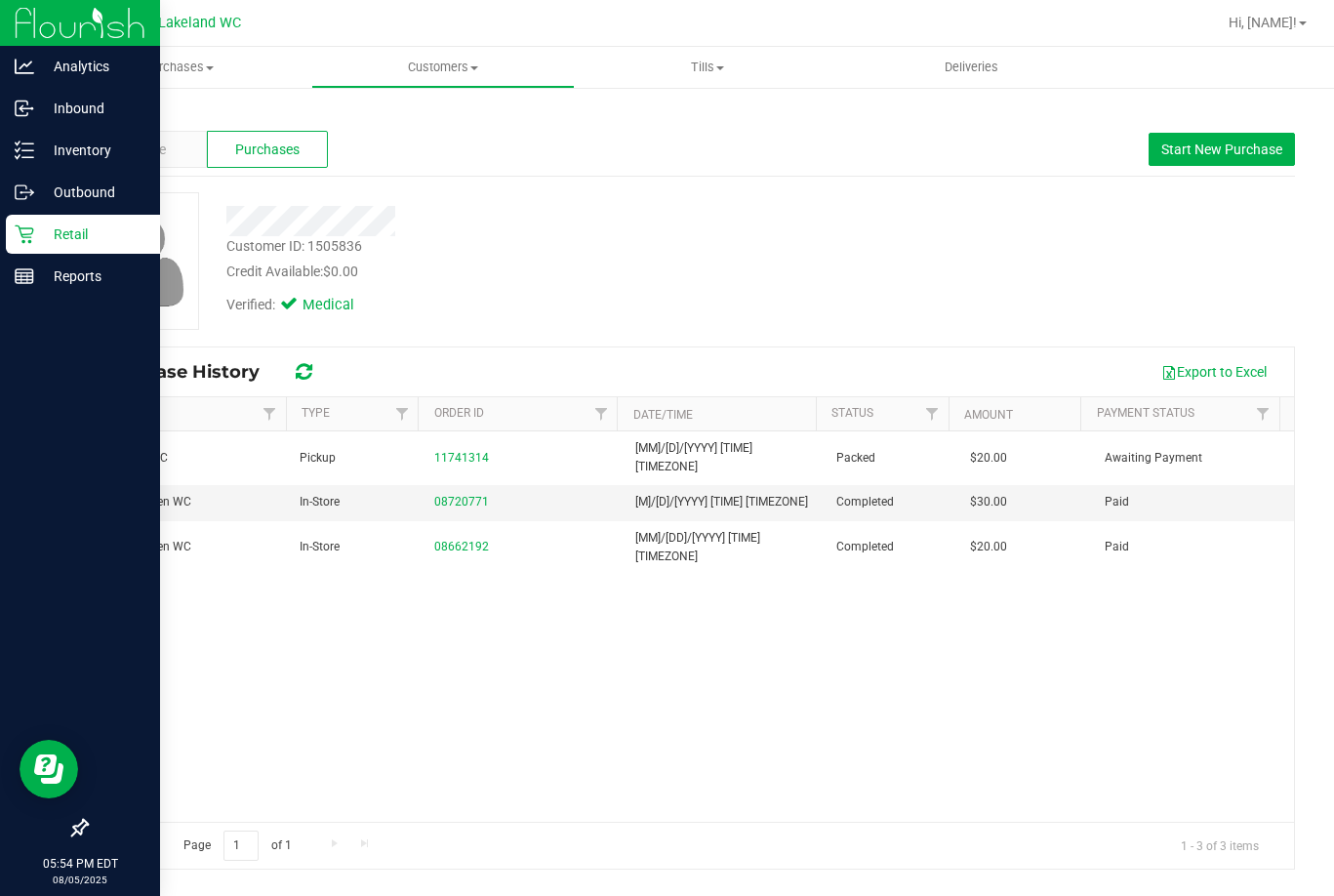 click on "Retail" at bounding box center (83, 234) 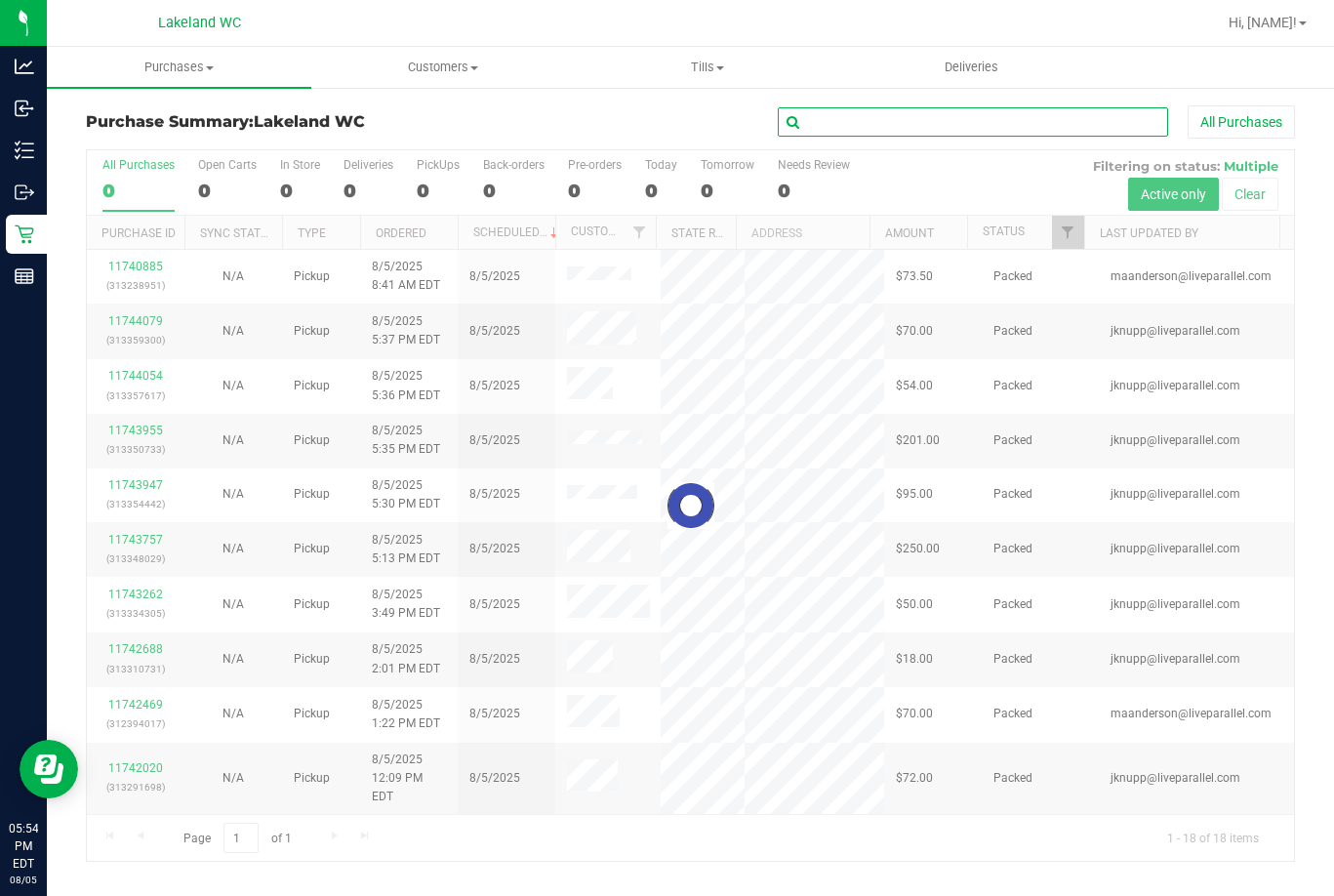 click at bounding box center (973, 122) 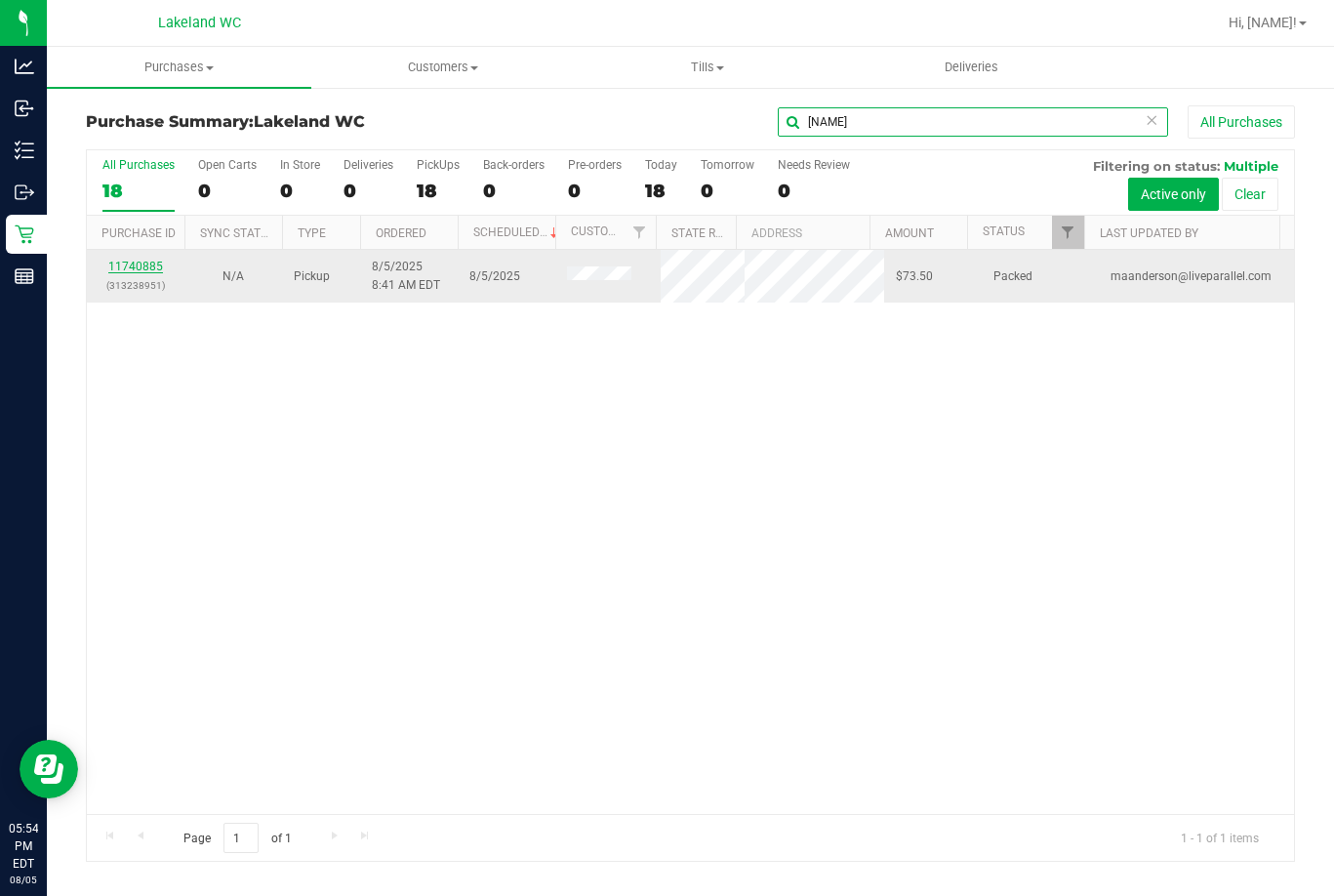 type on "mia" 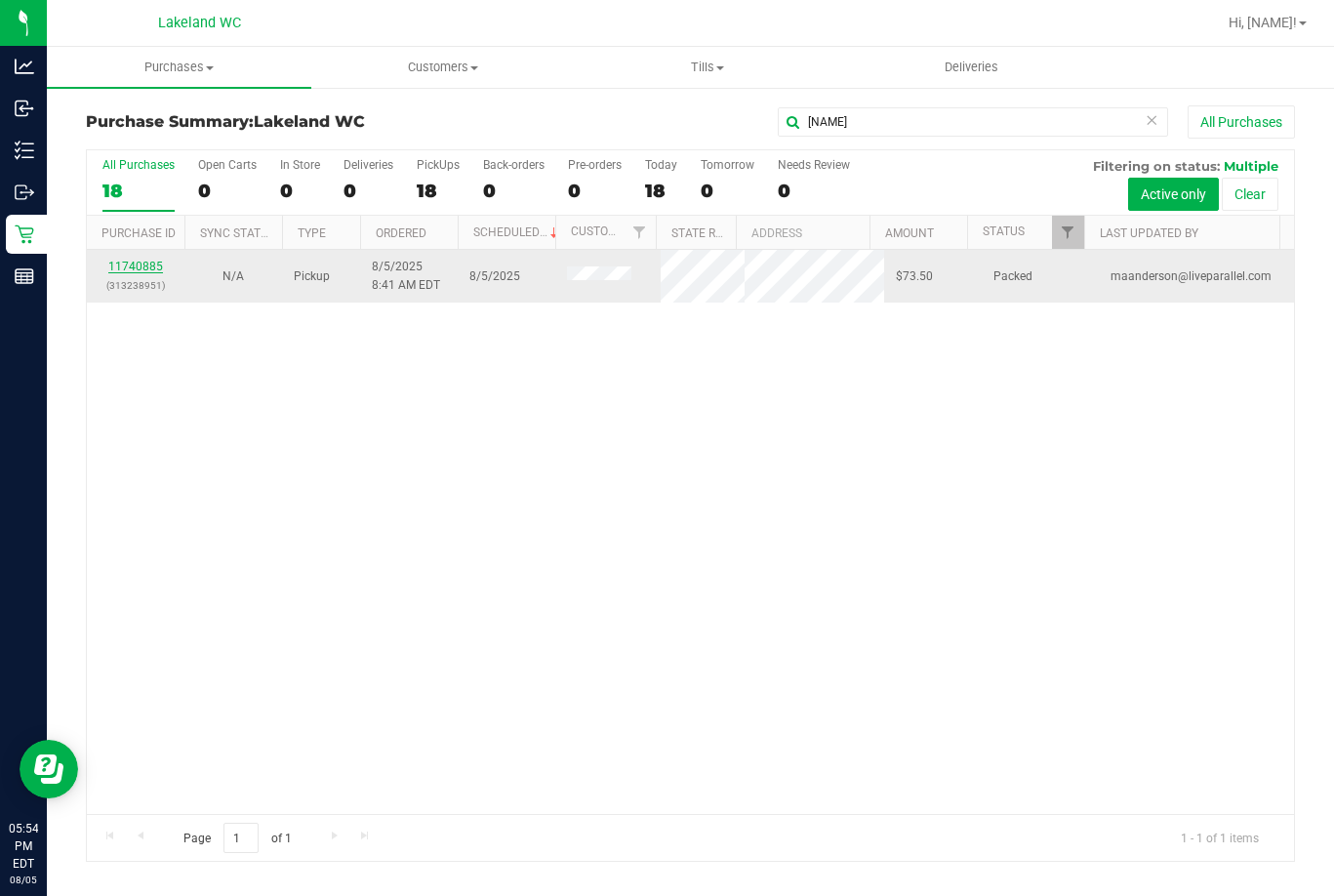 click on "11740885" at bounding box center (136, 266) 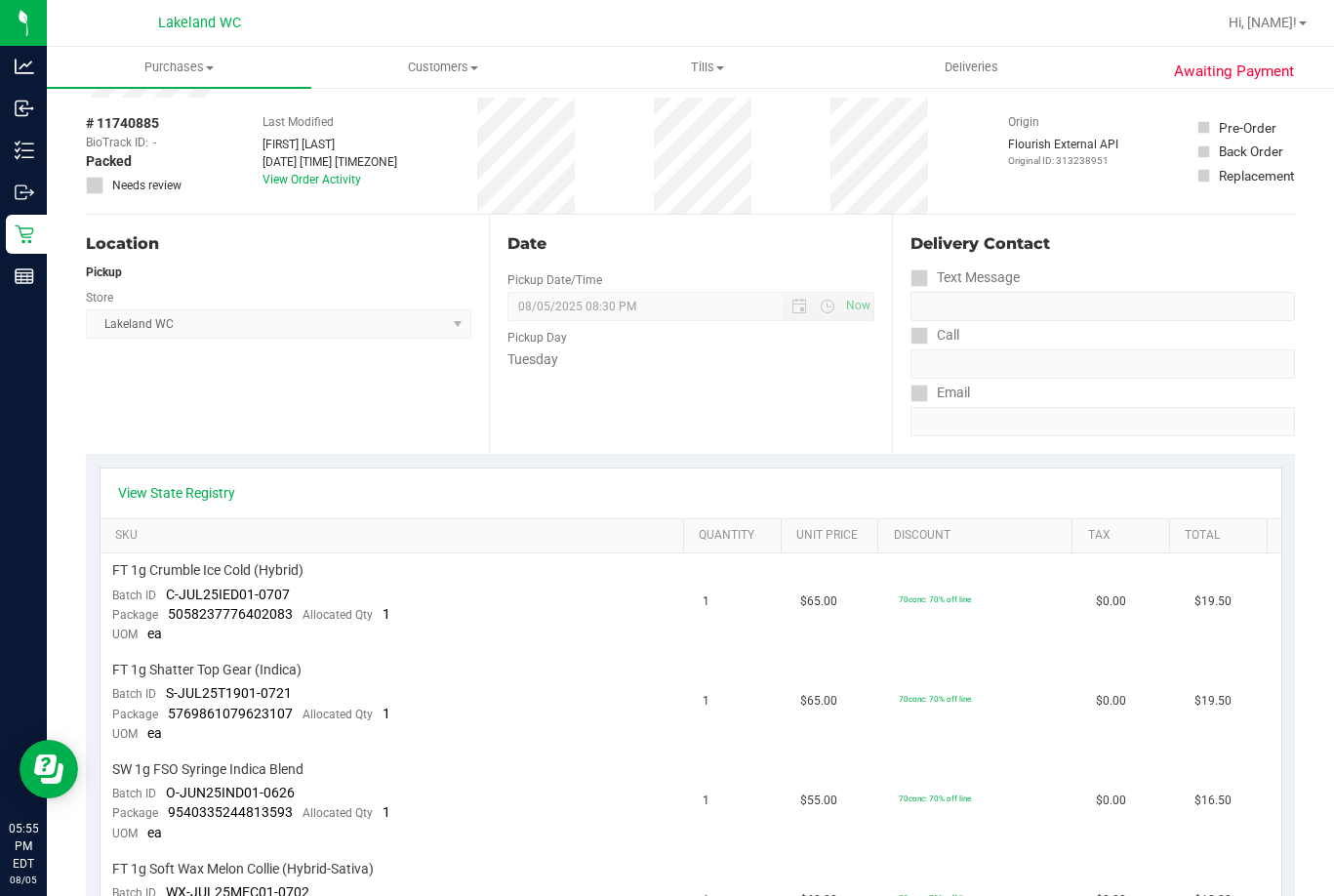 scroll, scrollTop: 0, scrollLeft: 0, axis: both 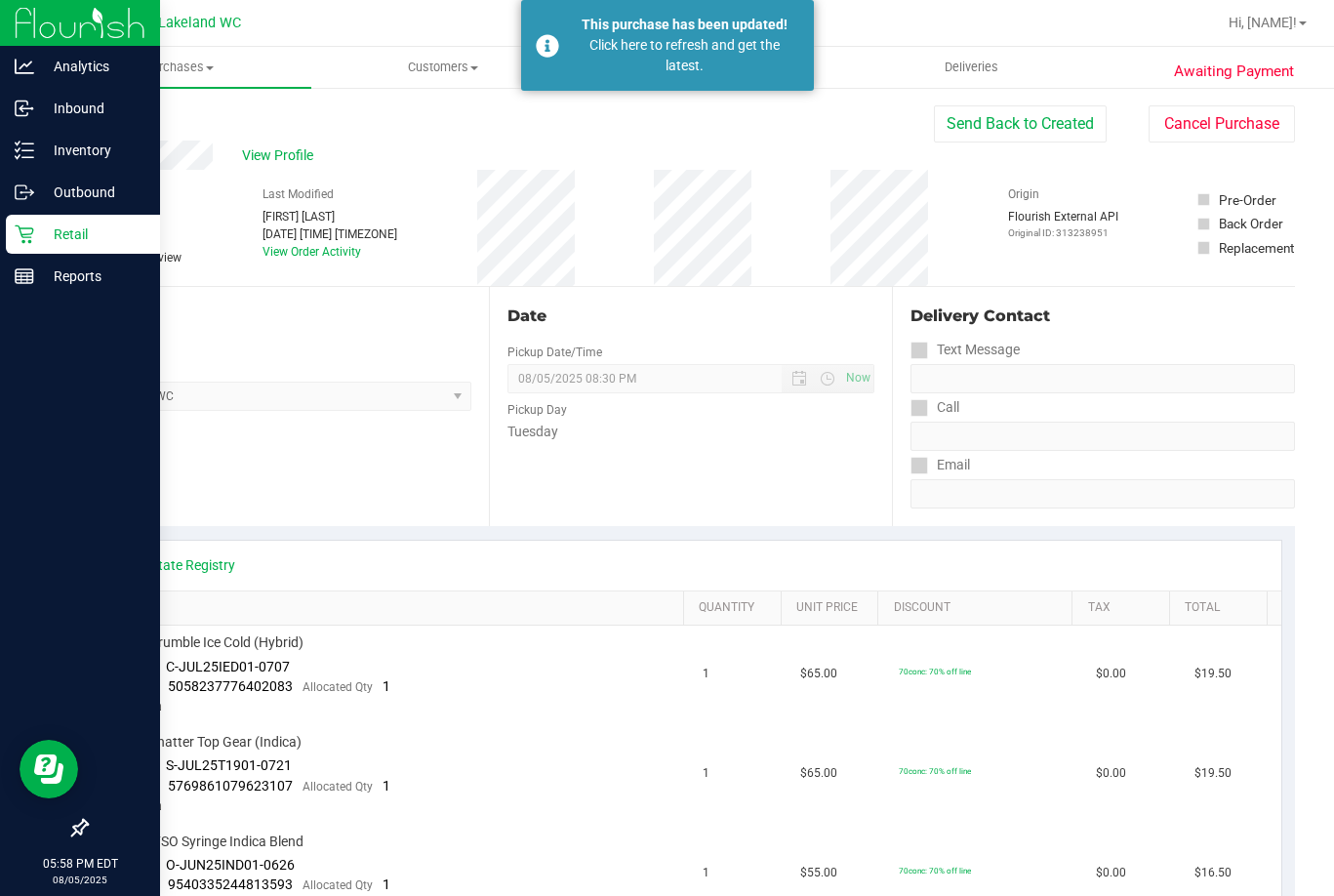 click on "Retail" at bounding box center [93, 234] 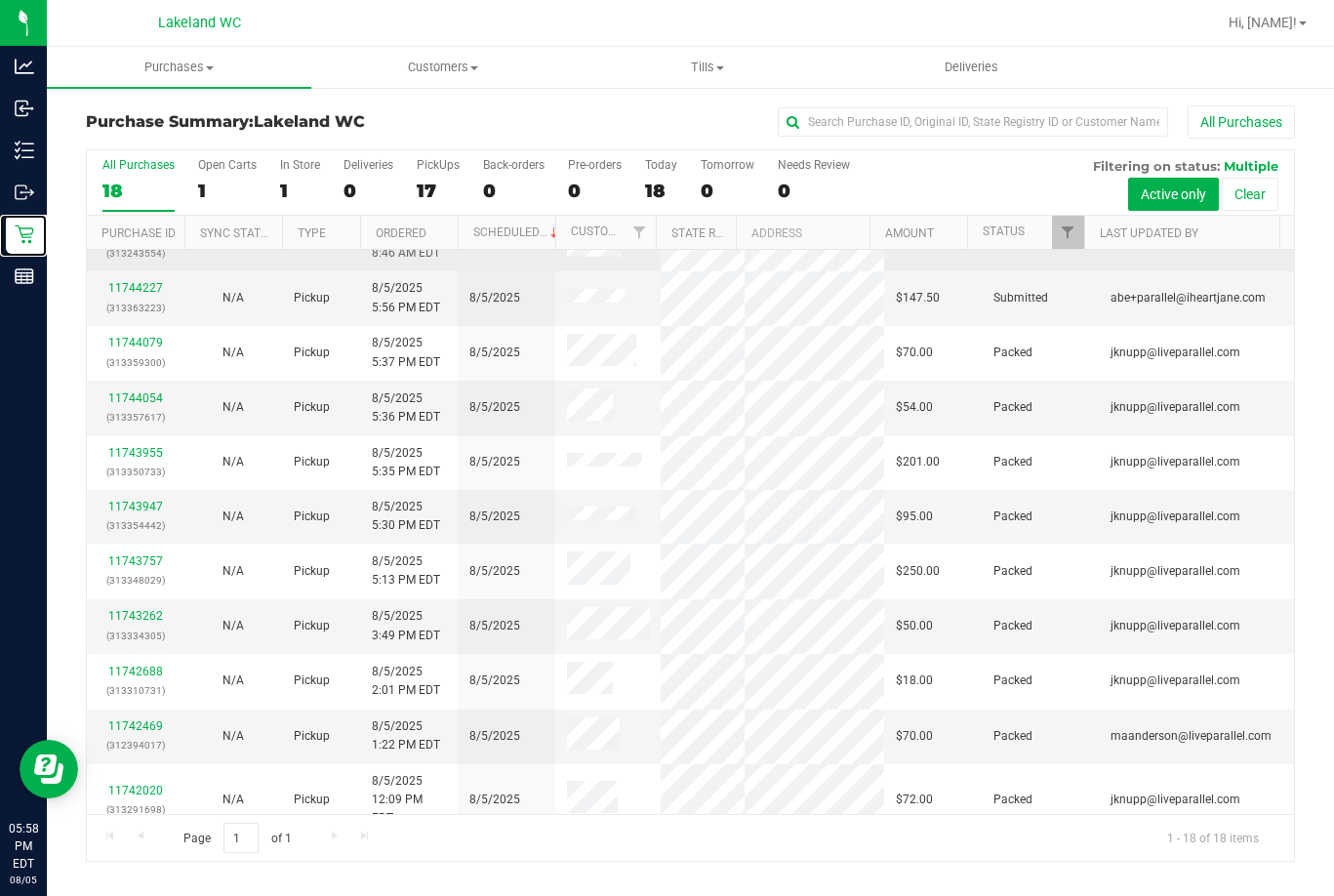 scroll, scrollTop: 0, scrollLeft: 0, axis: both 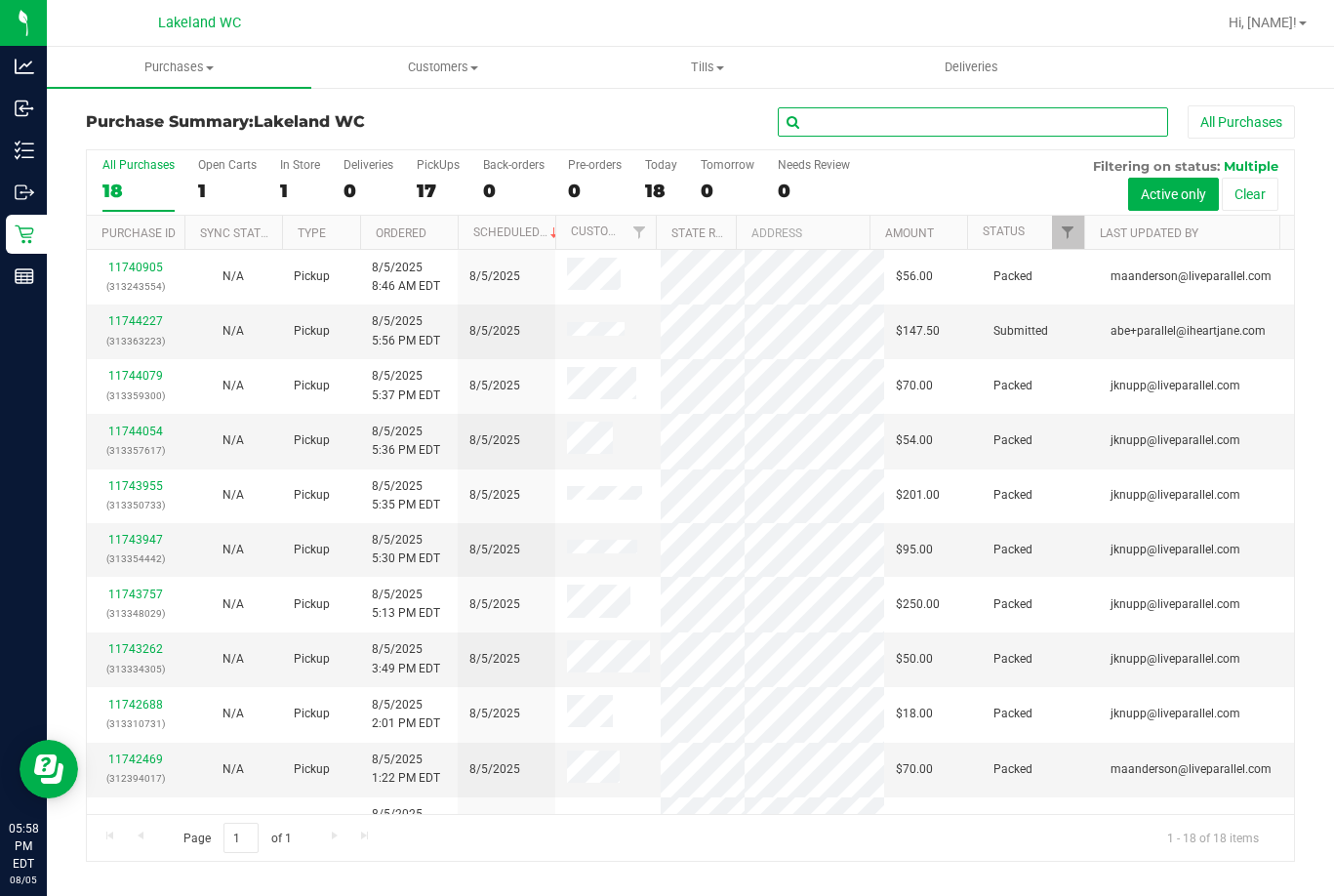 click at bounding box center [973, 122] 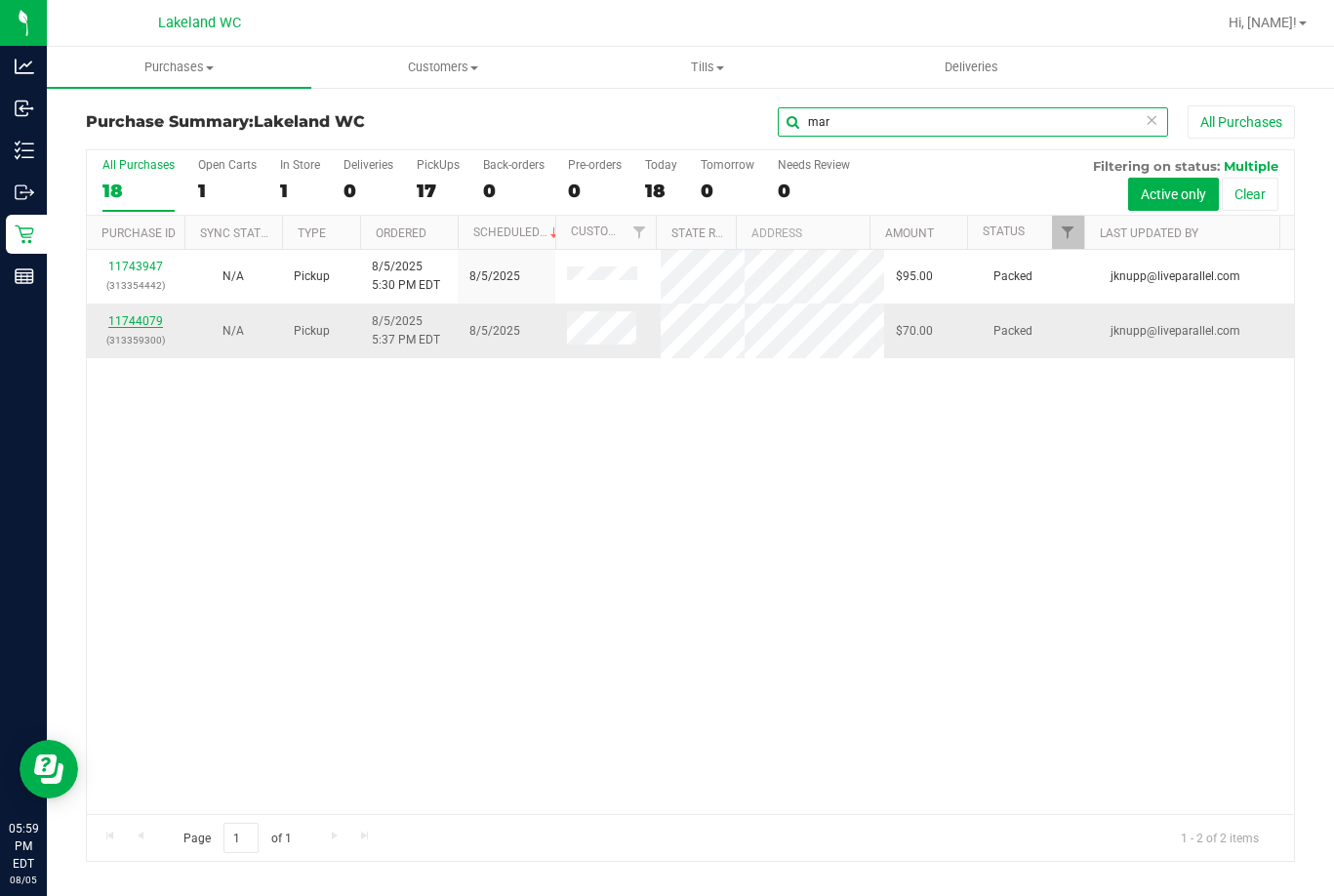 type on "mar" 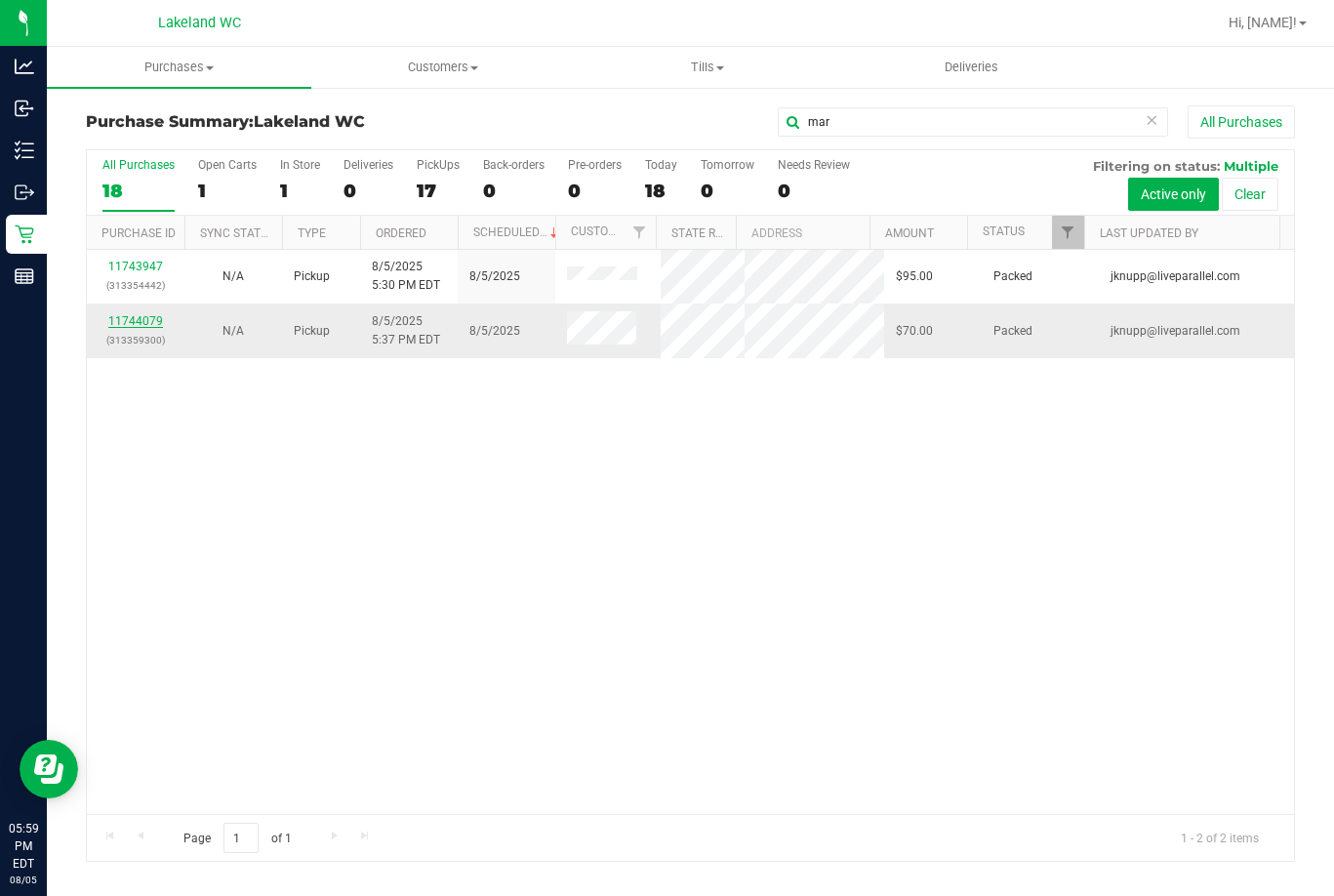 click on "11744079" at bounding box center (136, 321) 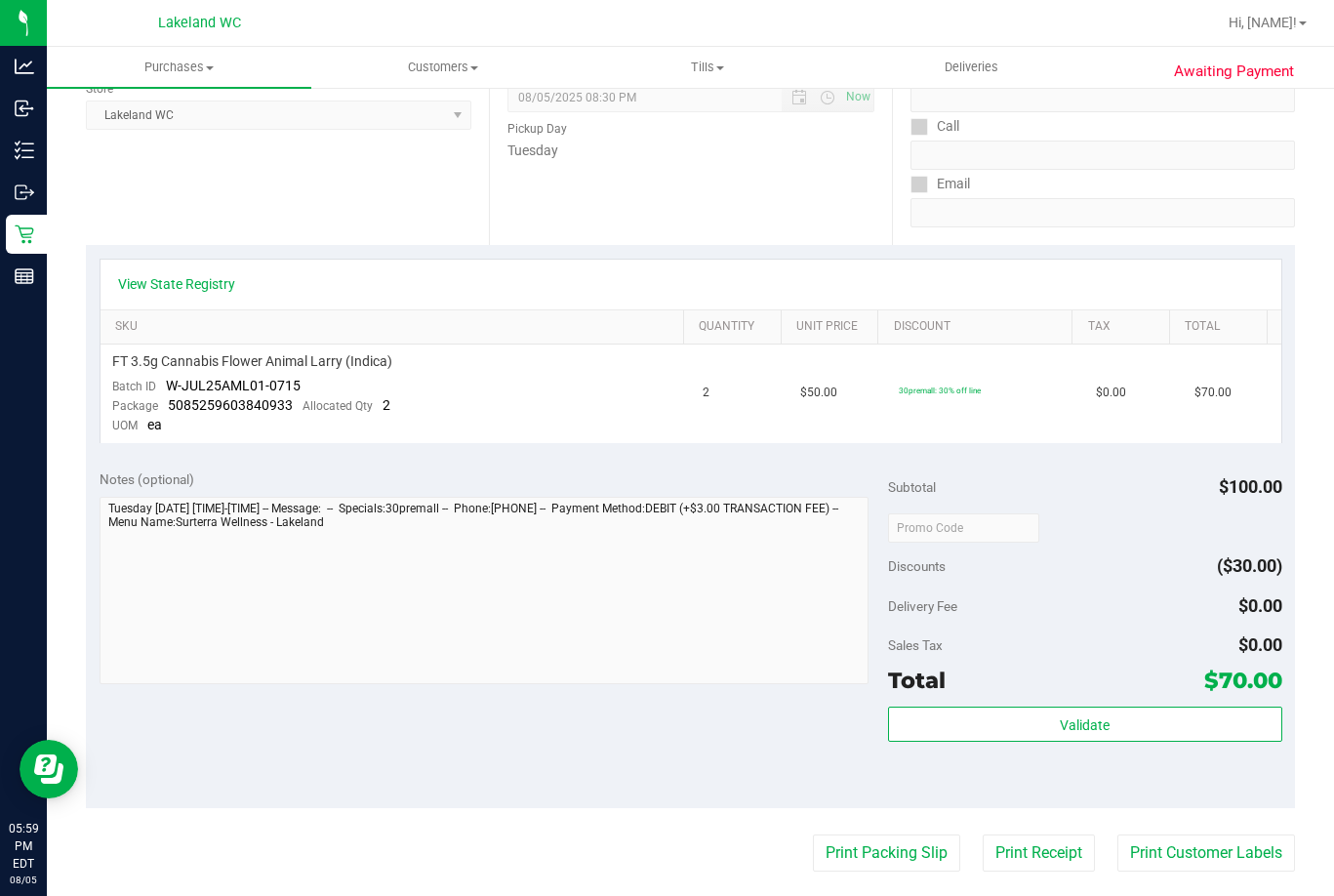 scroll, scrollTop: 293, scrollLeft: 0, axis: vertical 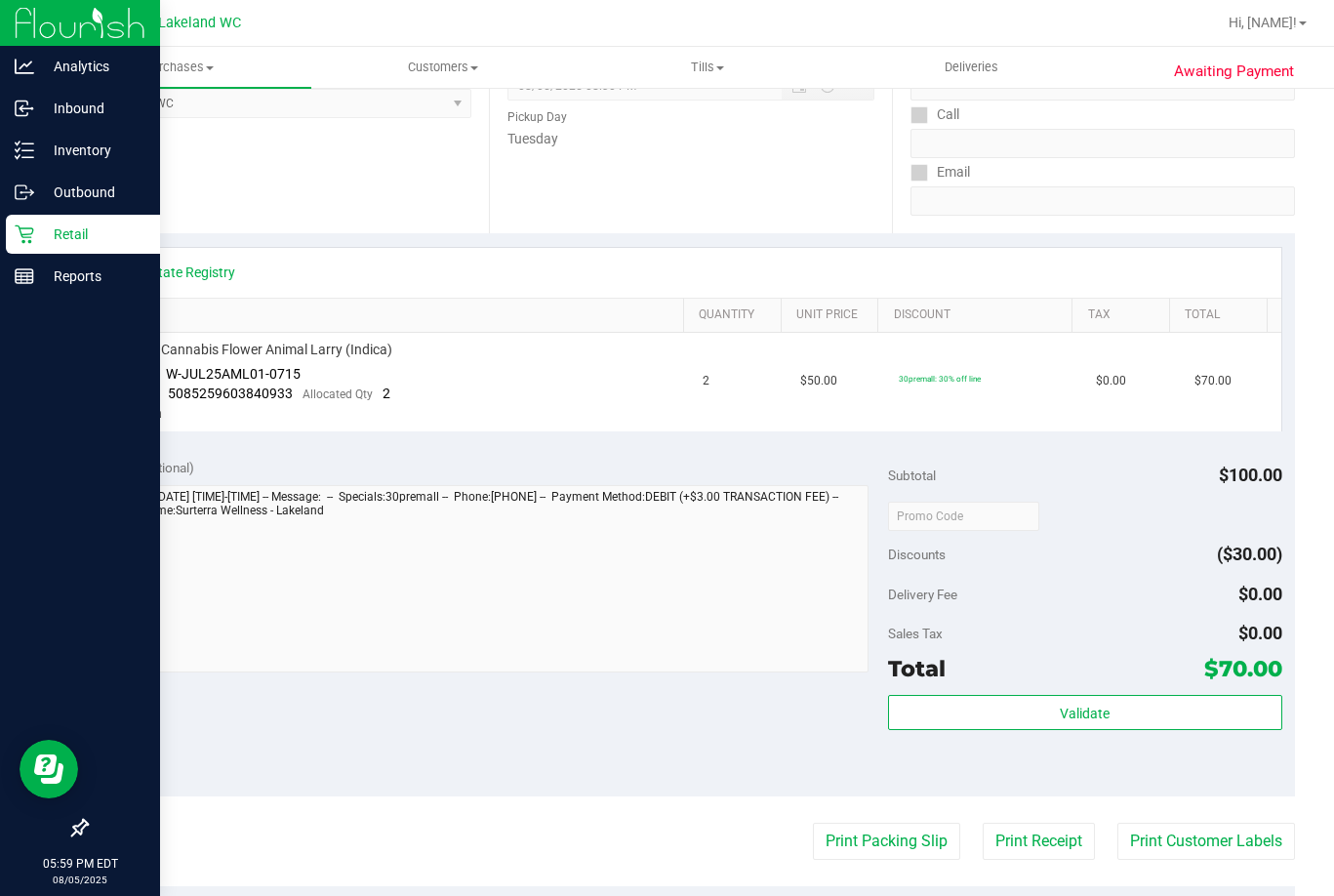 click on "Retail" at bounding box center [93, 234] 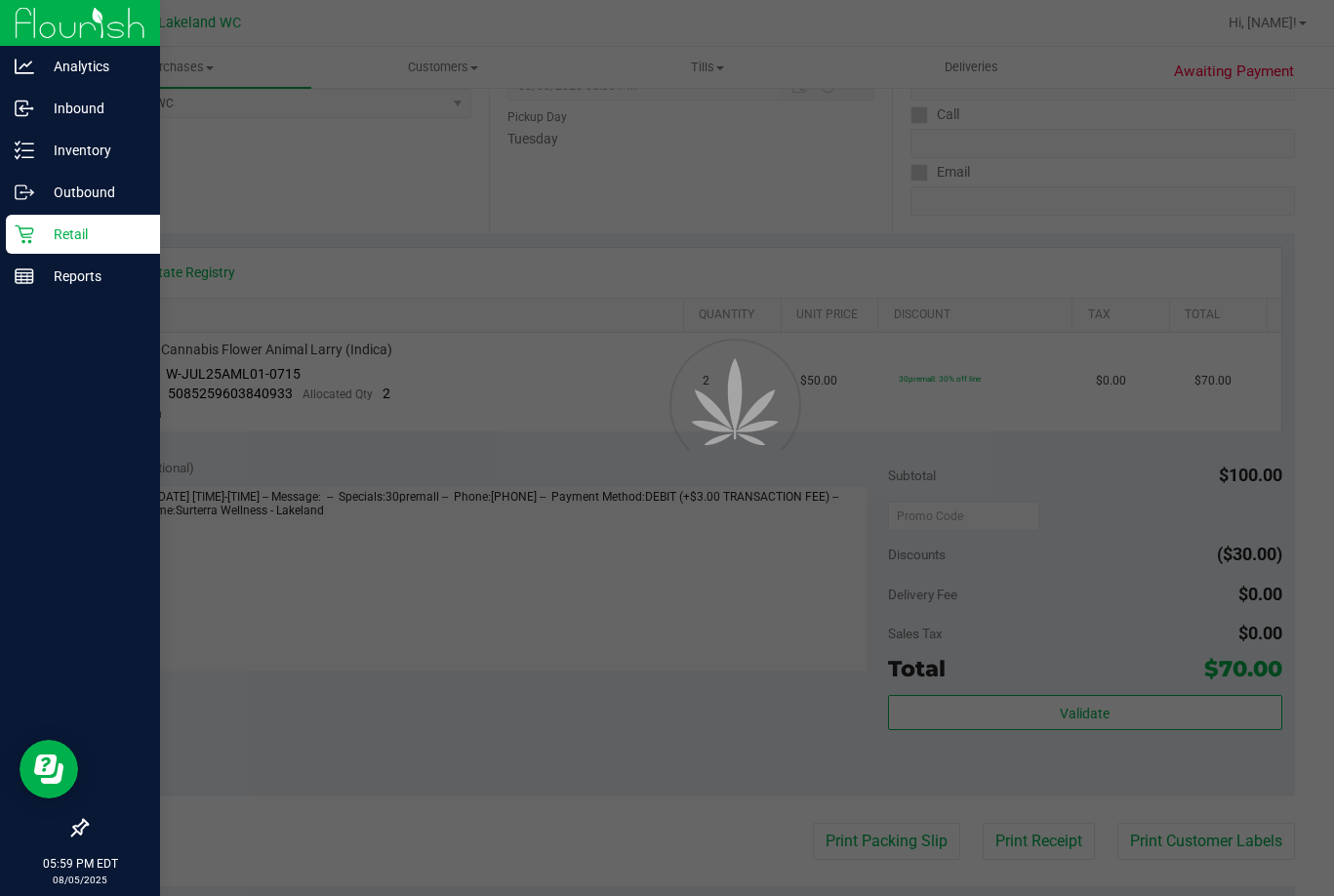 scroll, scrollTop: 0, scrollLeft: 0, axis: both 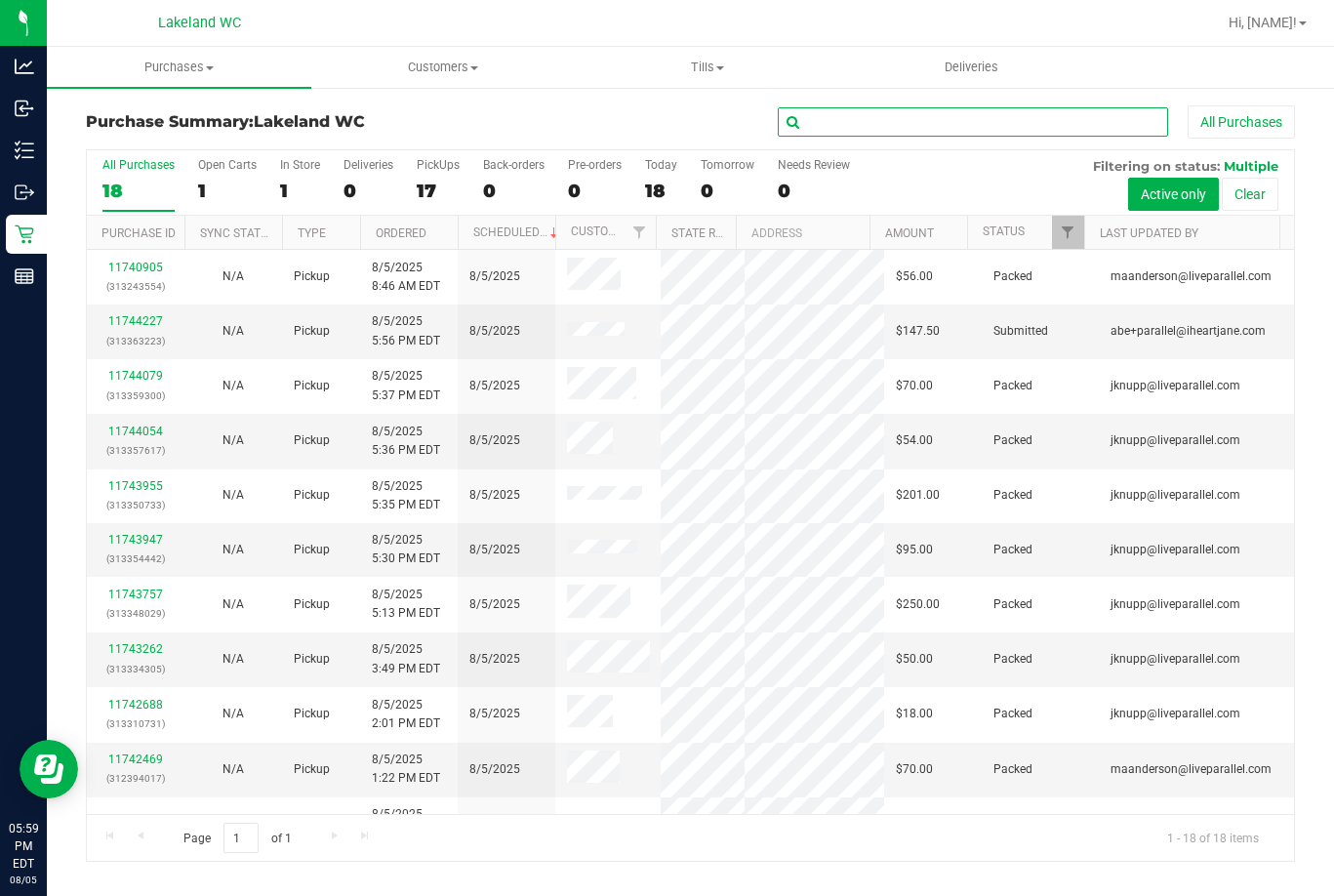 click at bounding box center (973, 122) 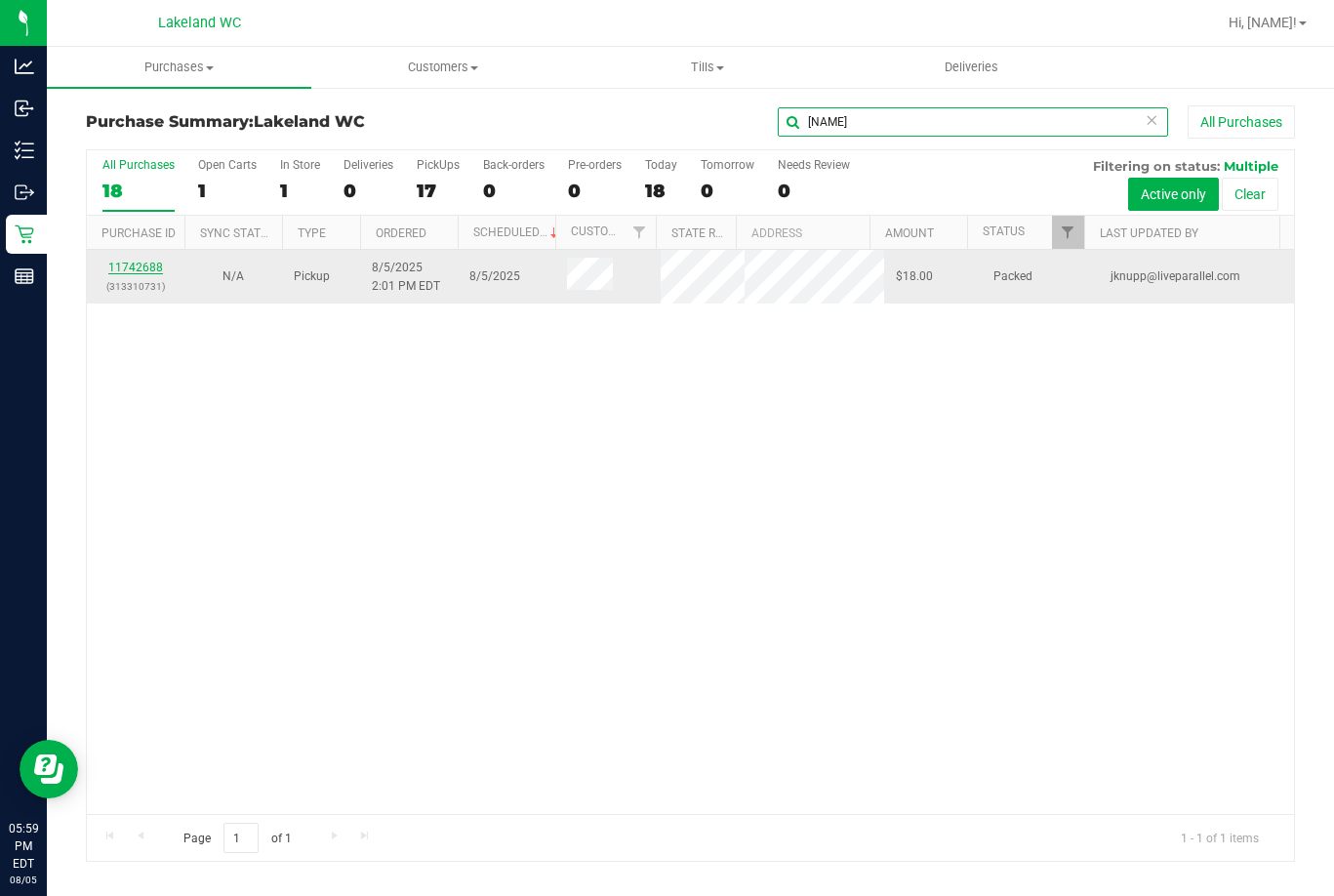 type on "kate" 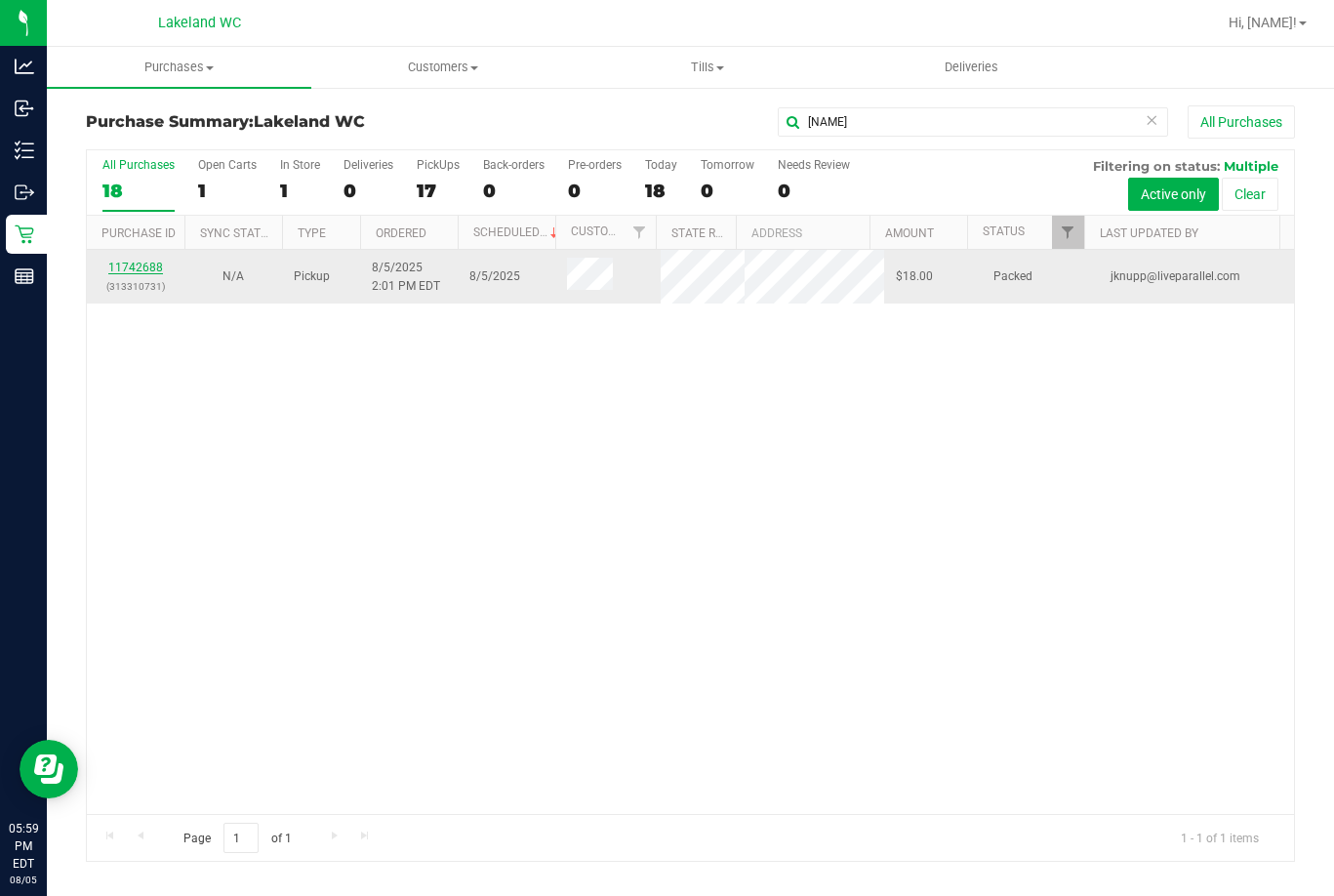 click on "11742688" at bounding box center [136, 267] 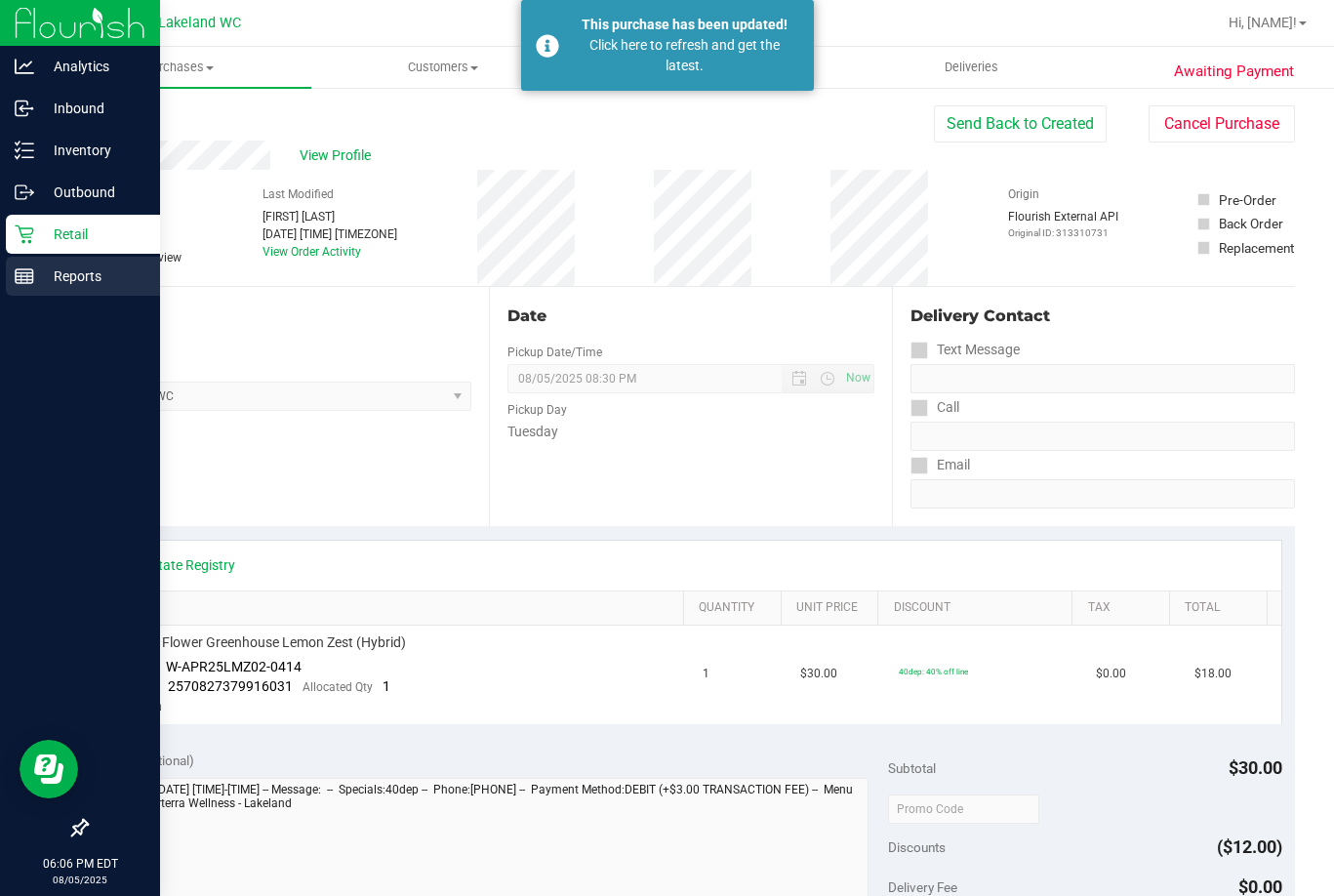 click on "Reports" at bounding box center (93, 276) 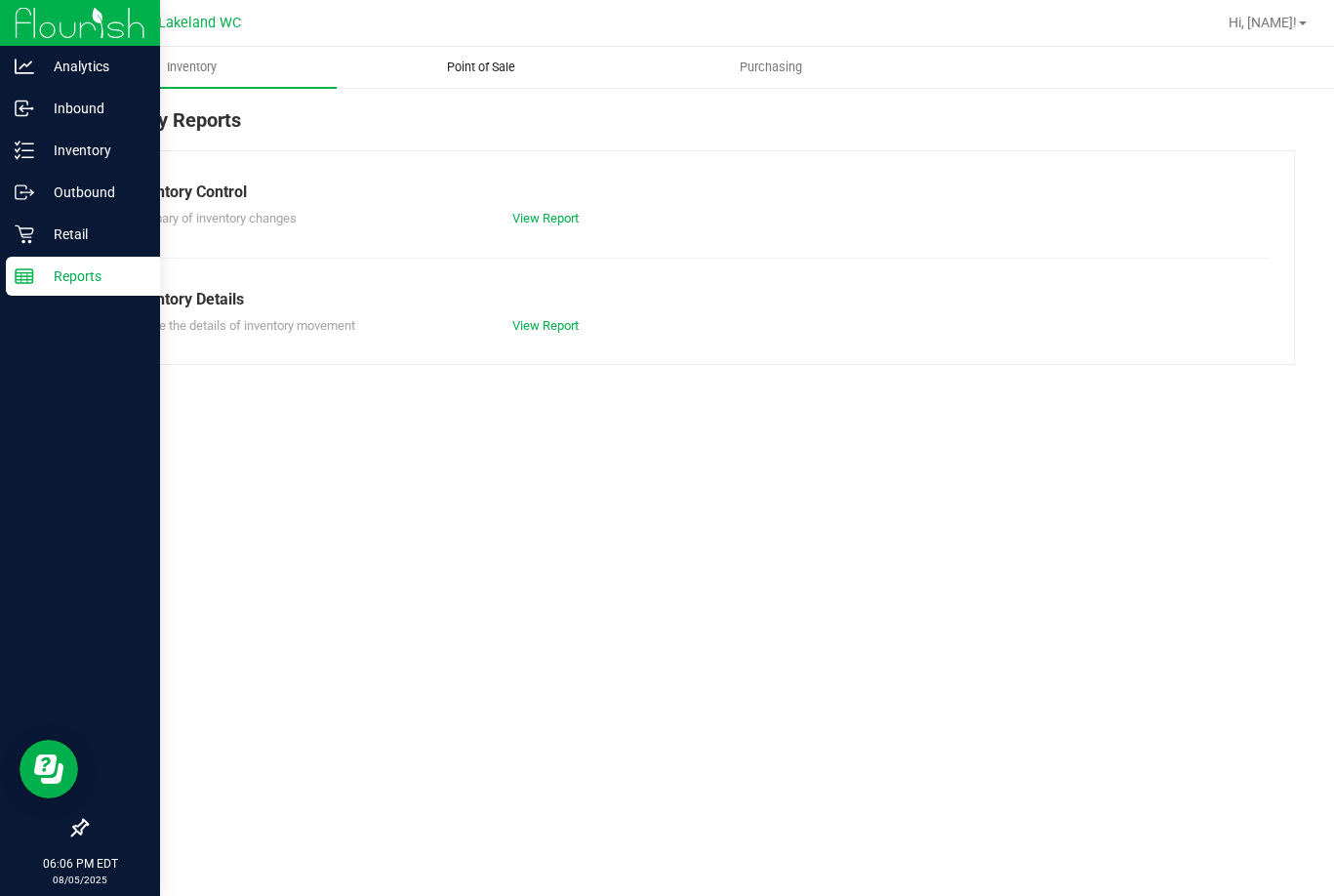 click on "Point of Sale" at bounding box center [481, 67] 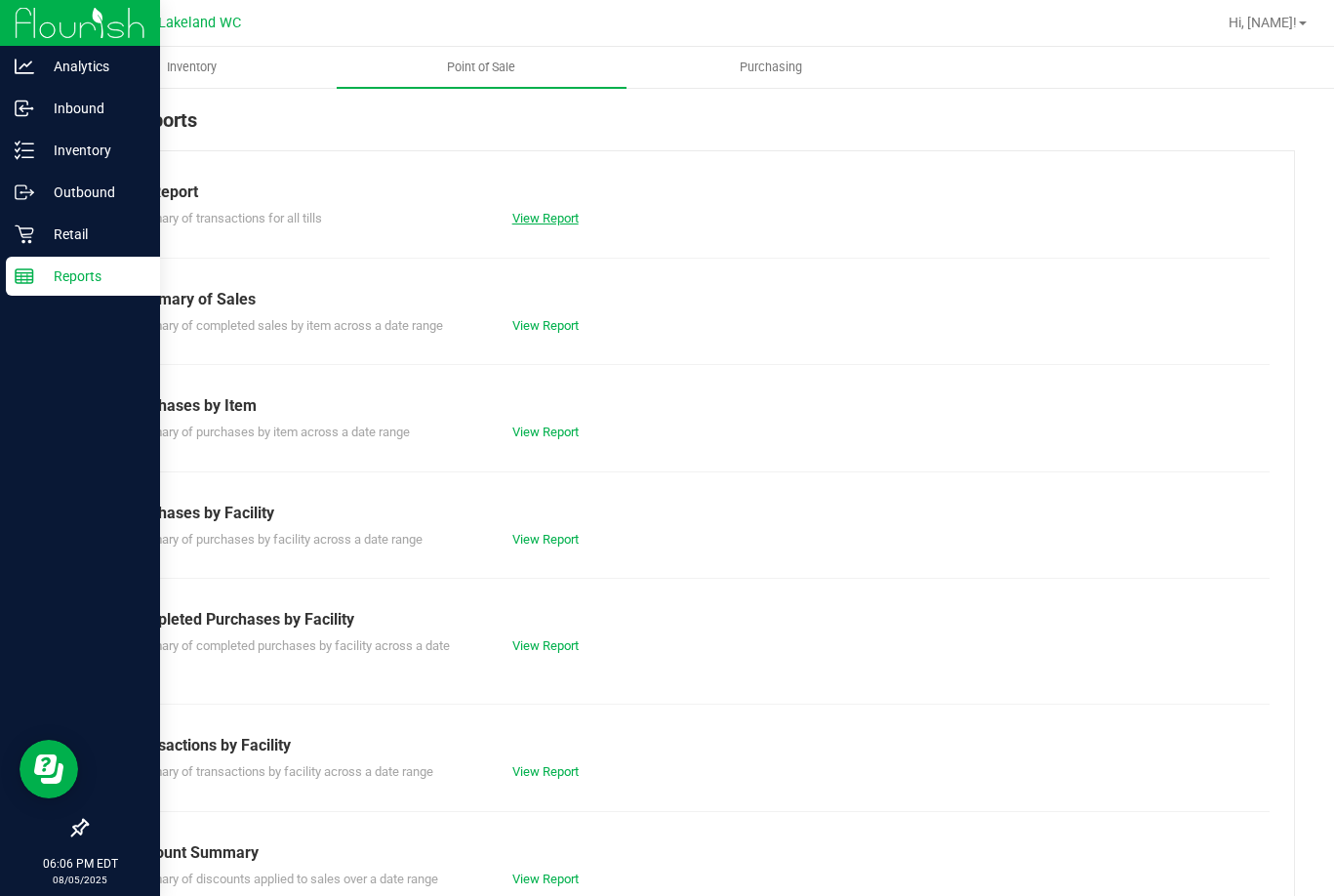 click on "View Report" at bounding box center (546, 218) 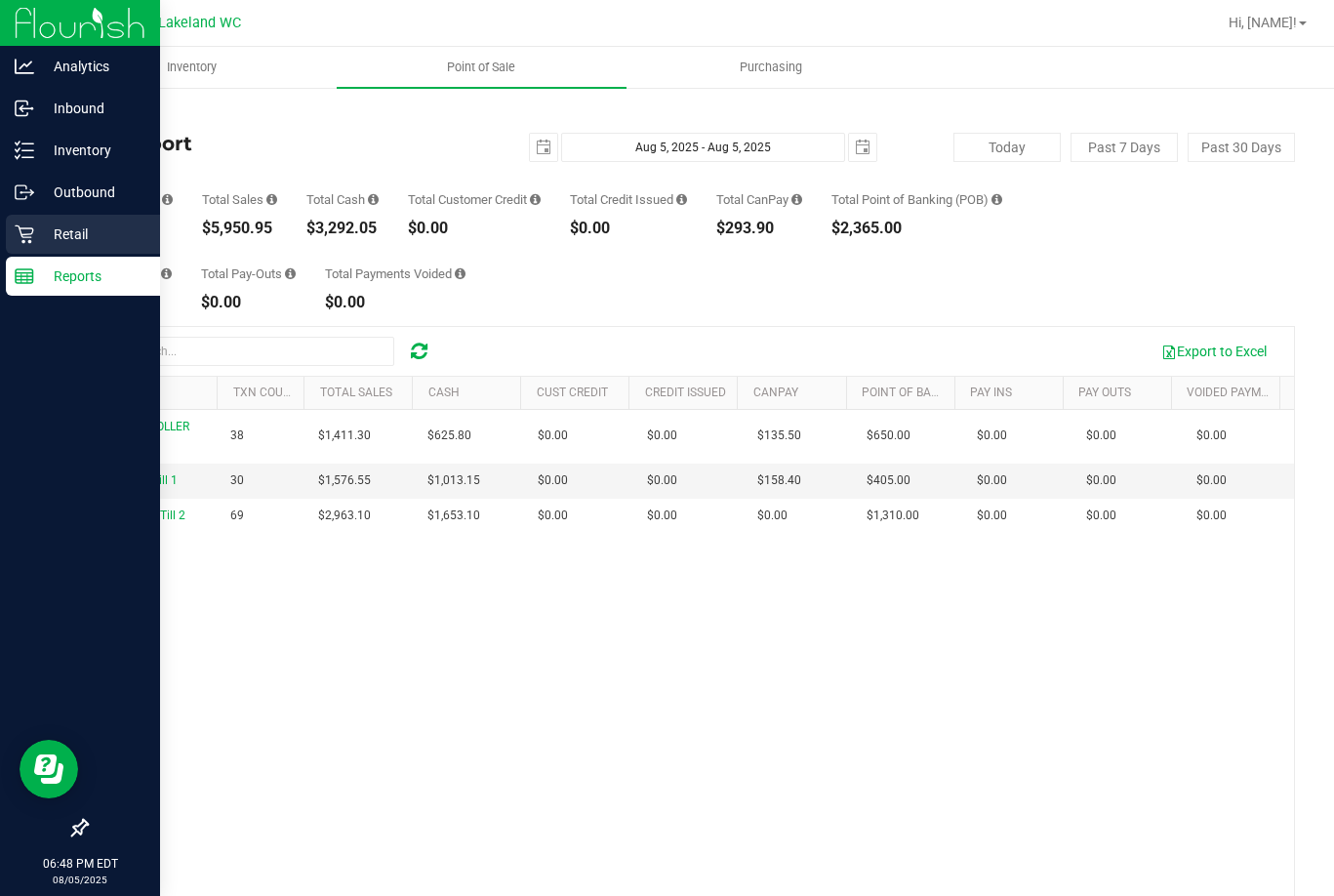 click on "Retail" at bounding box center (93, 234) 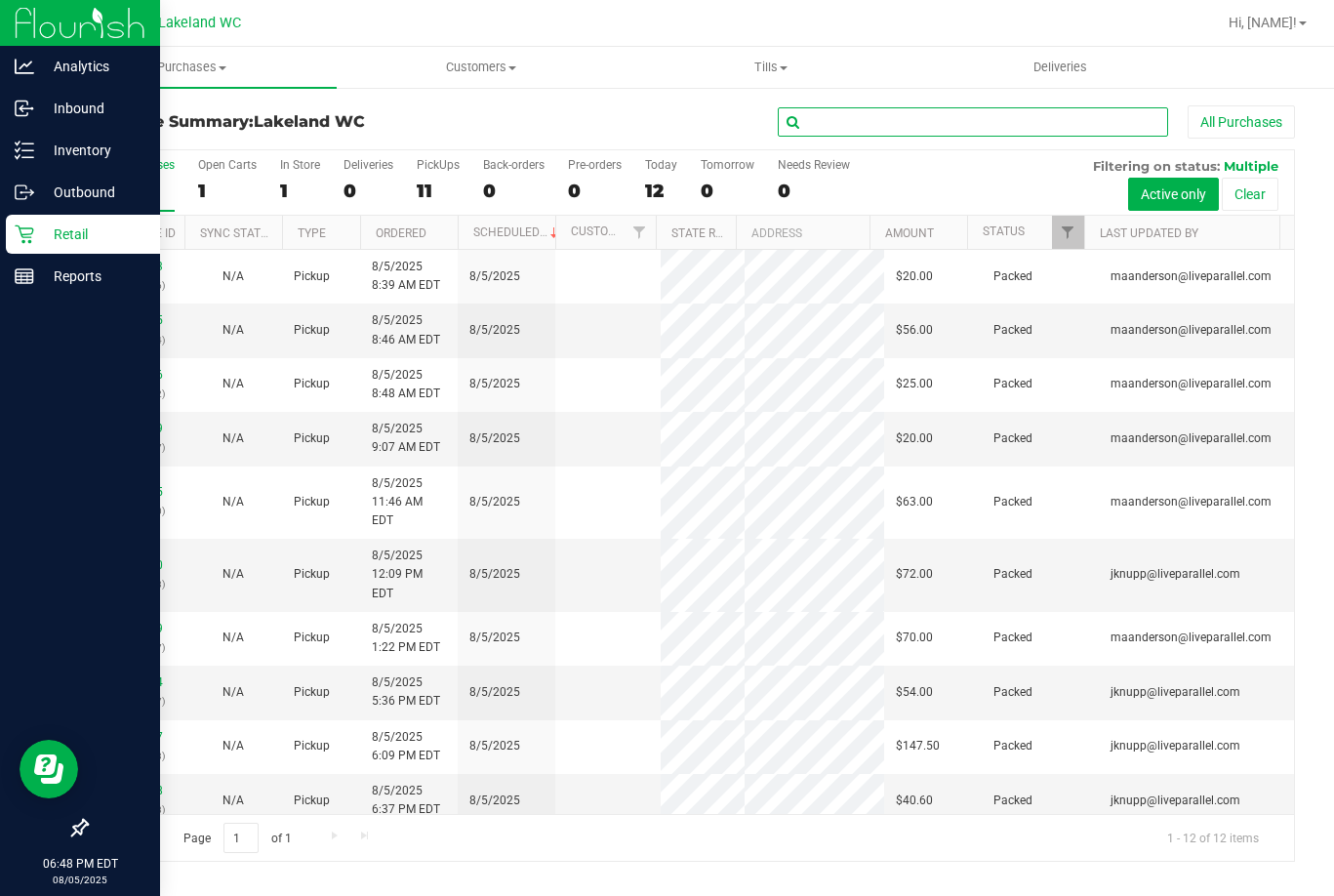 click at bounding box center (973, 122) 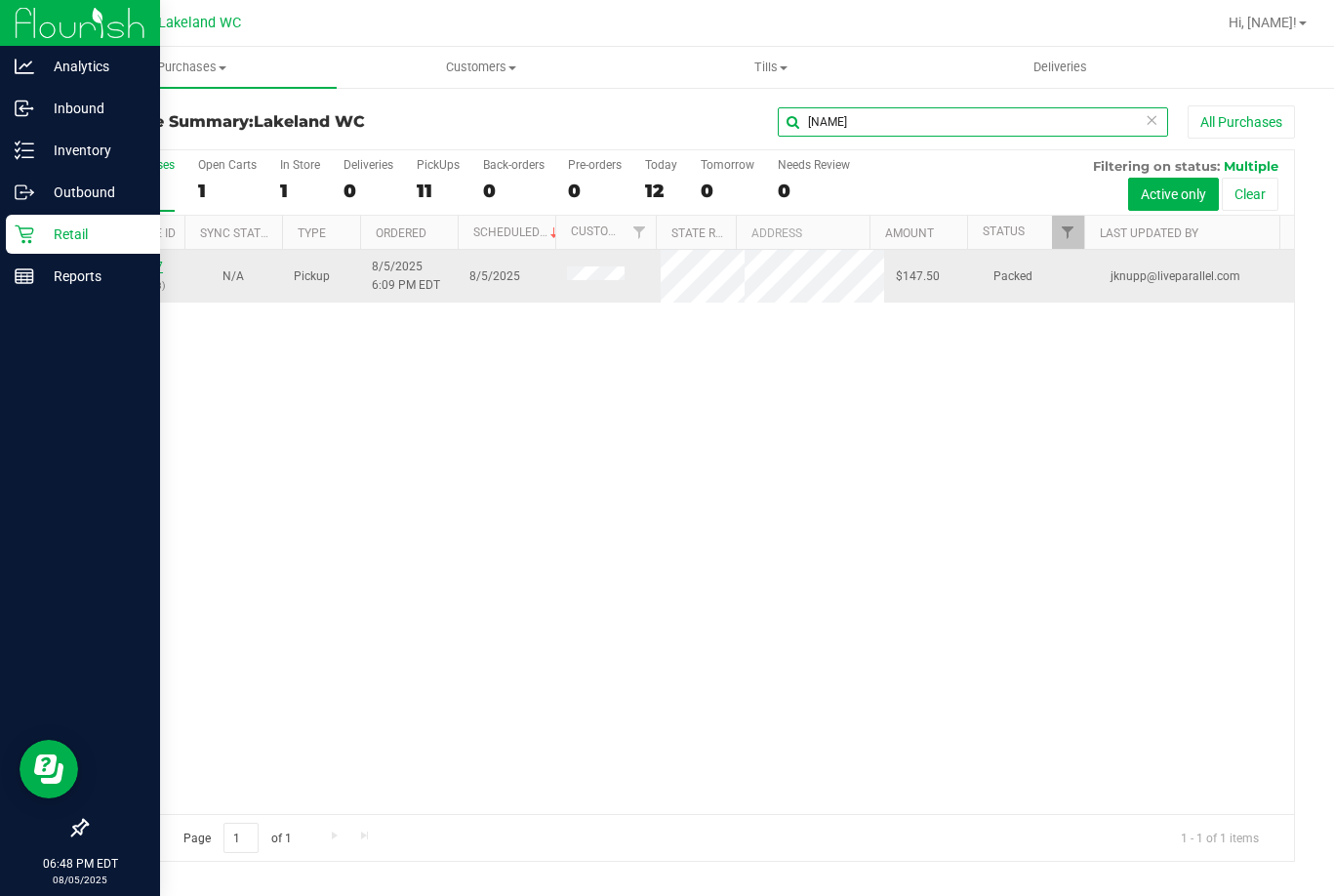 type on "EMILY" 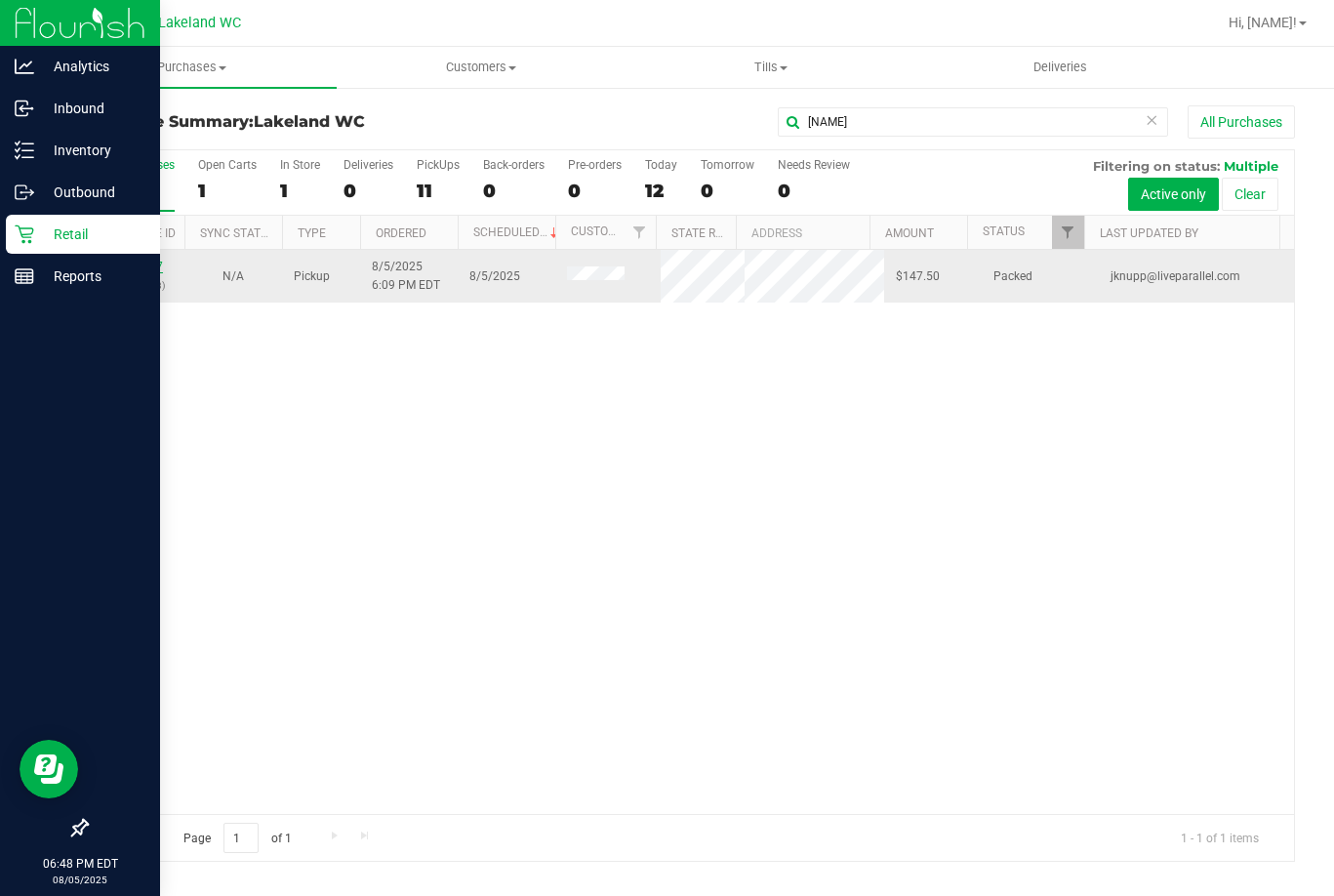 click on "11744227" at bounding box center (136, 266) 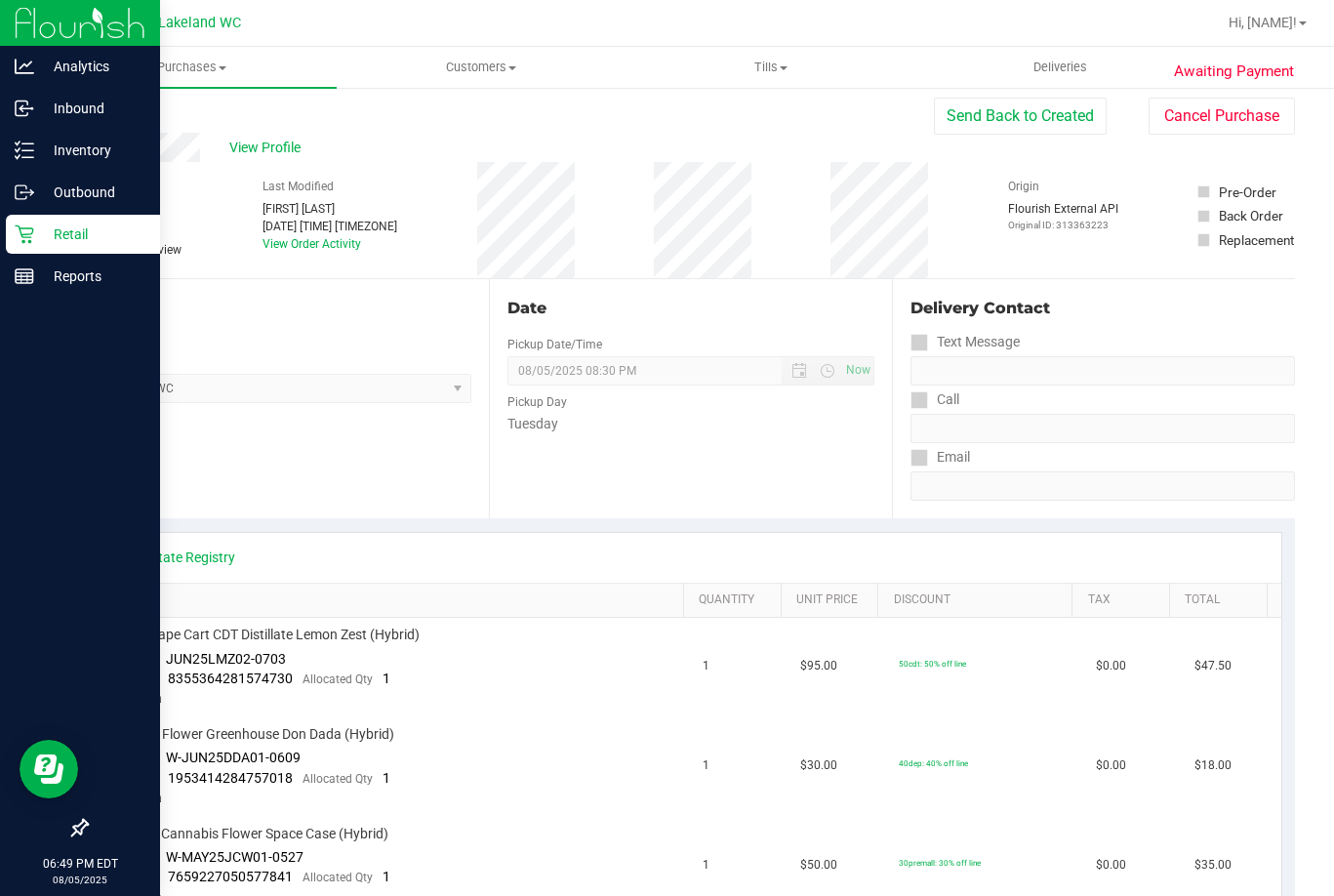 scroll, scrollTop: 0, scrollLeft: 0, axis: both 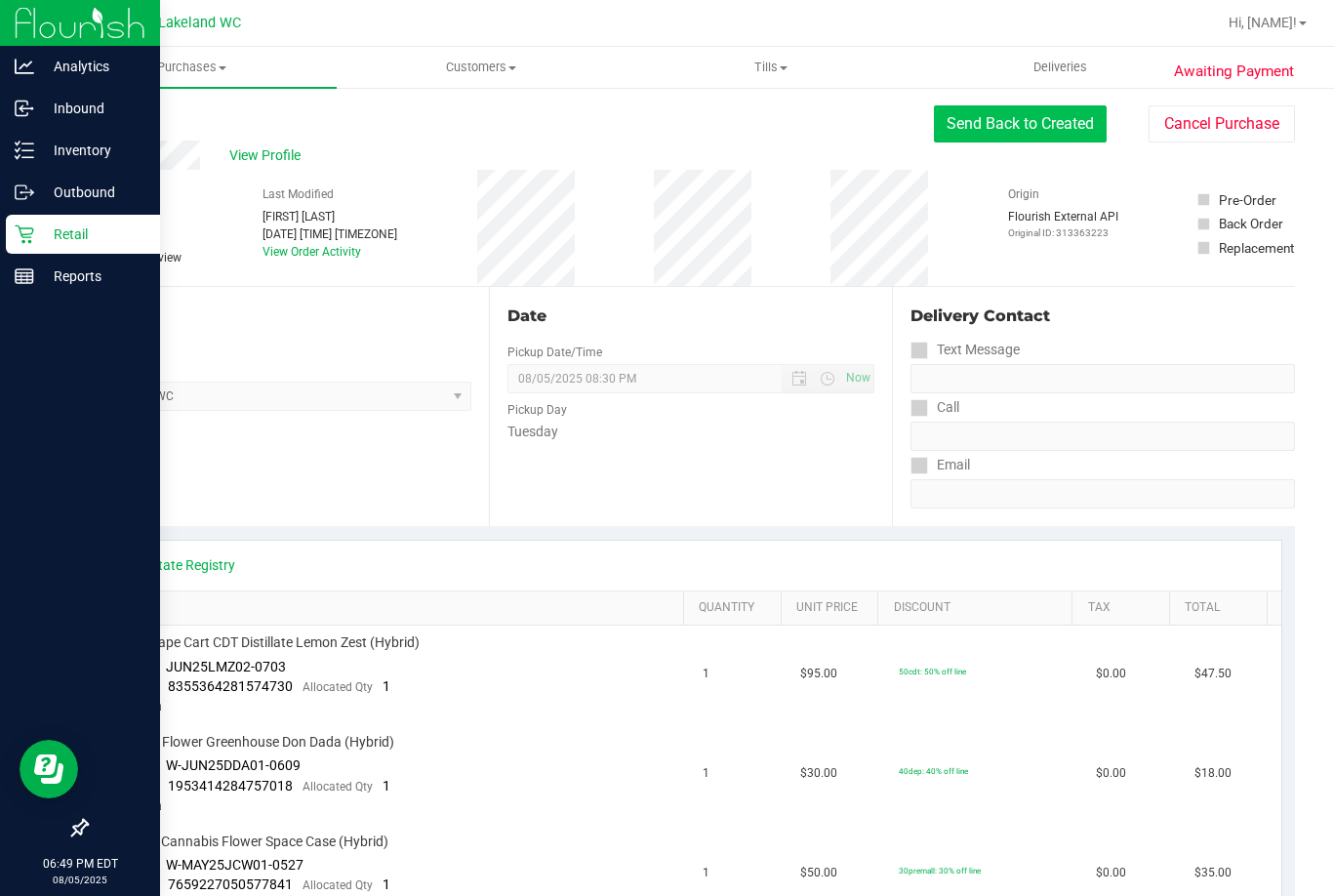 click on "Send Back to Created" at bounding box center [1020, 124] 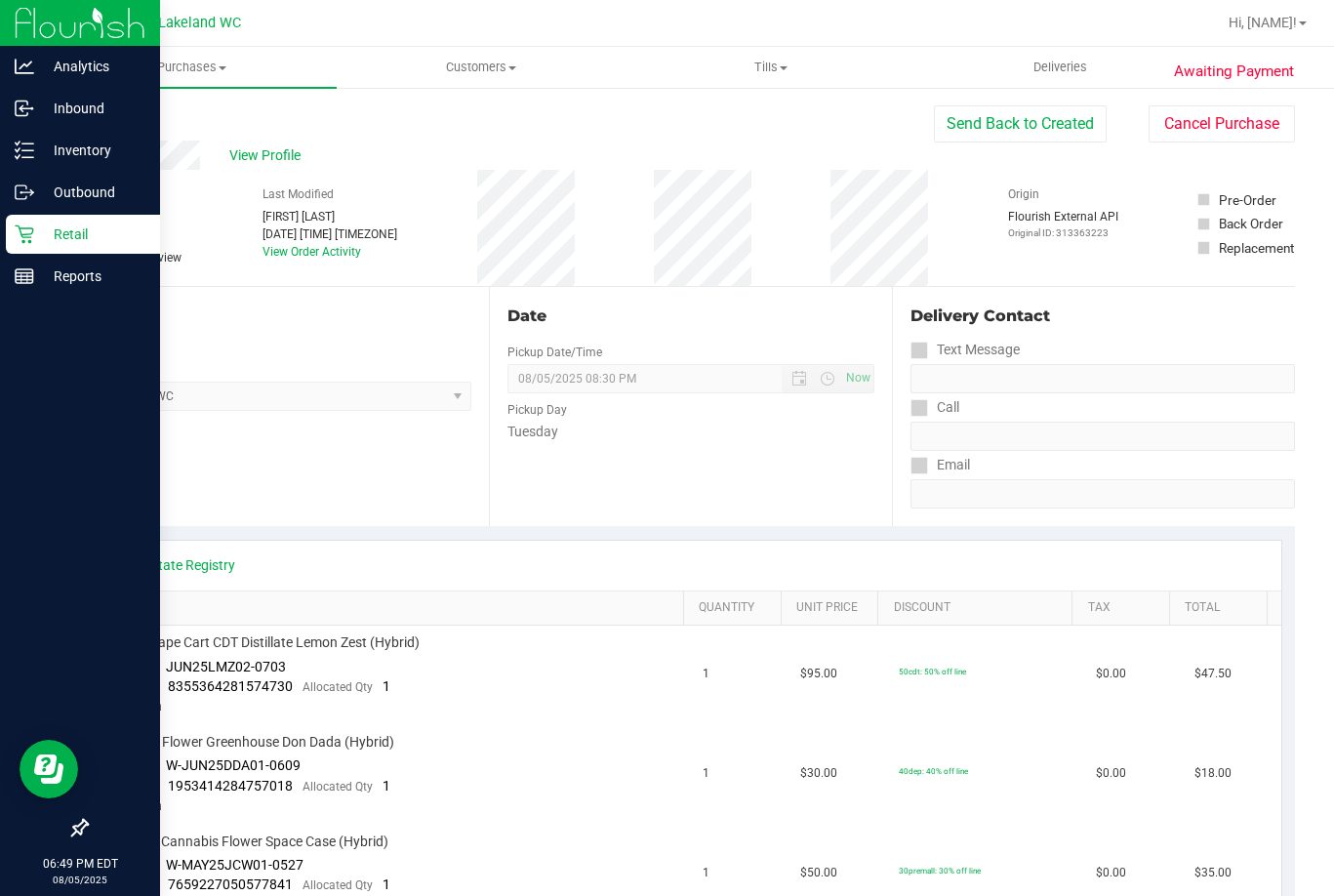 scroll, scrollTop: 488, scrollLeft: 0, axis: vertical 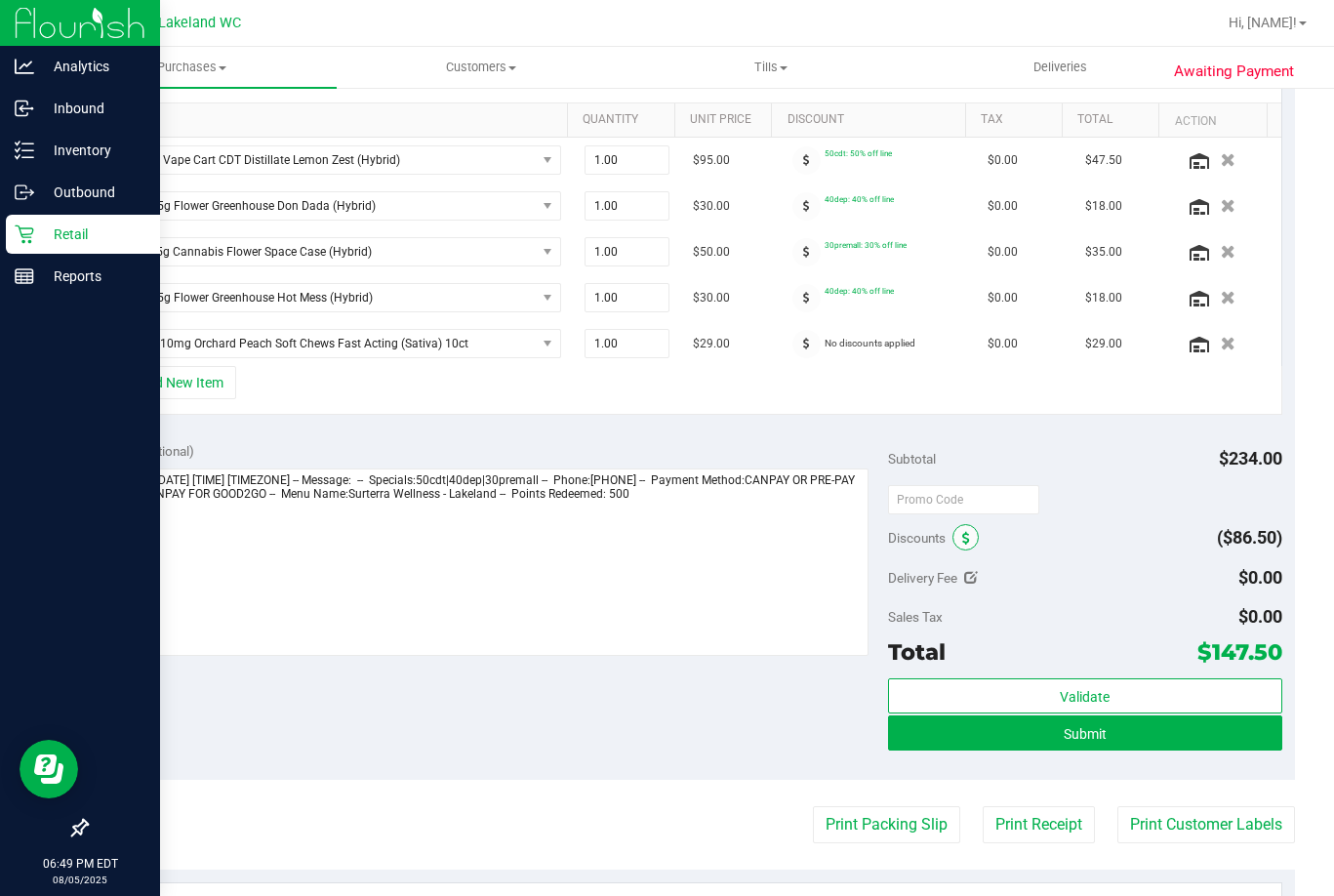 click at bounding box center (965, 537) 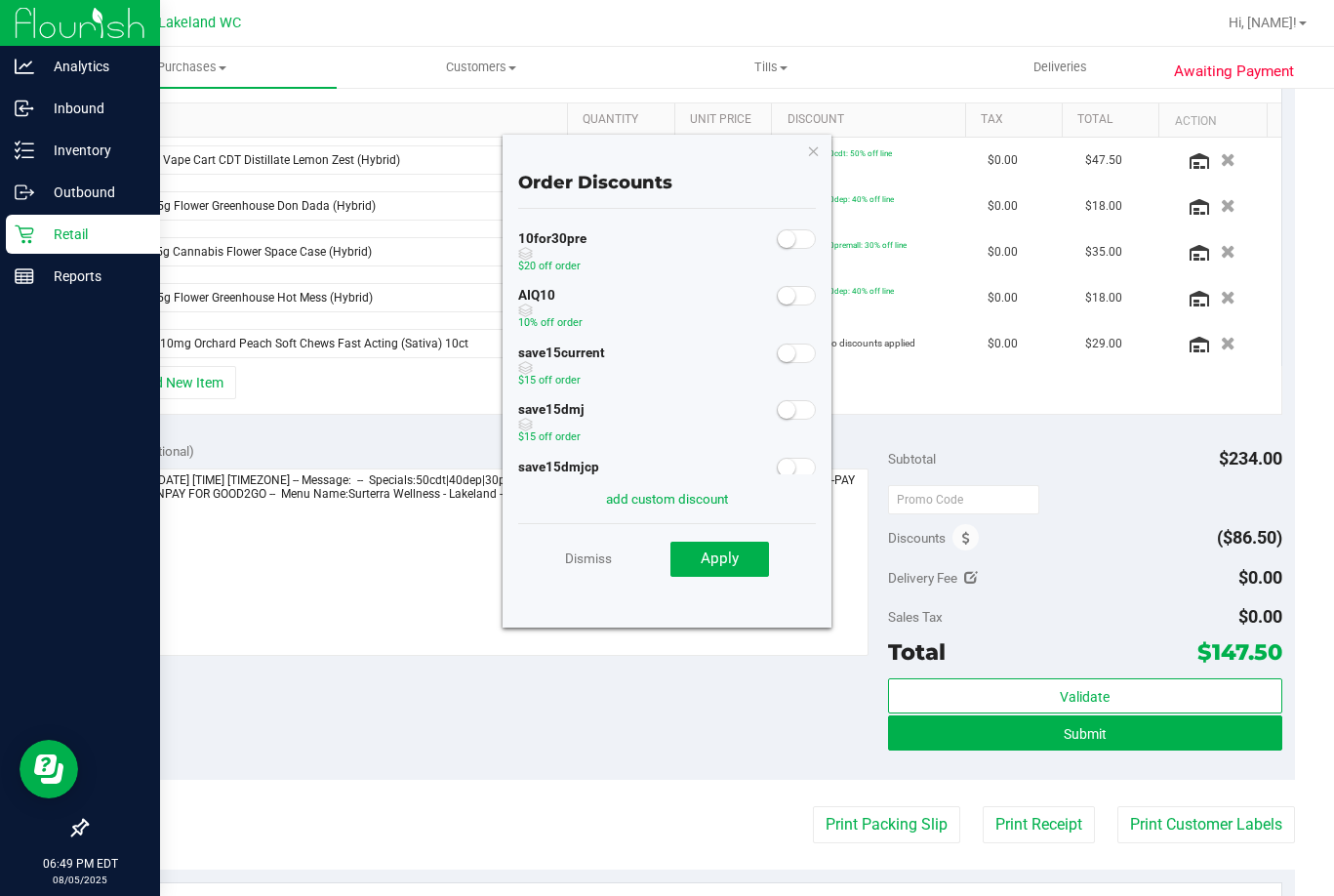 click at bounding box center (796, 296) 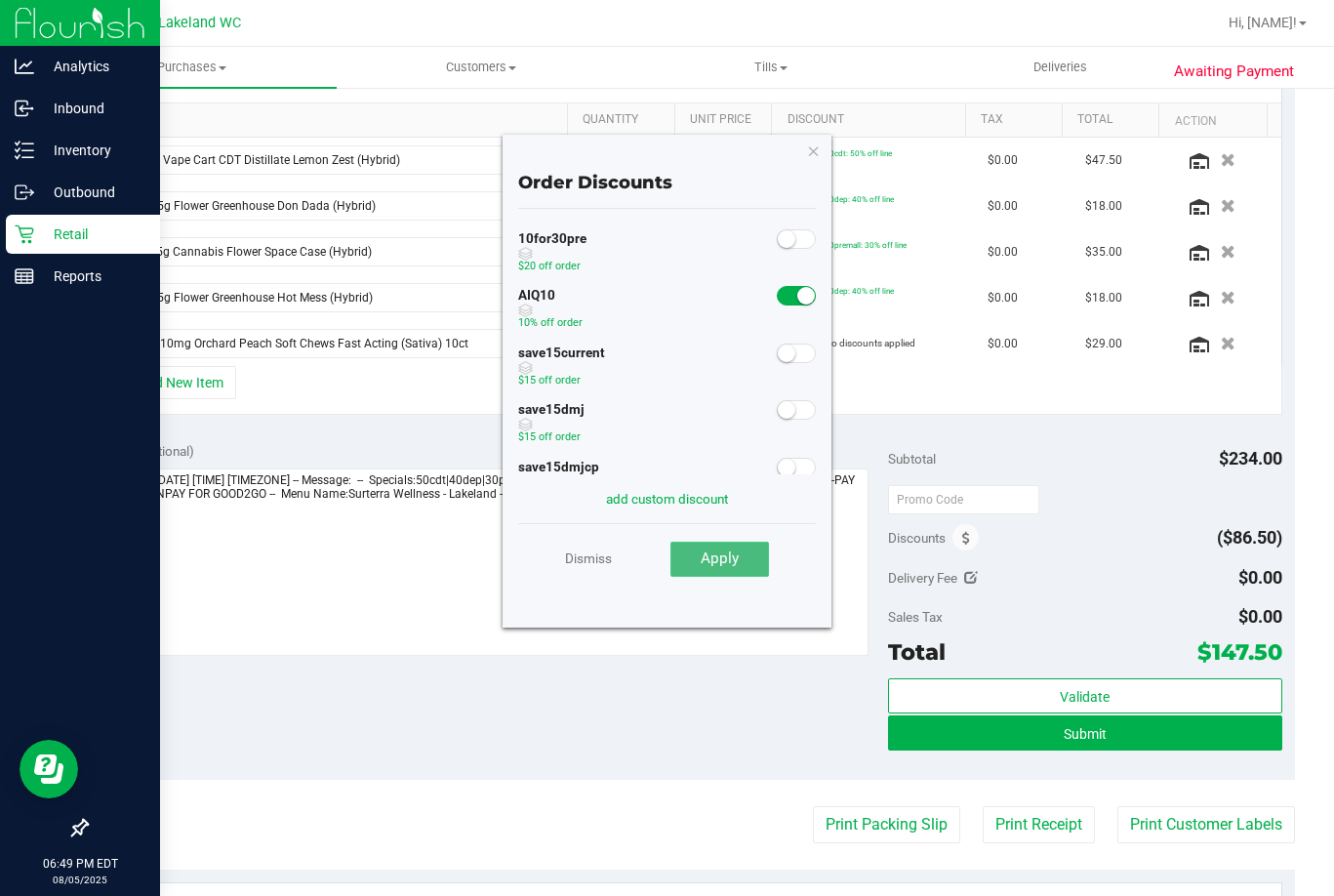 click on "Apply" at bounding box center (719, 558) 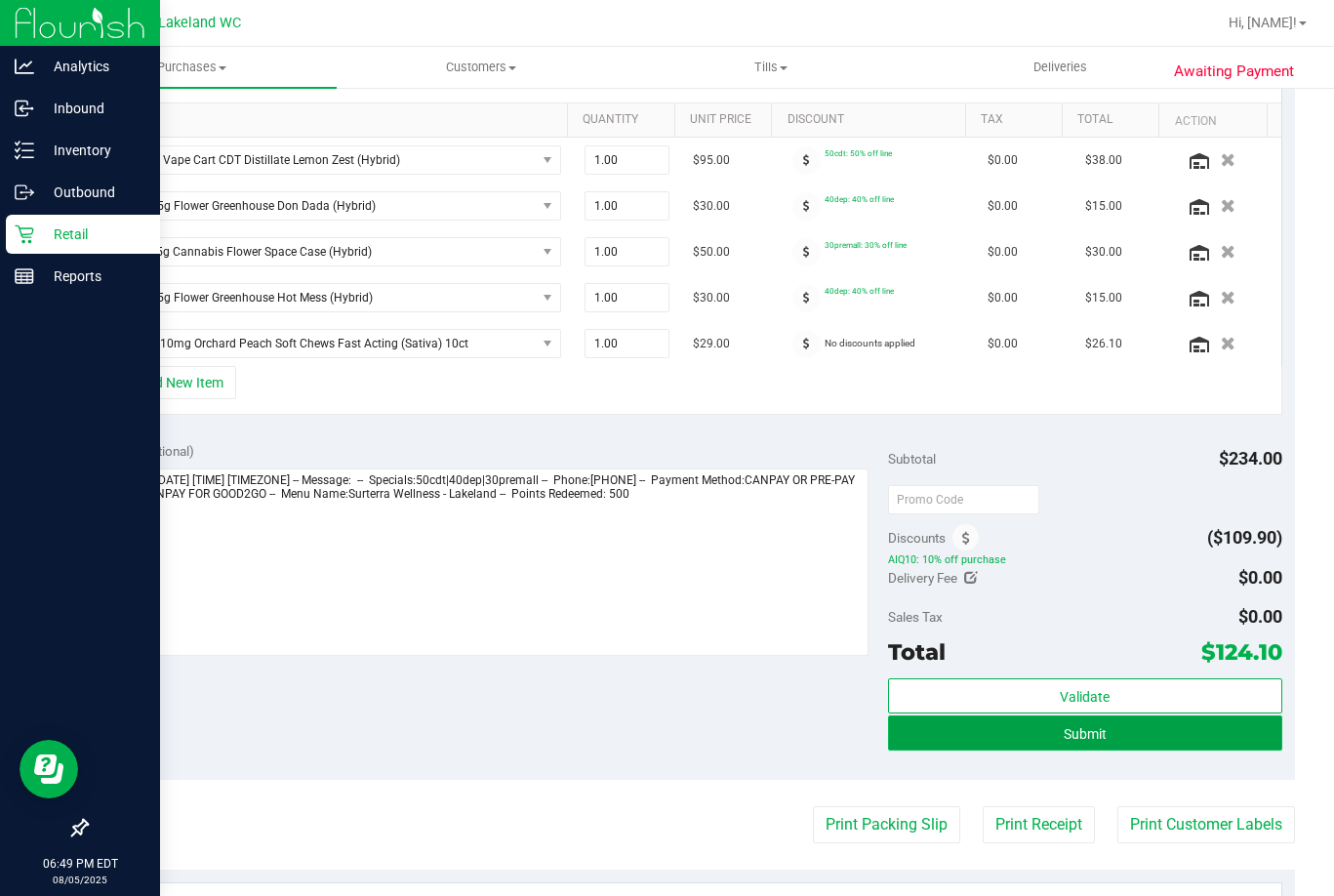 click on "Submit" at bounding box center [1085, 734] 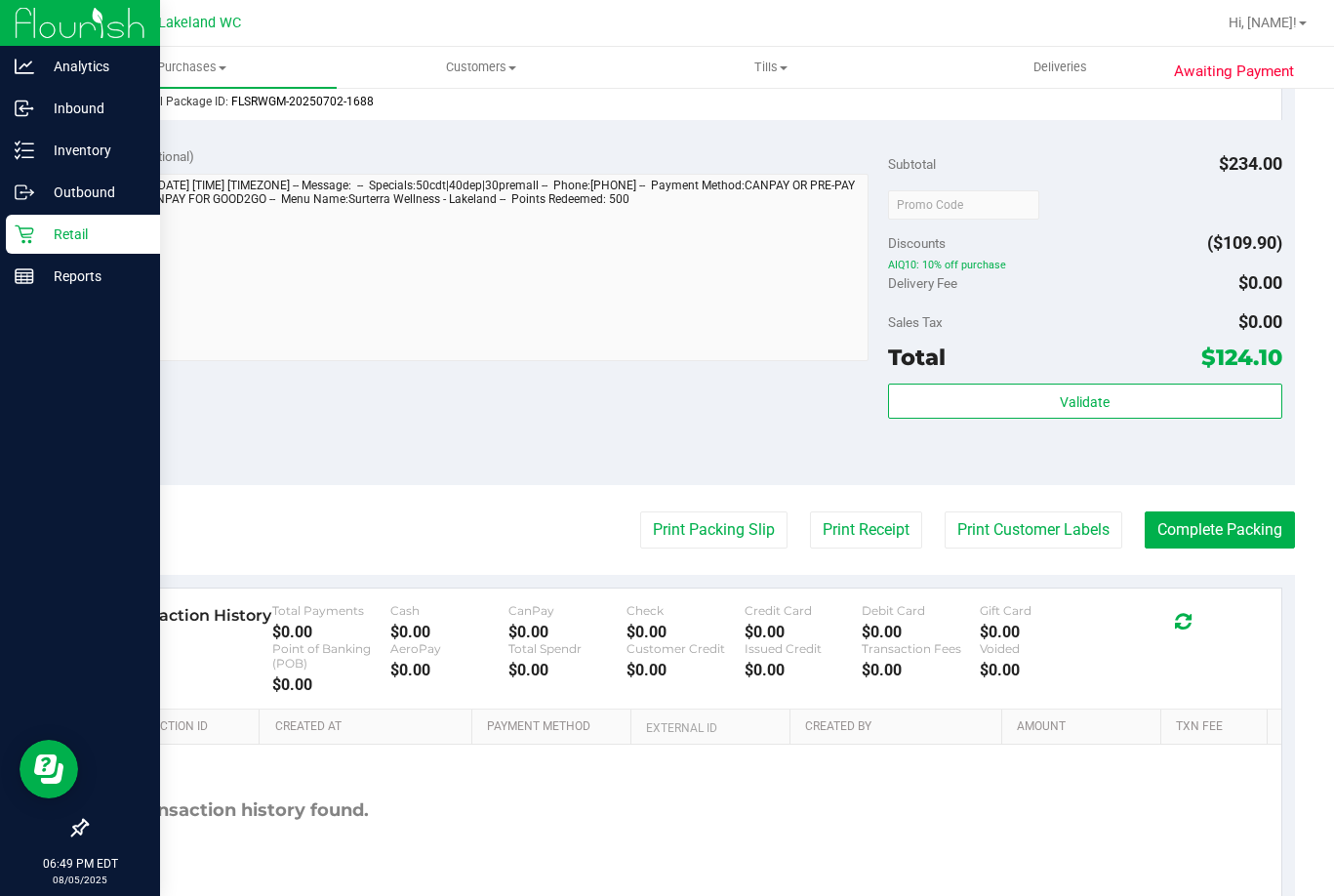 scroll, scrollTop: 1366, scrollLeft: 0, axis: vertical 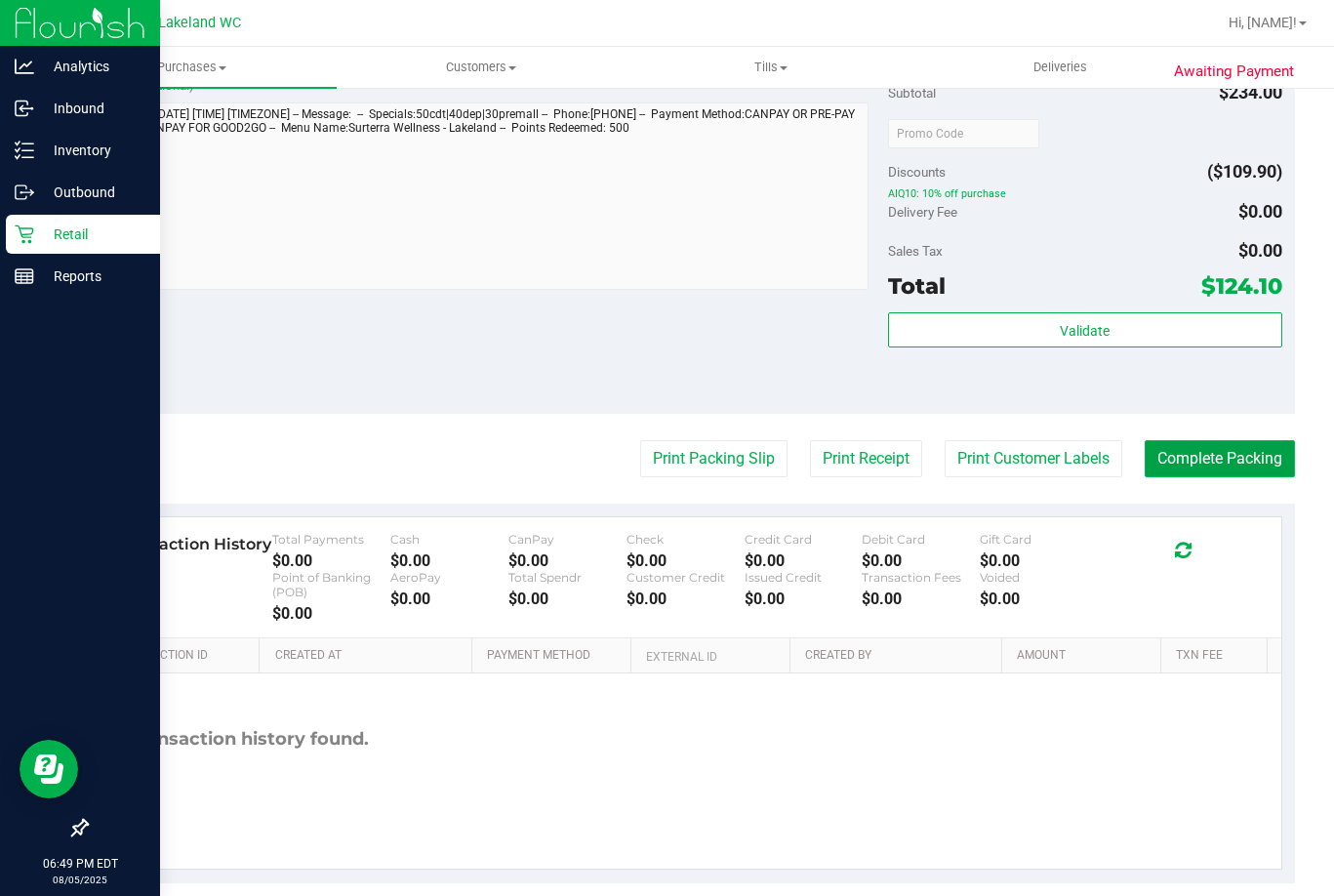 click on "Complete Packing" at bounding box center [1220, 459] 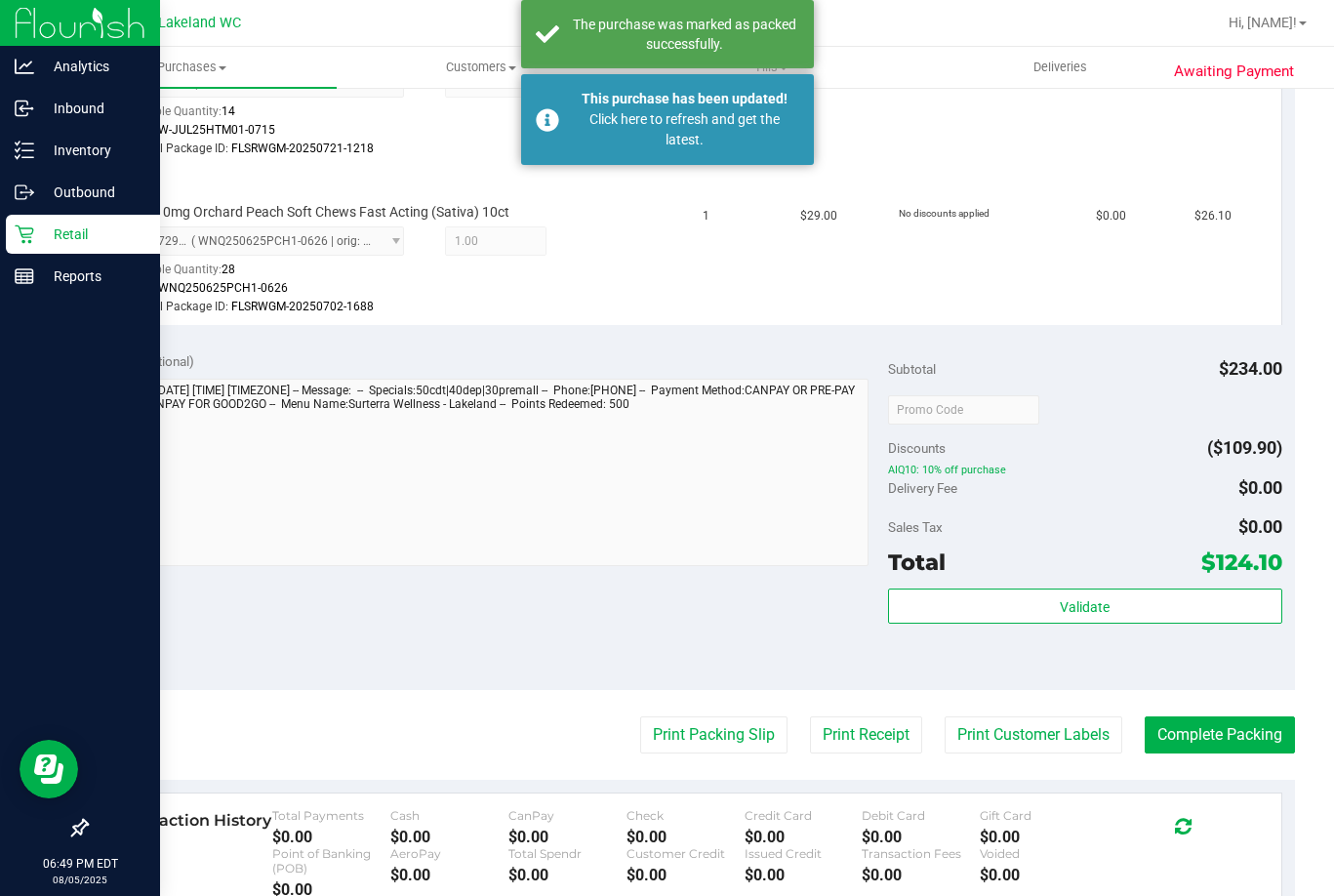 scroll, scrollTop: 976, scrollLeft: 0, axis: vertical 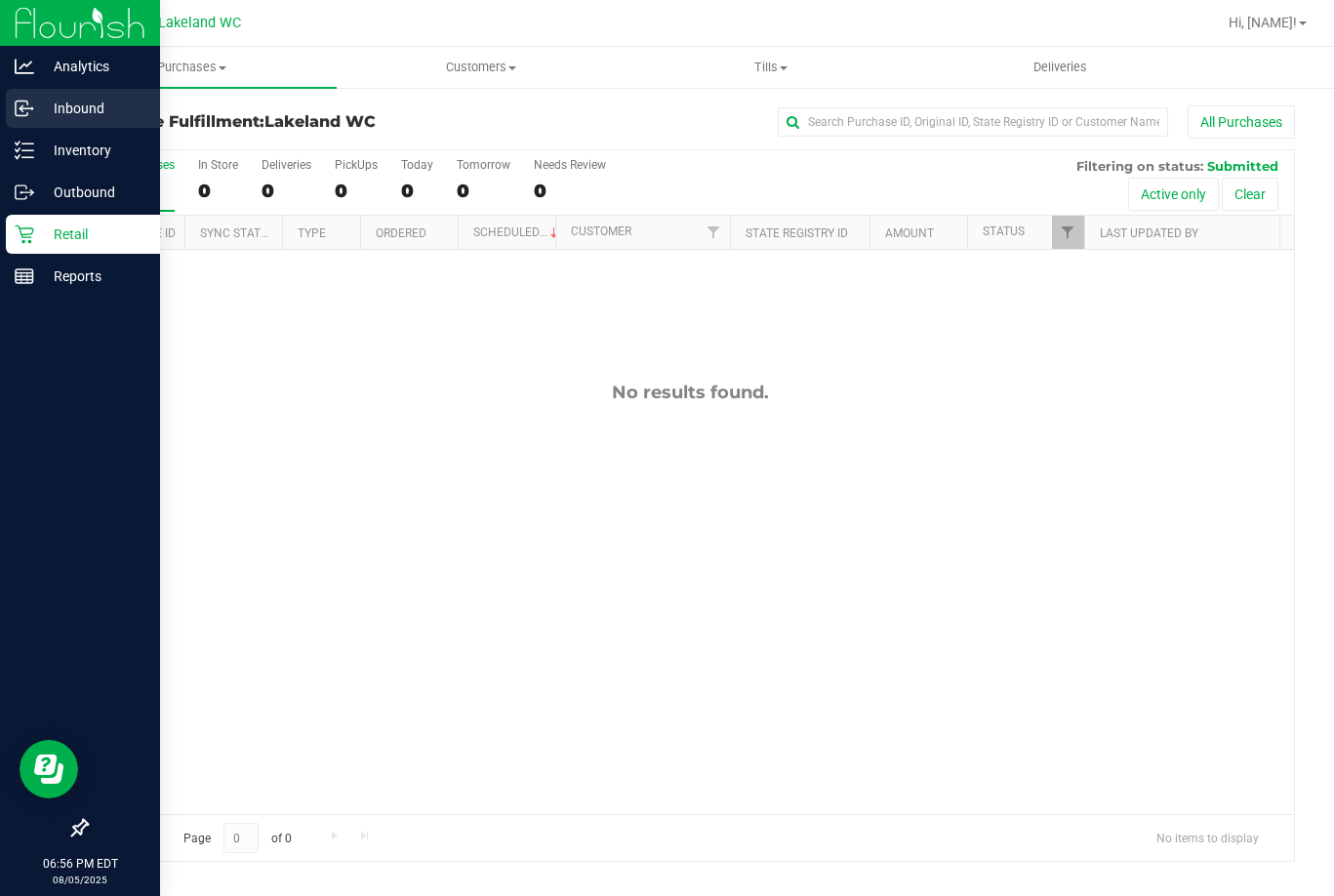 click on "Inbound" at bounding box center [93, 108] 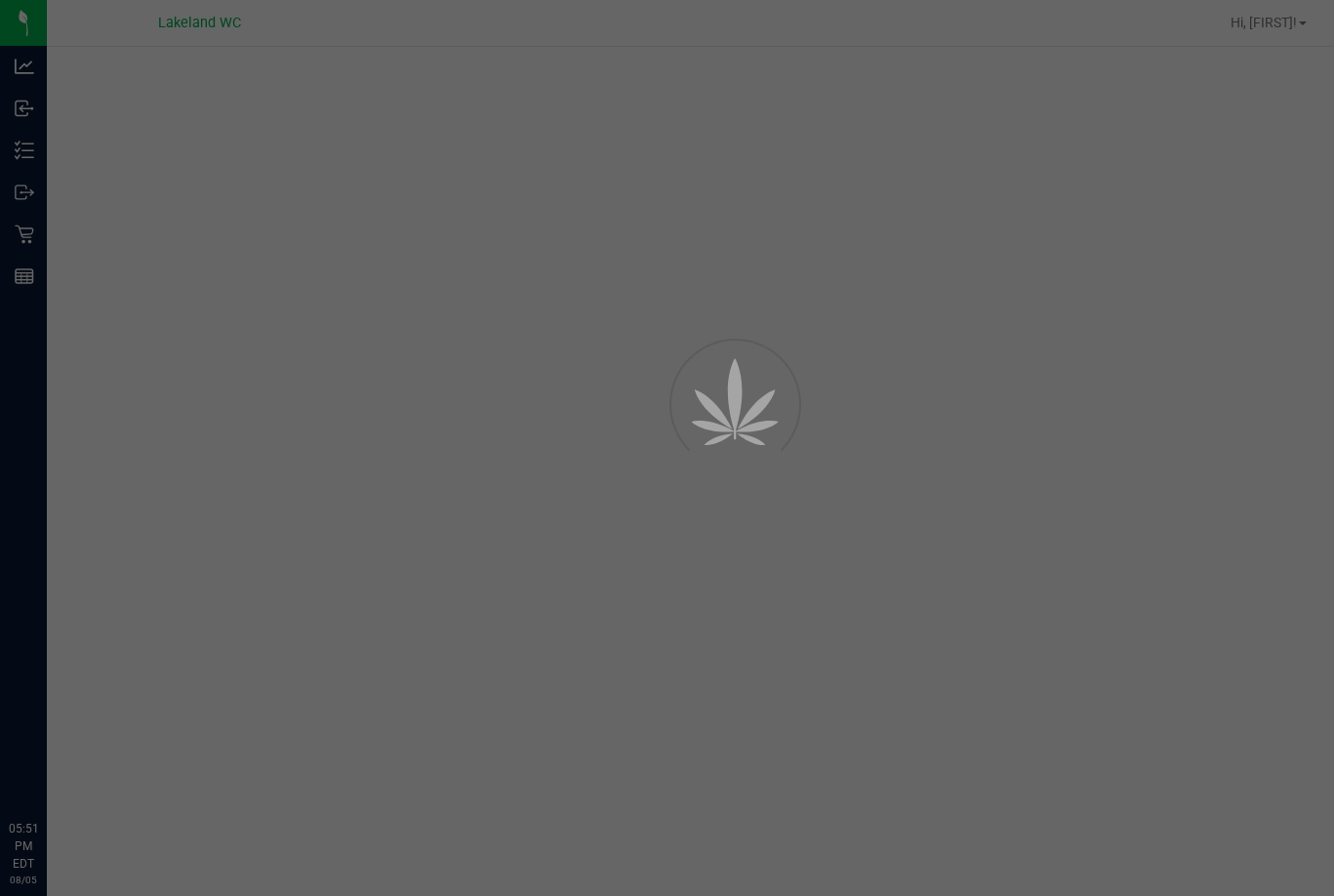 scroll, scrollTop: 0, scrollLeft: 0, axis: both 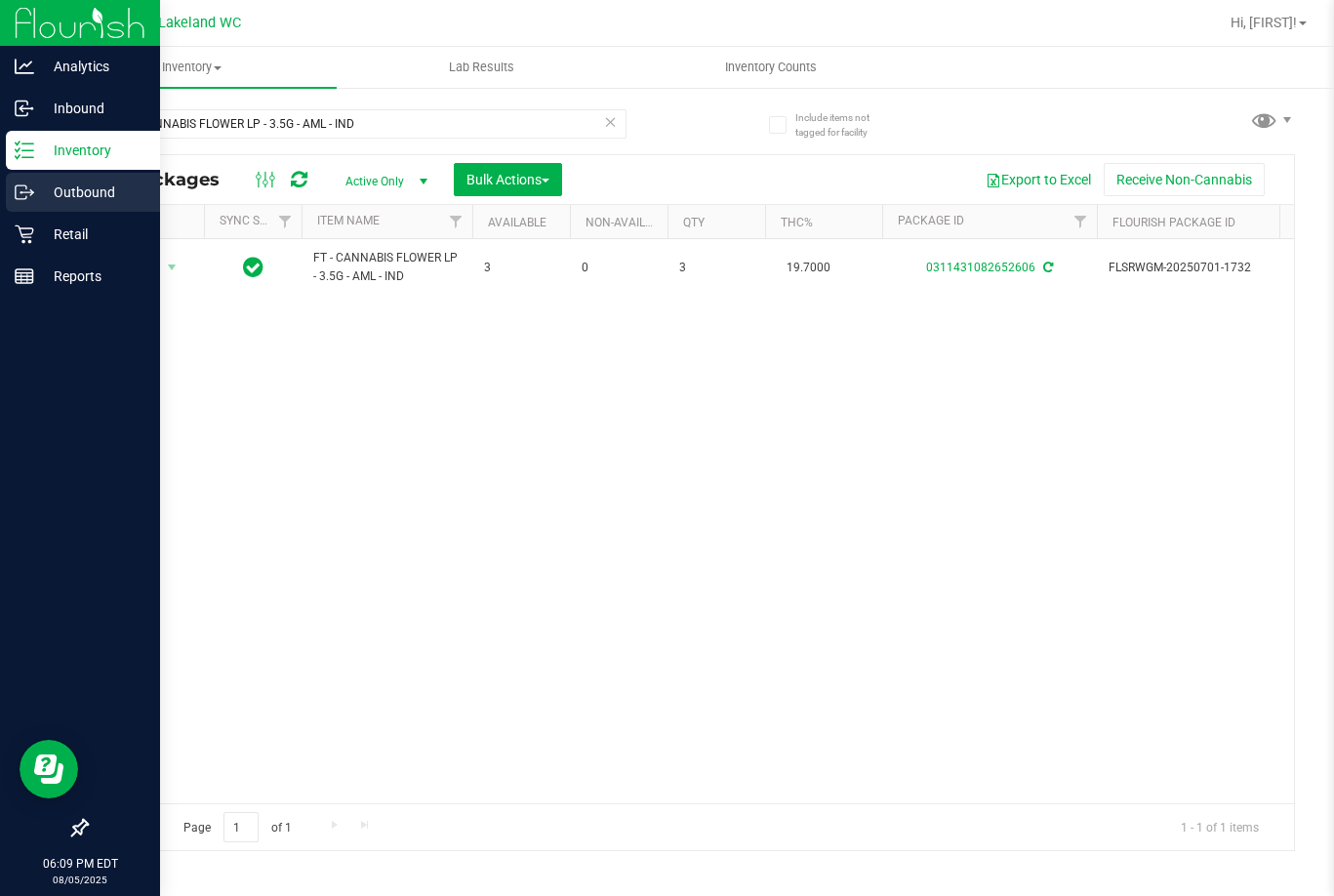 click on "Outbound" at bounding box center (83, 192) 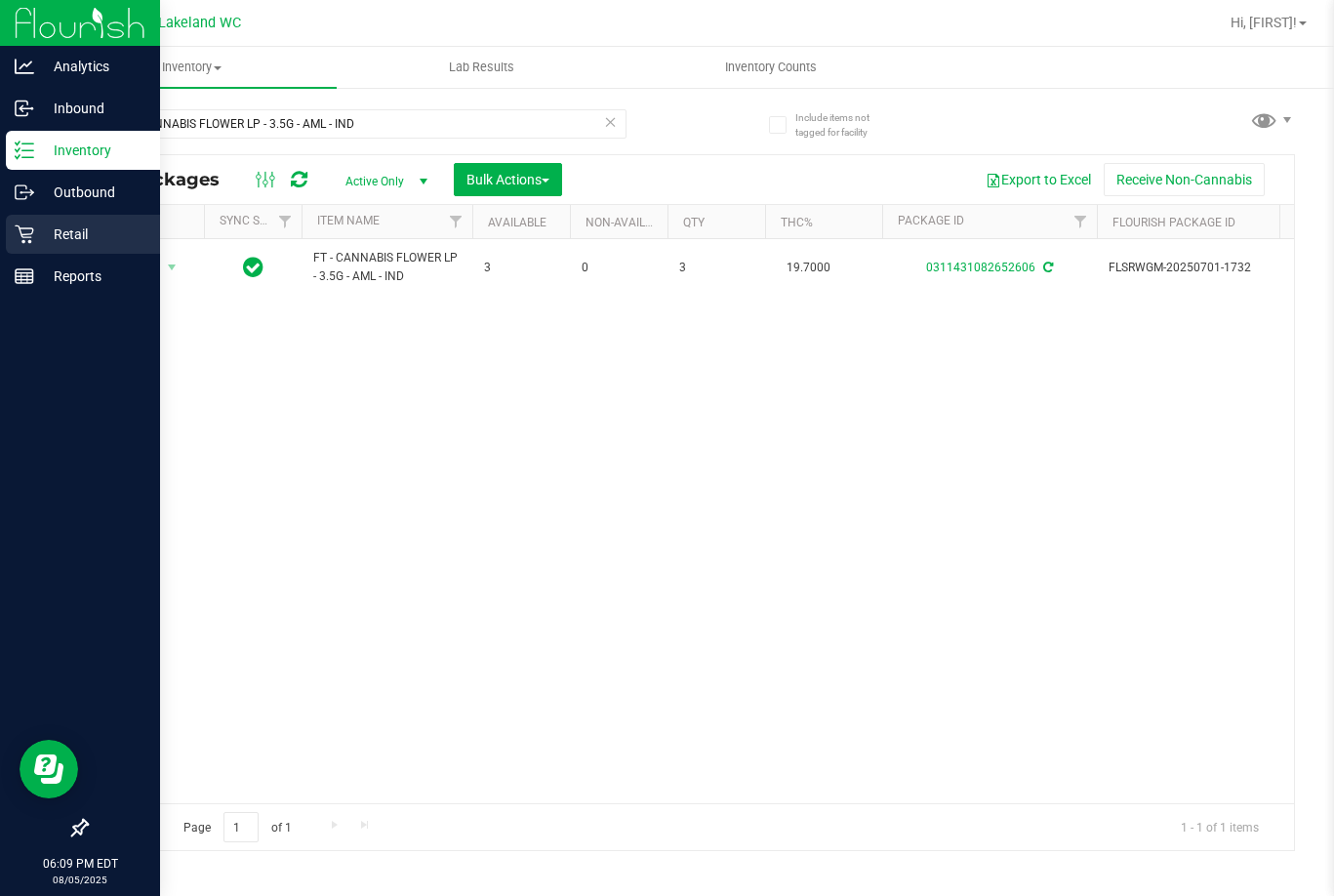 click on "Retail" at bounding box center [93, 234] 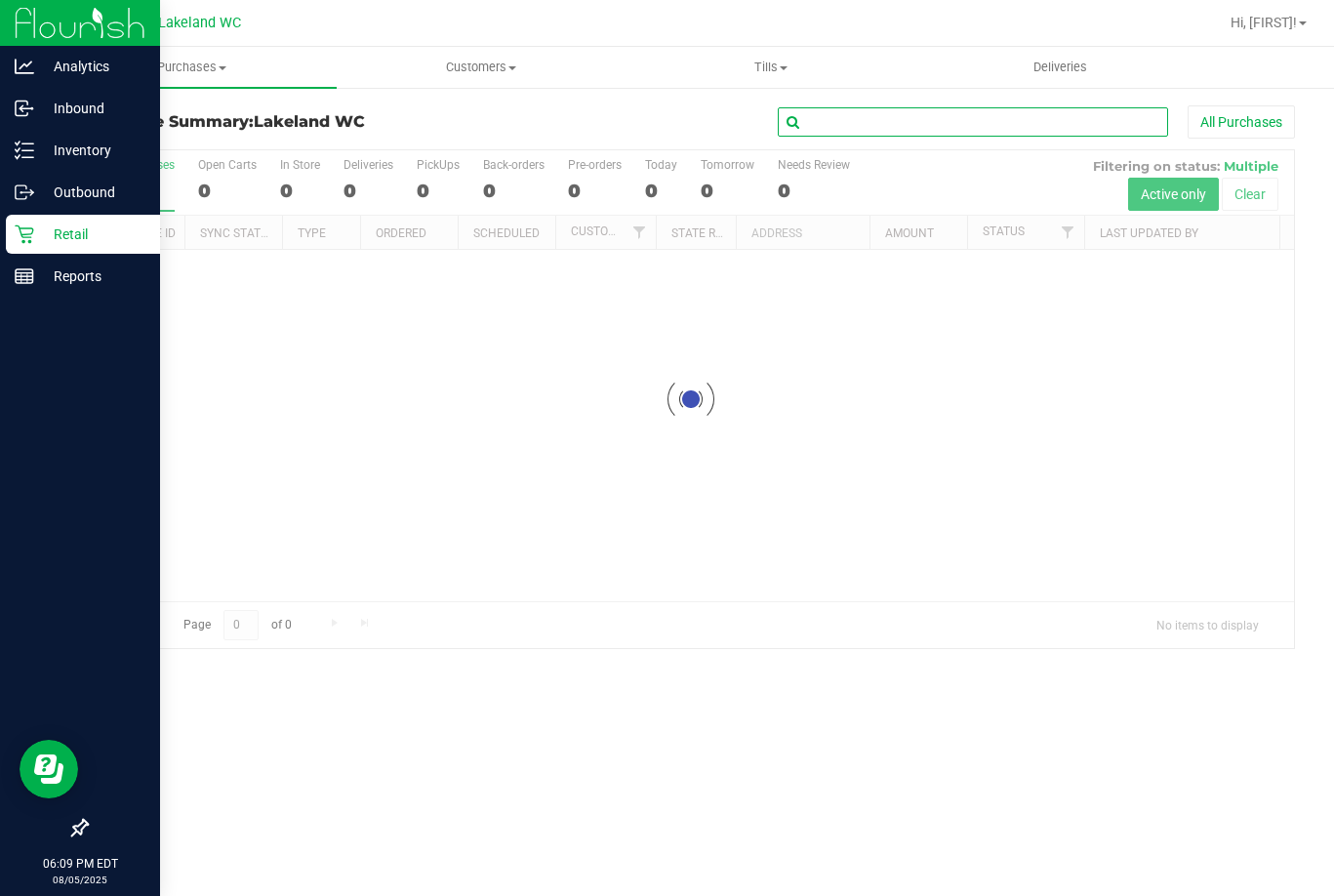 click at bounding box center [973, 122] 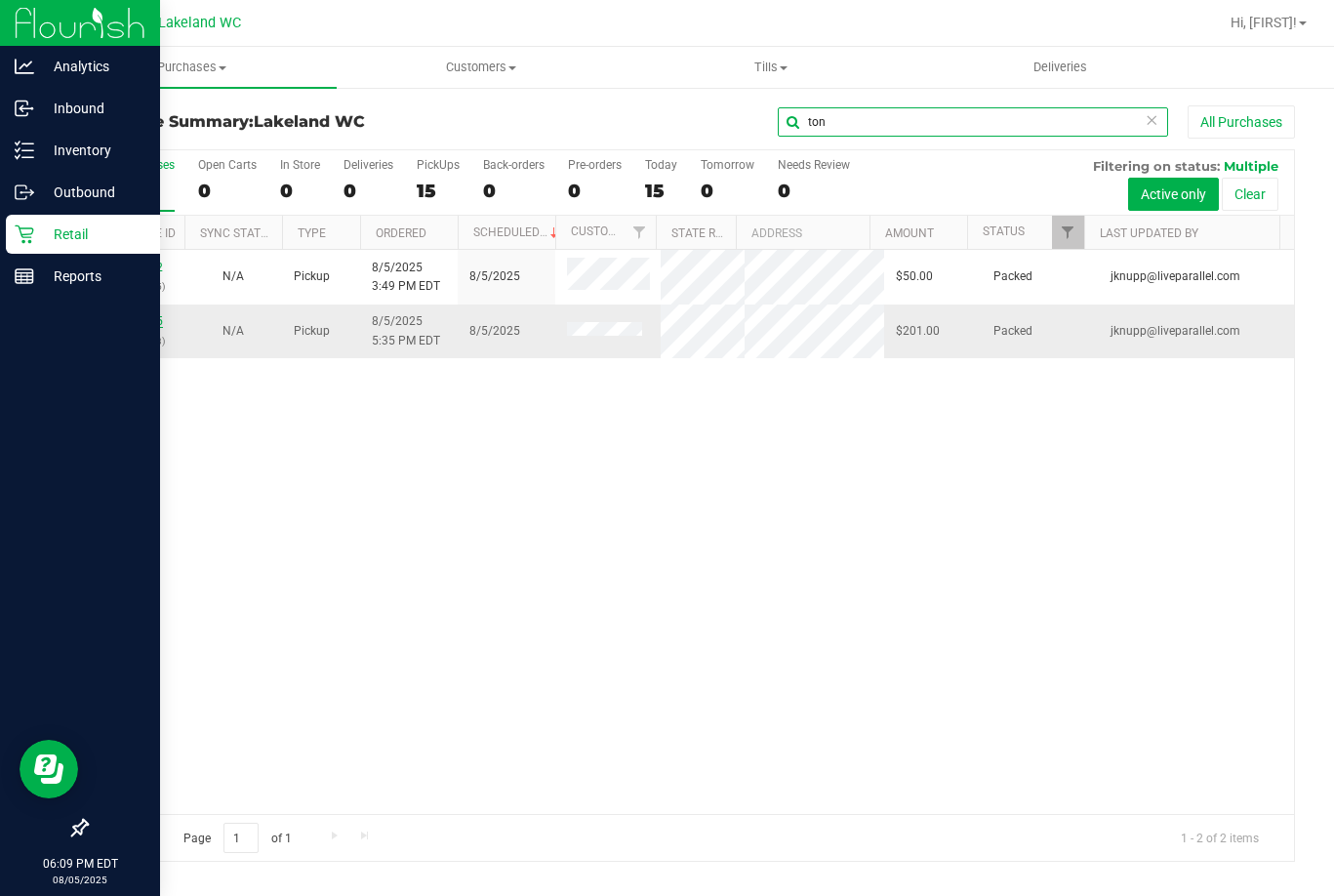 type on "ton" 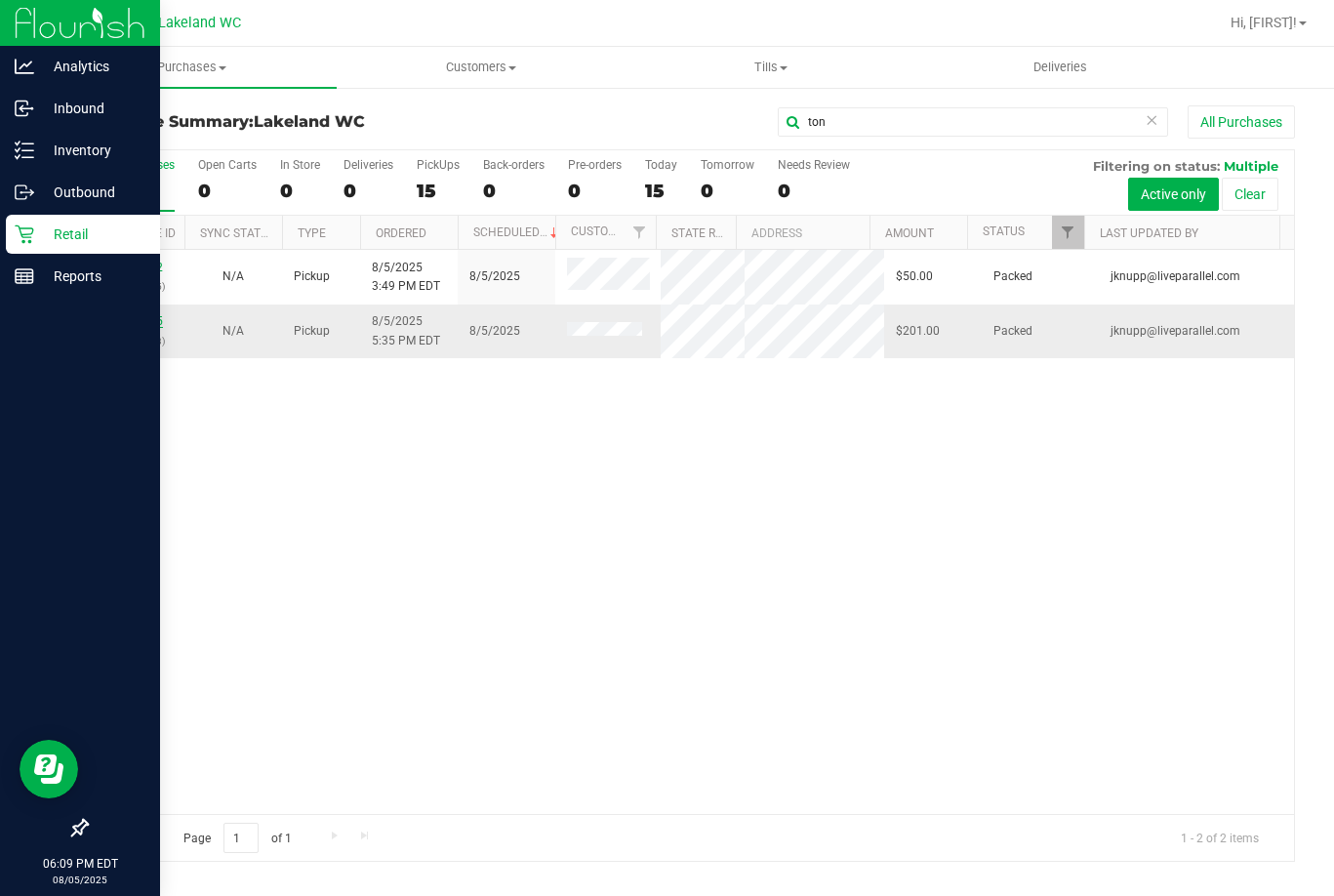 click on "11743955" at bounding box center (136, 321) 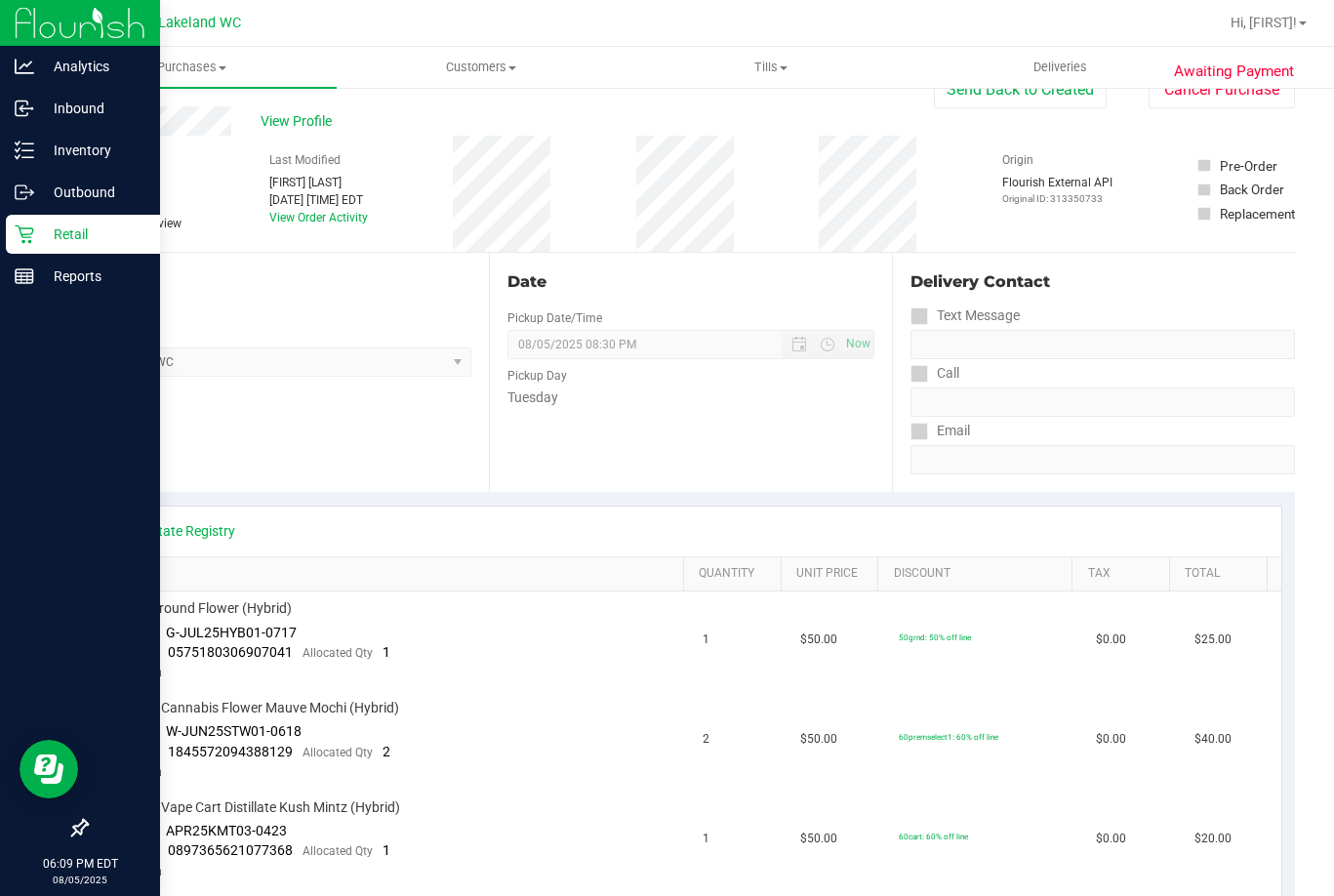 scroll, scrollTop: 0, scrollLeft: 0, axis: both 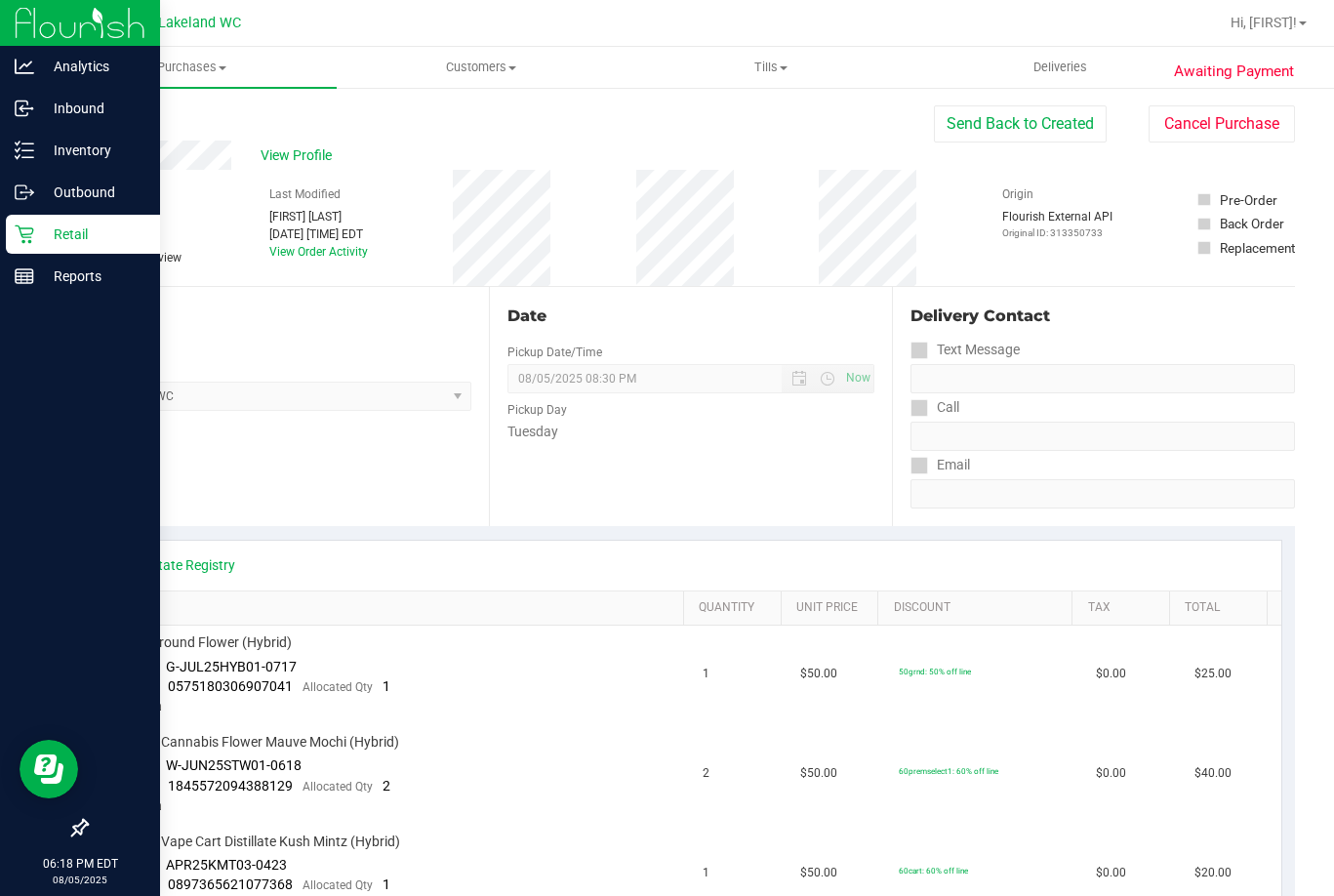 click on "Retail" at bounding box center (93, 234) 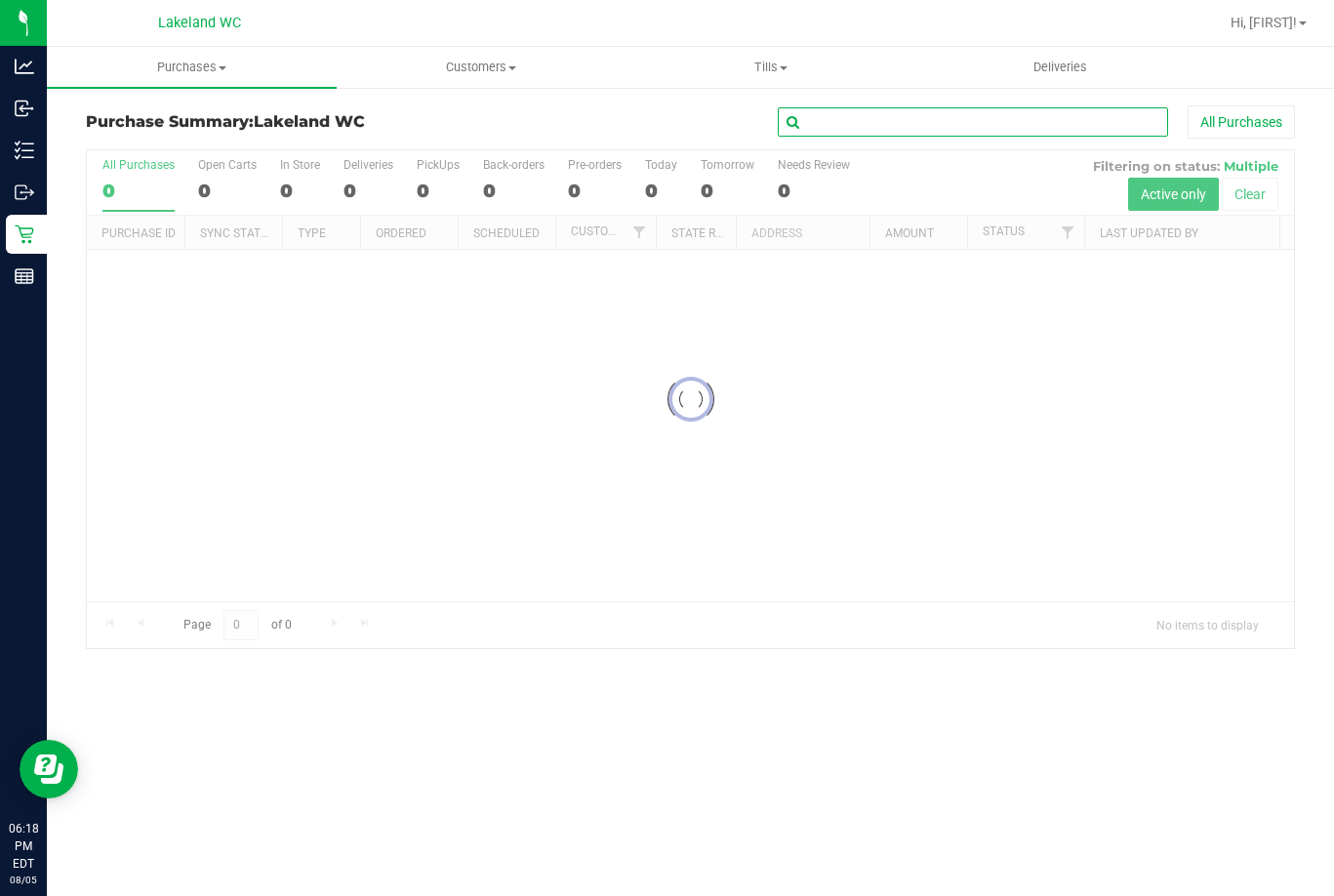 click at bounding box center [973, 122] 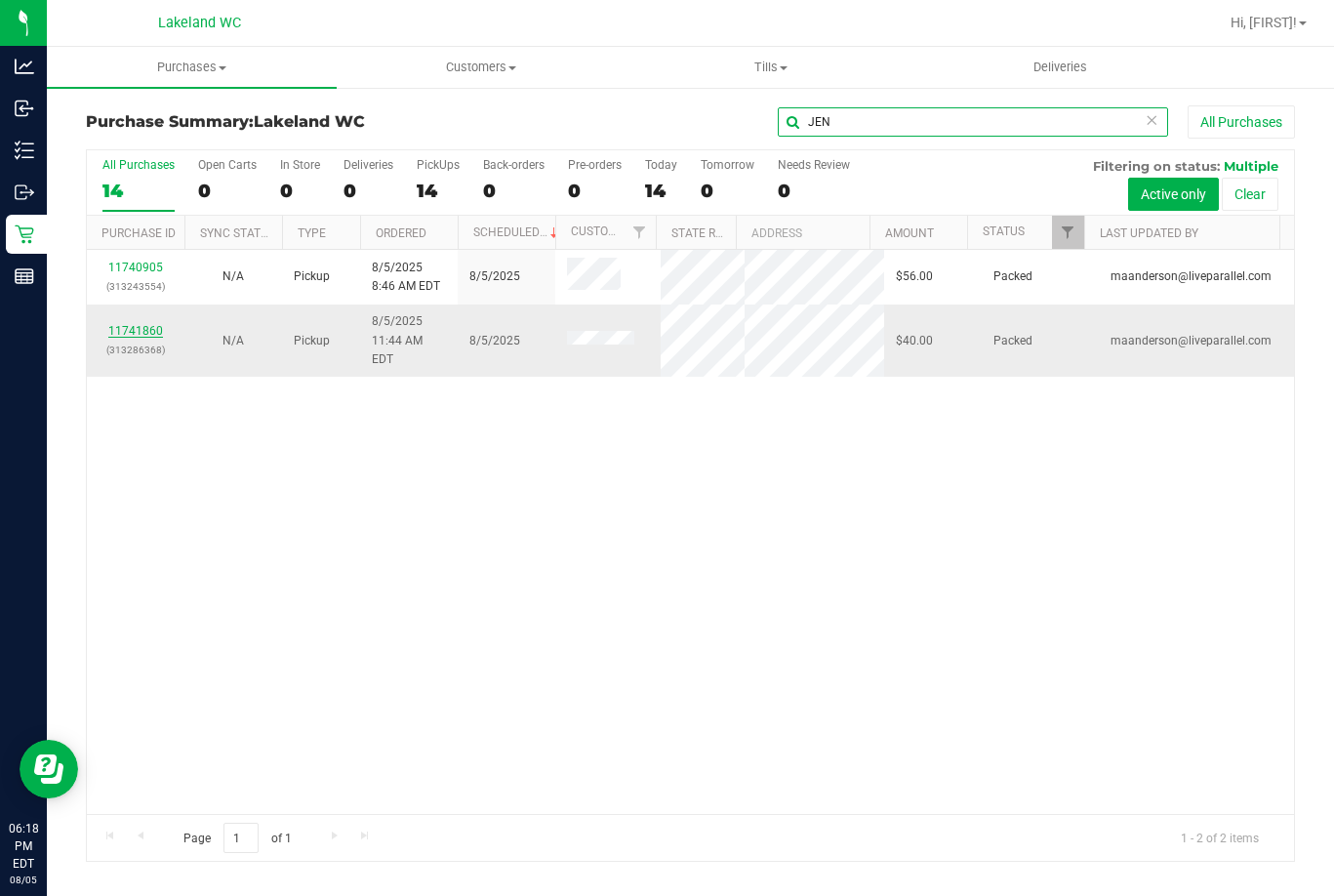 type on "JEN" 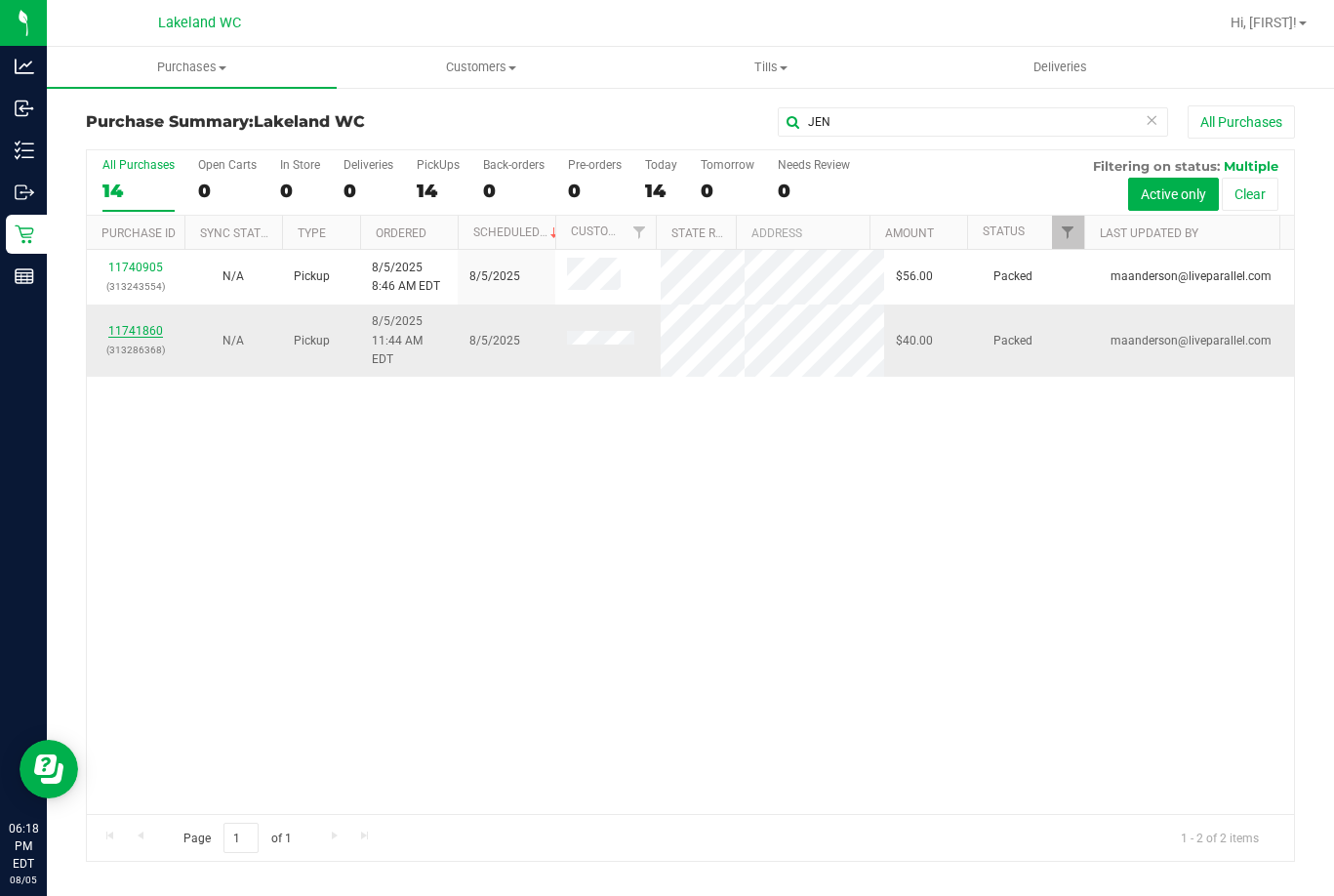 click on "11741860" at bounding box center (136, 331) 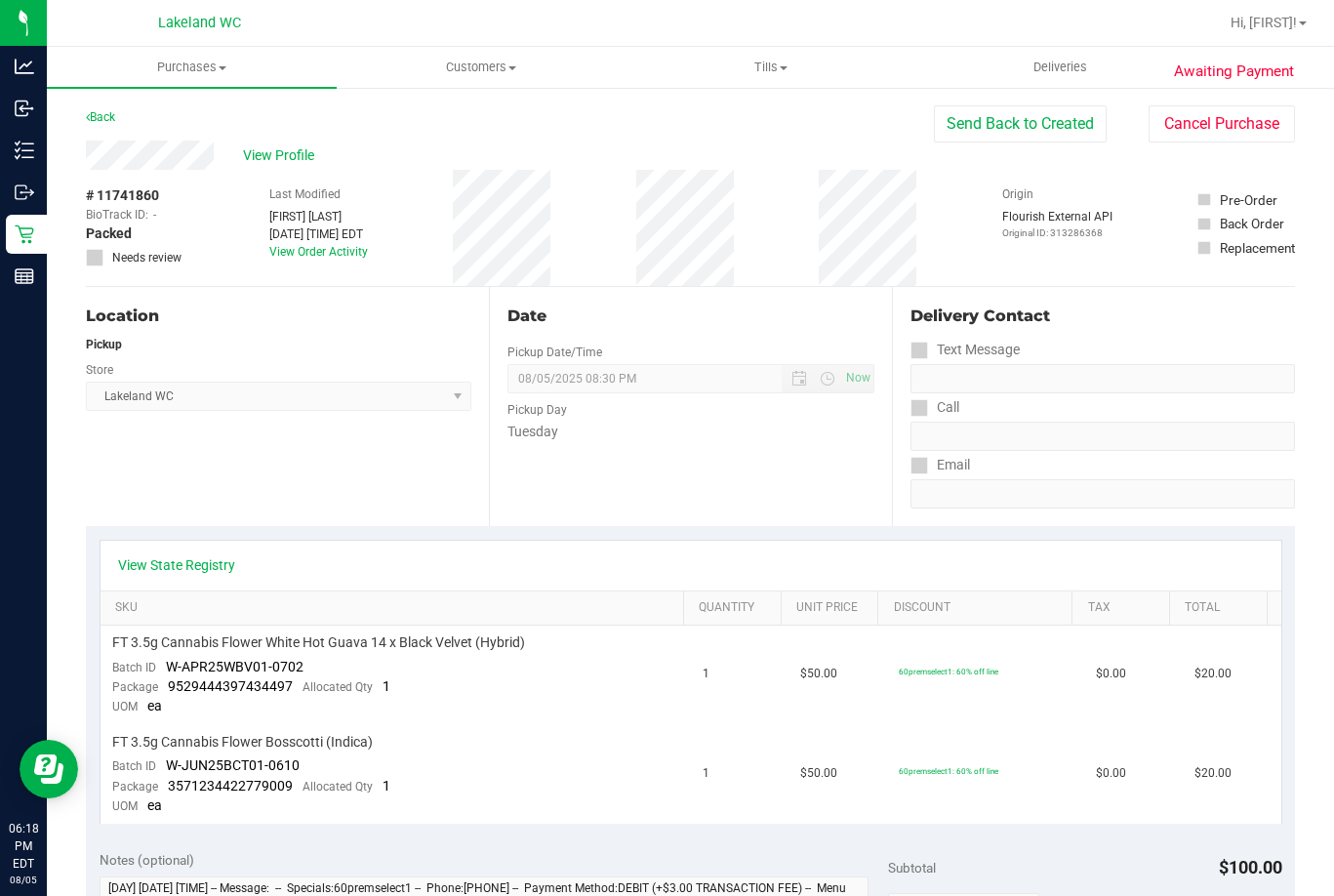 click on "View State Registry" at bounding box center [691, 565] 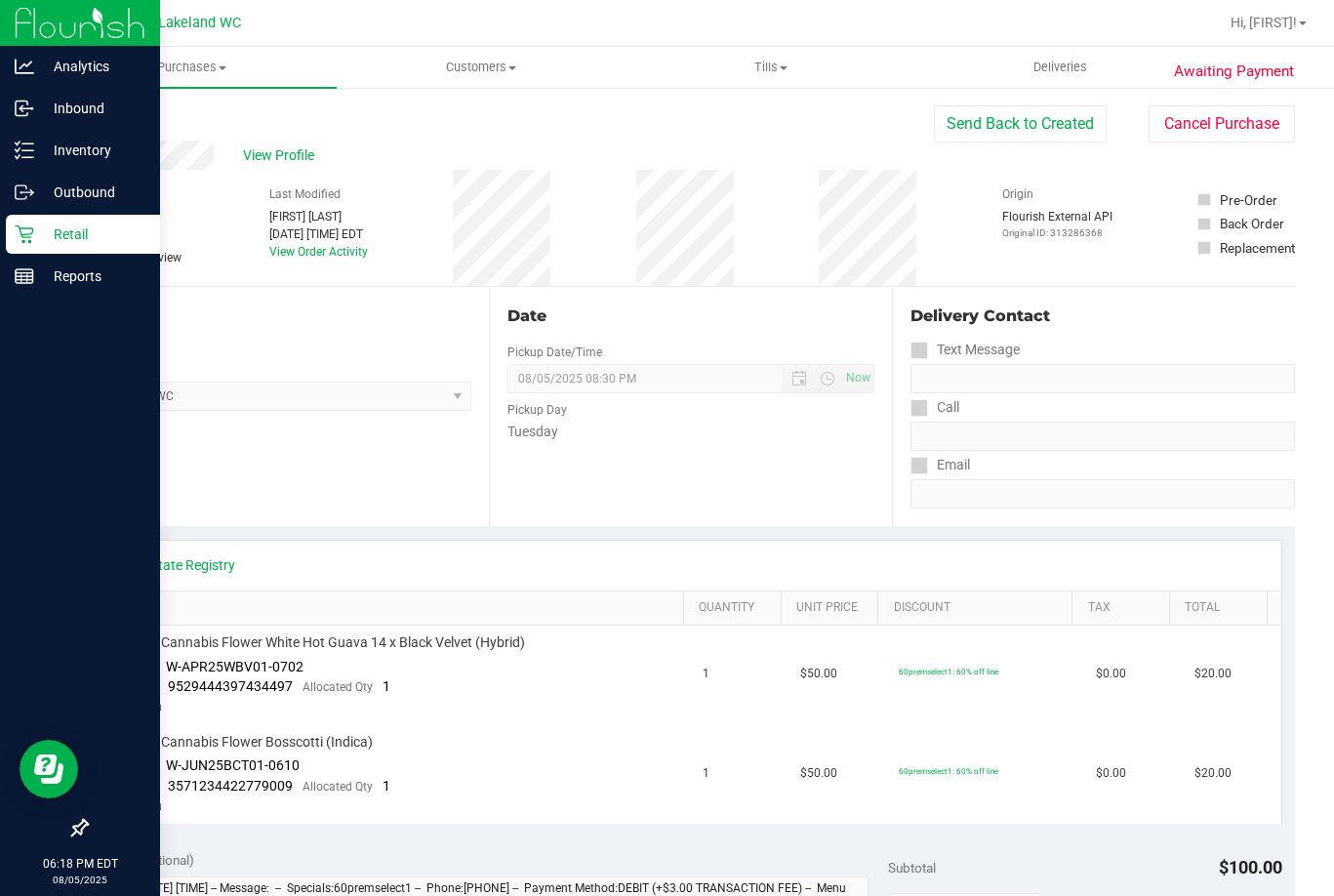 click on "Retail" at bounding box center [83, 234] 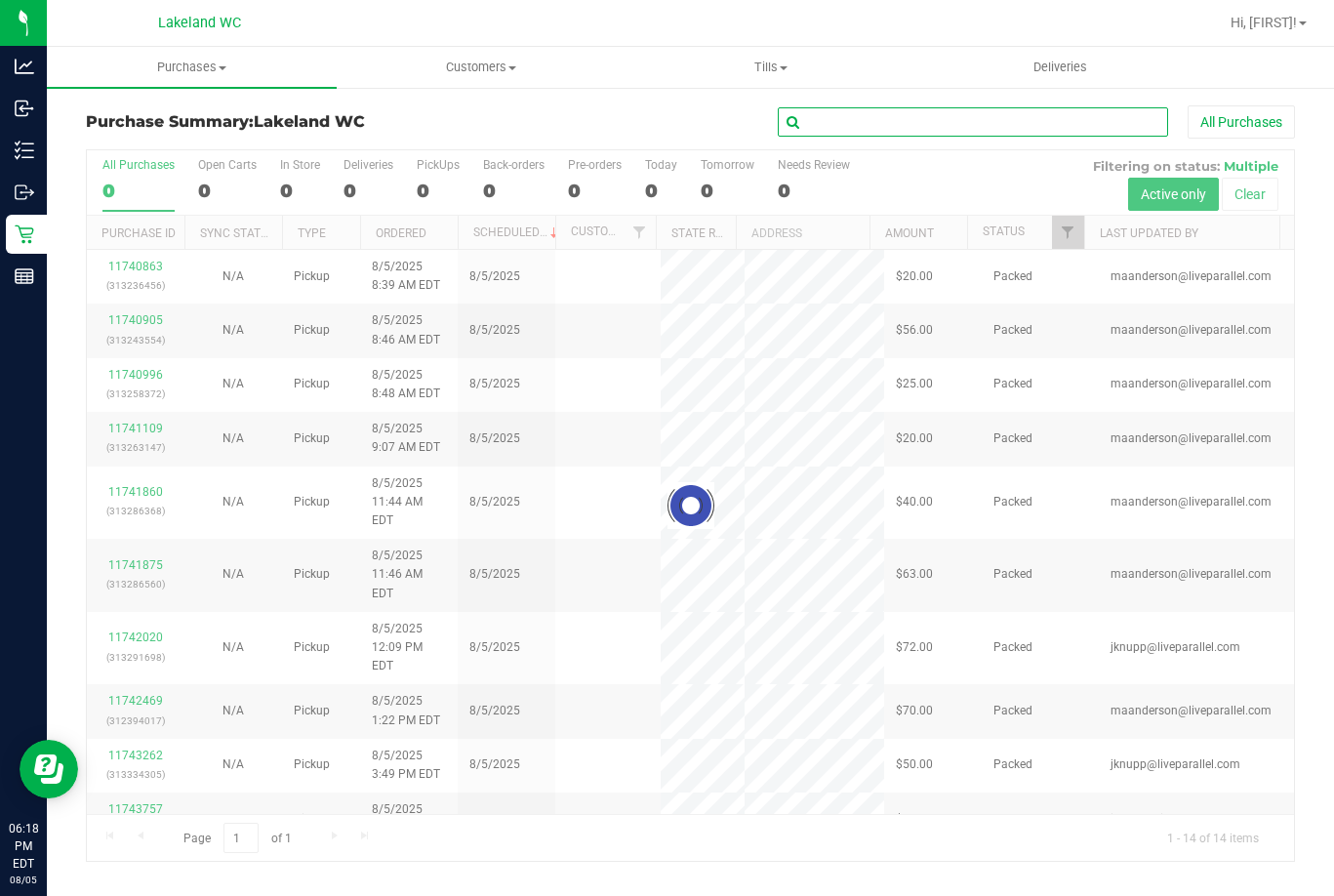 click at bounding box center [973, 122] 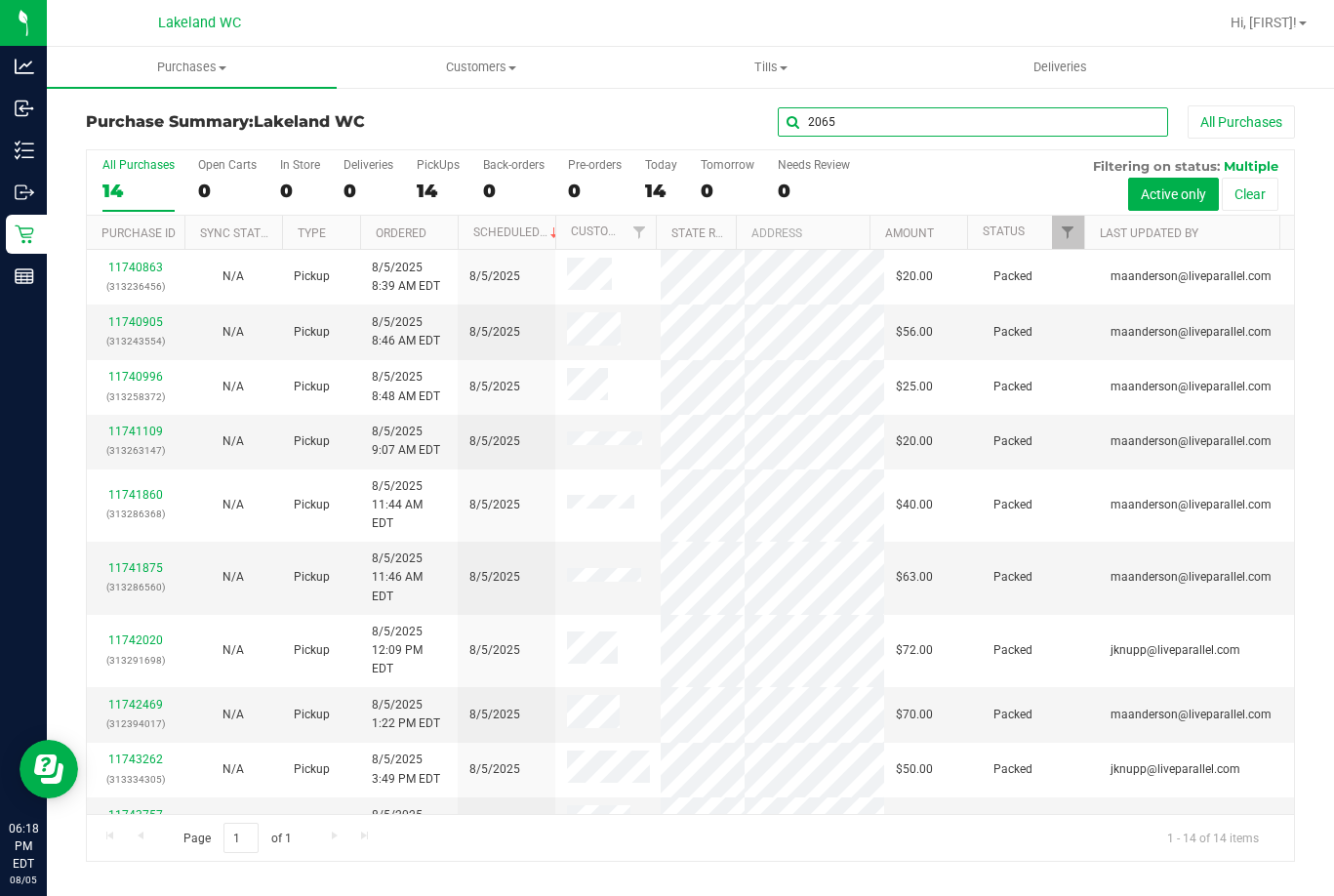 type on "2065" 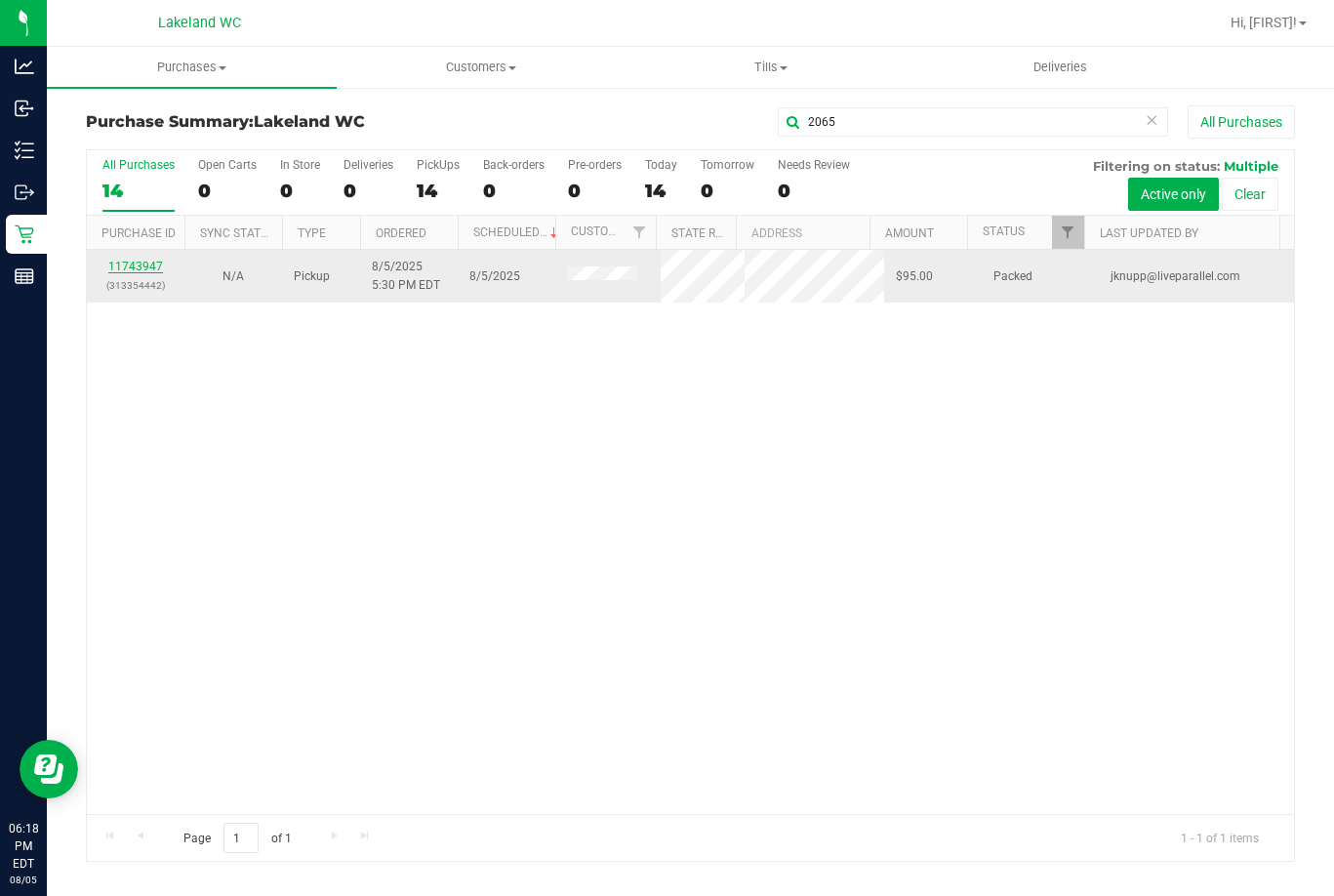click on "11743947" at bounding box center [136, 266] 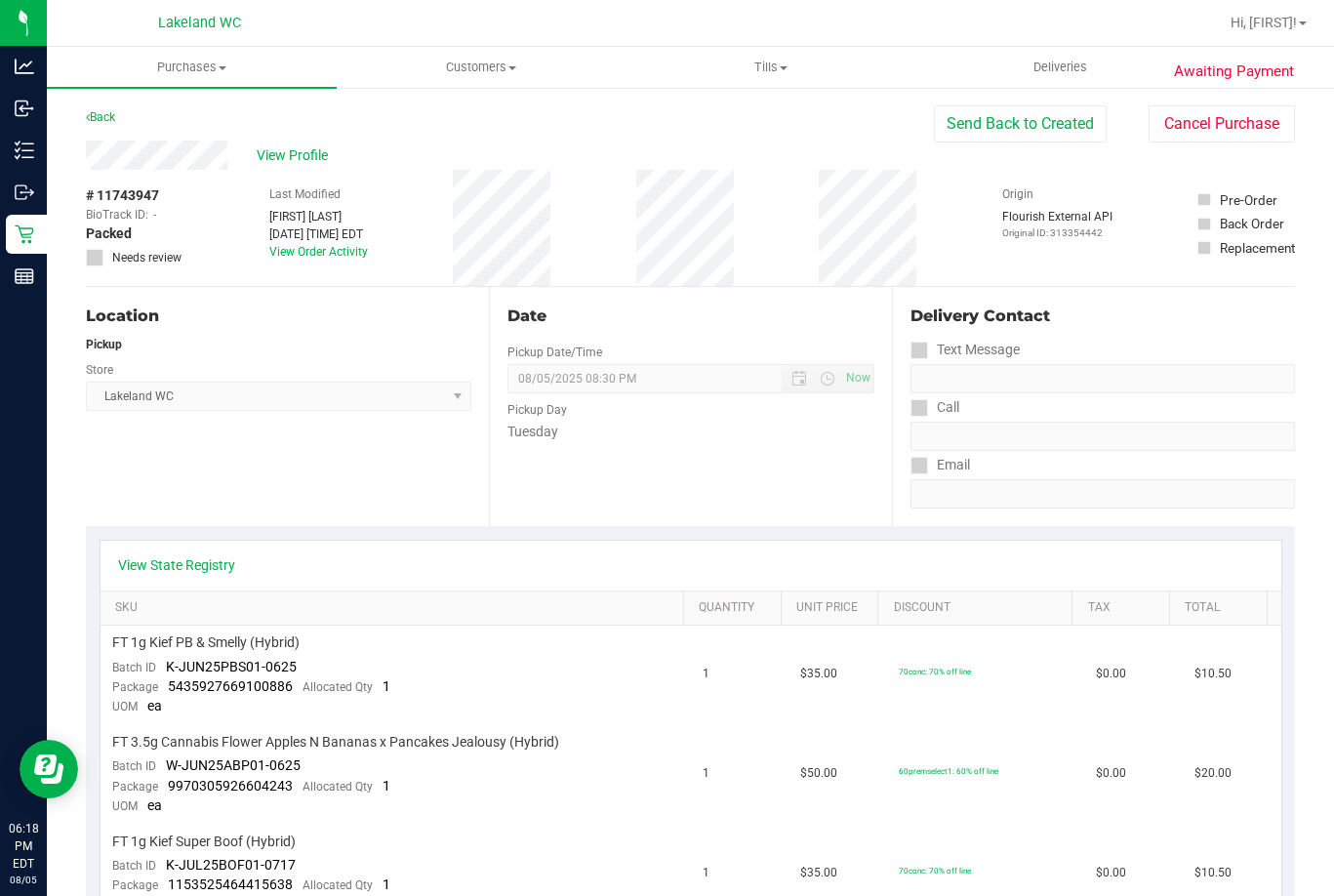click on "View State Registry" at bounding box center [691, 565] 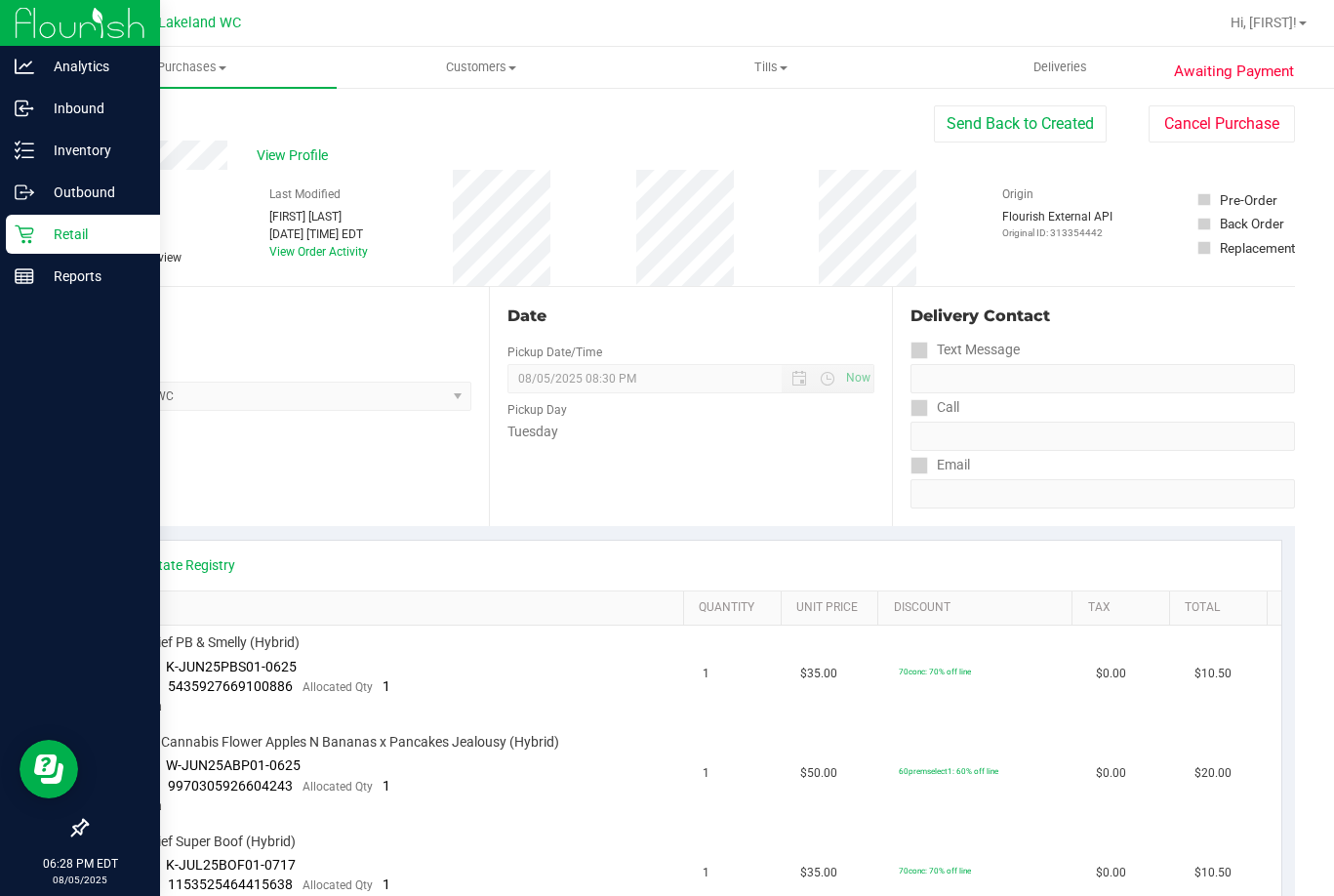 click on "Retail" at bounding box center [80, 235] 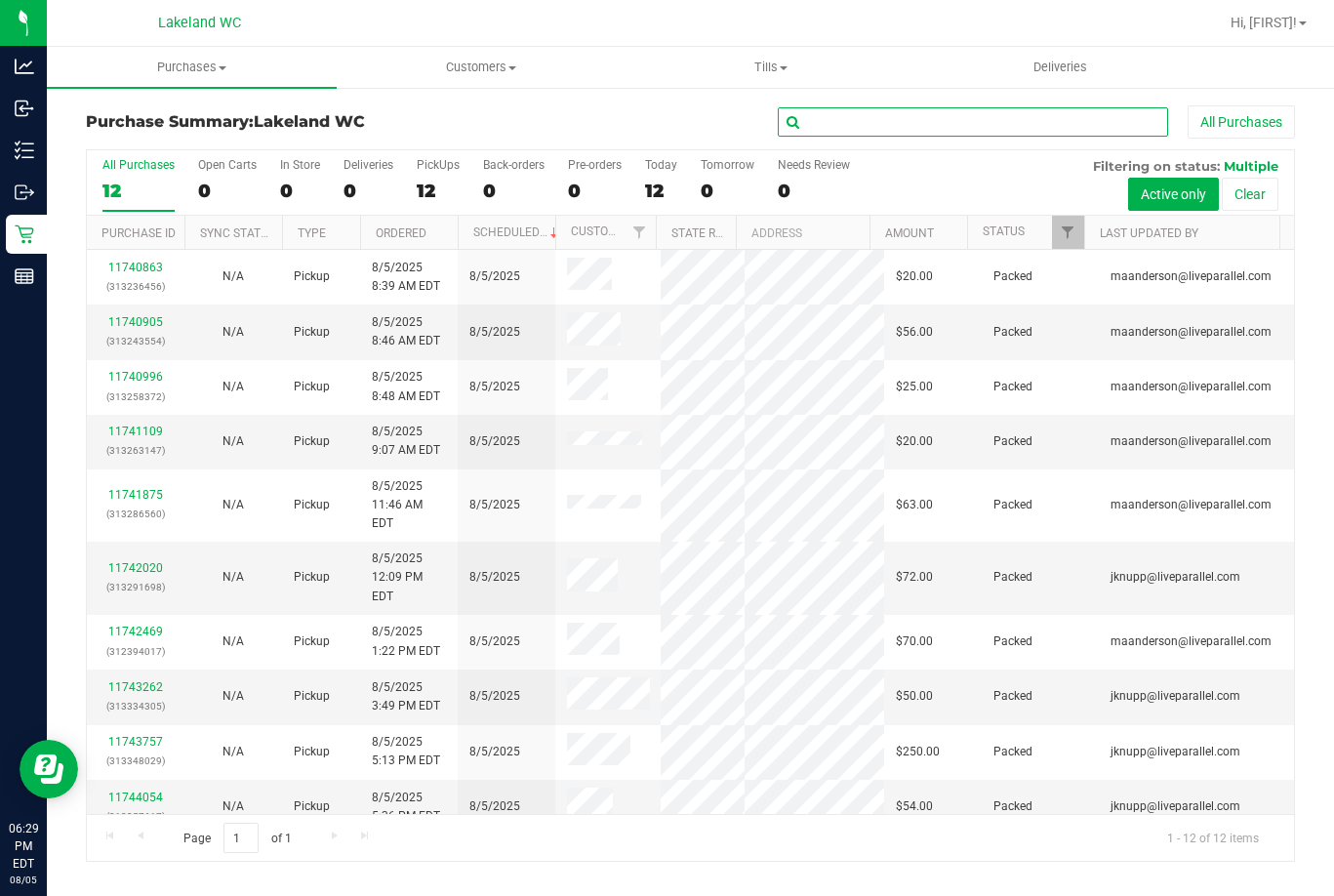 click at bounding box center [973, 122] 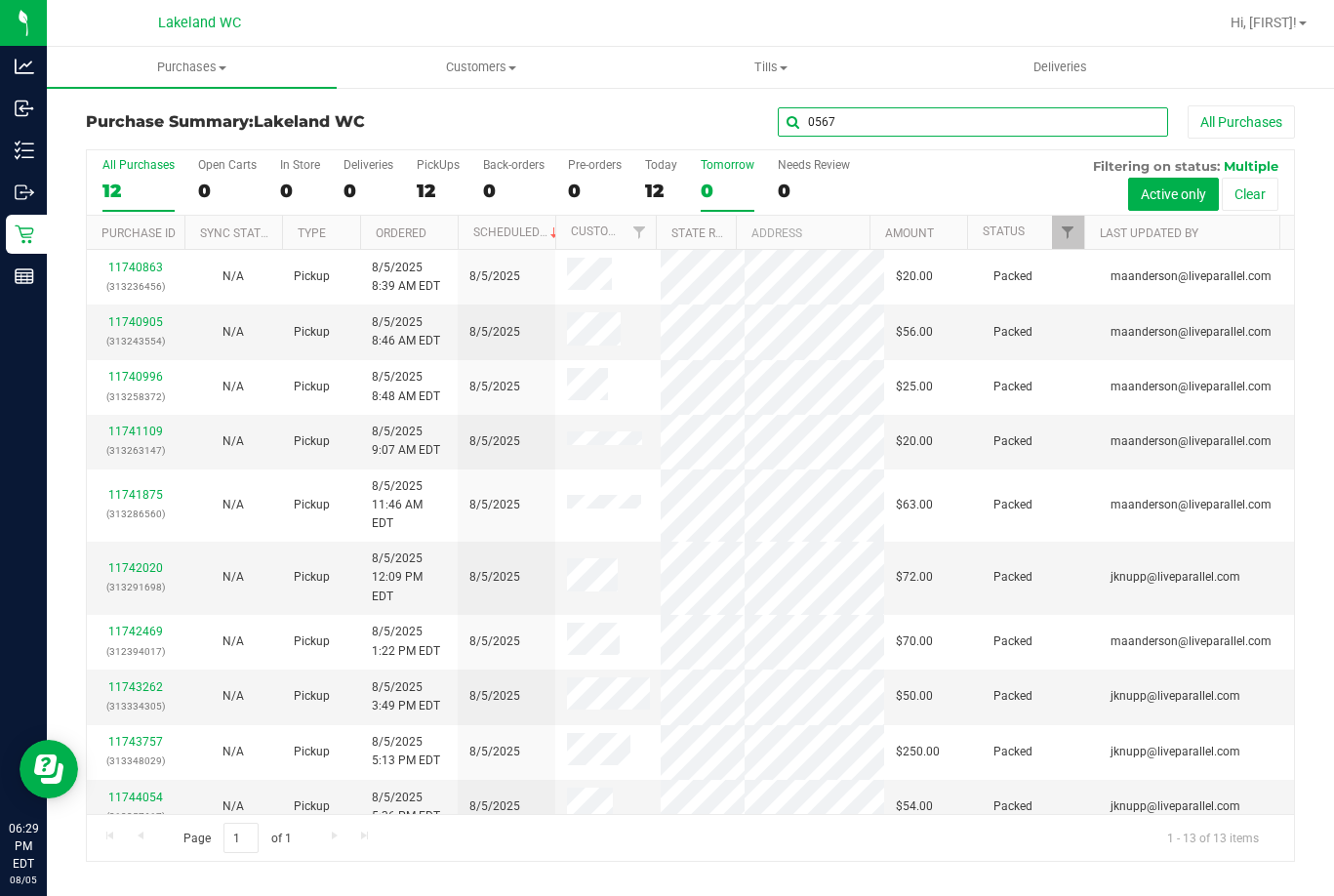 type on "0567" 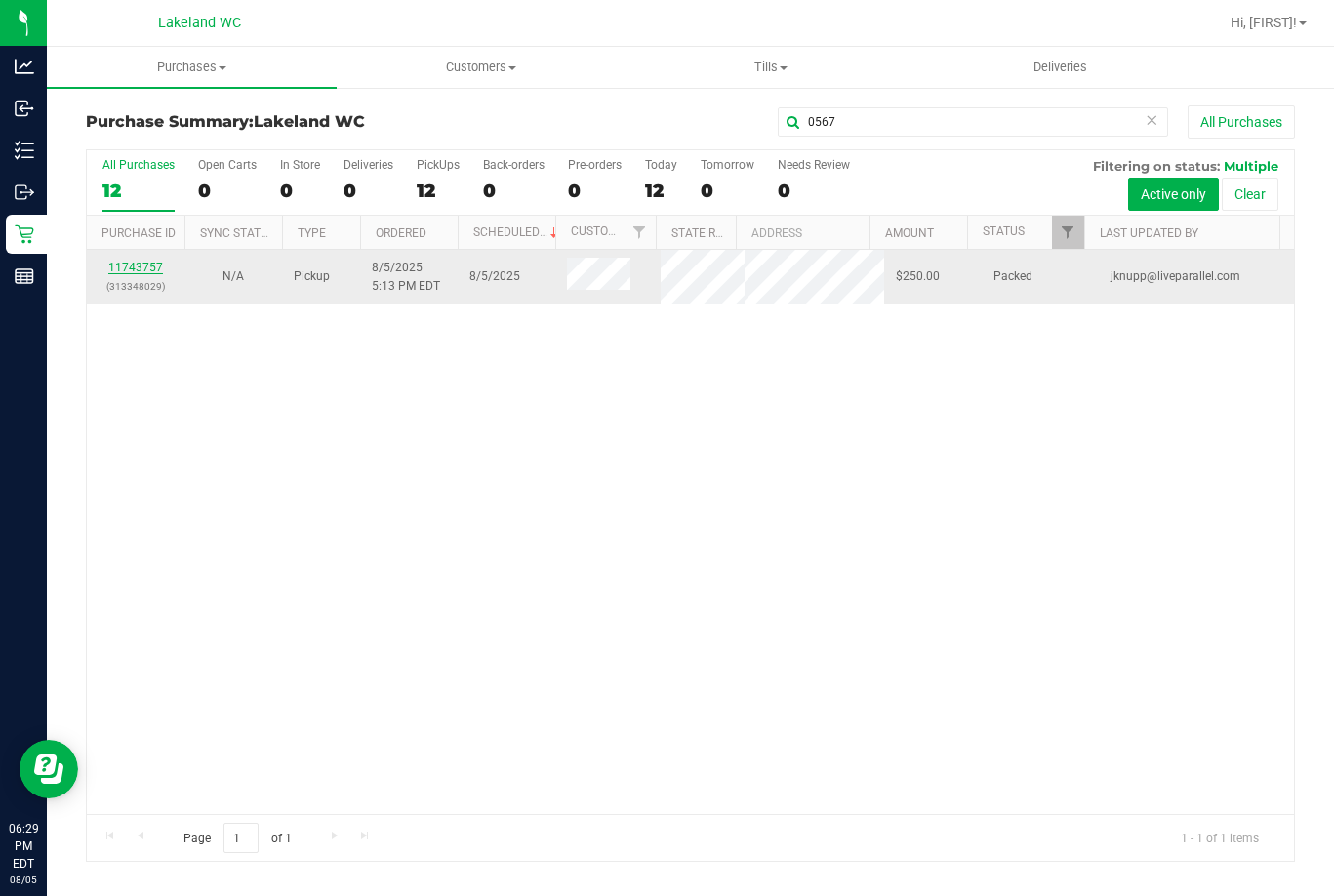 click on "11743757" at bounding box center [136, 267] 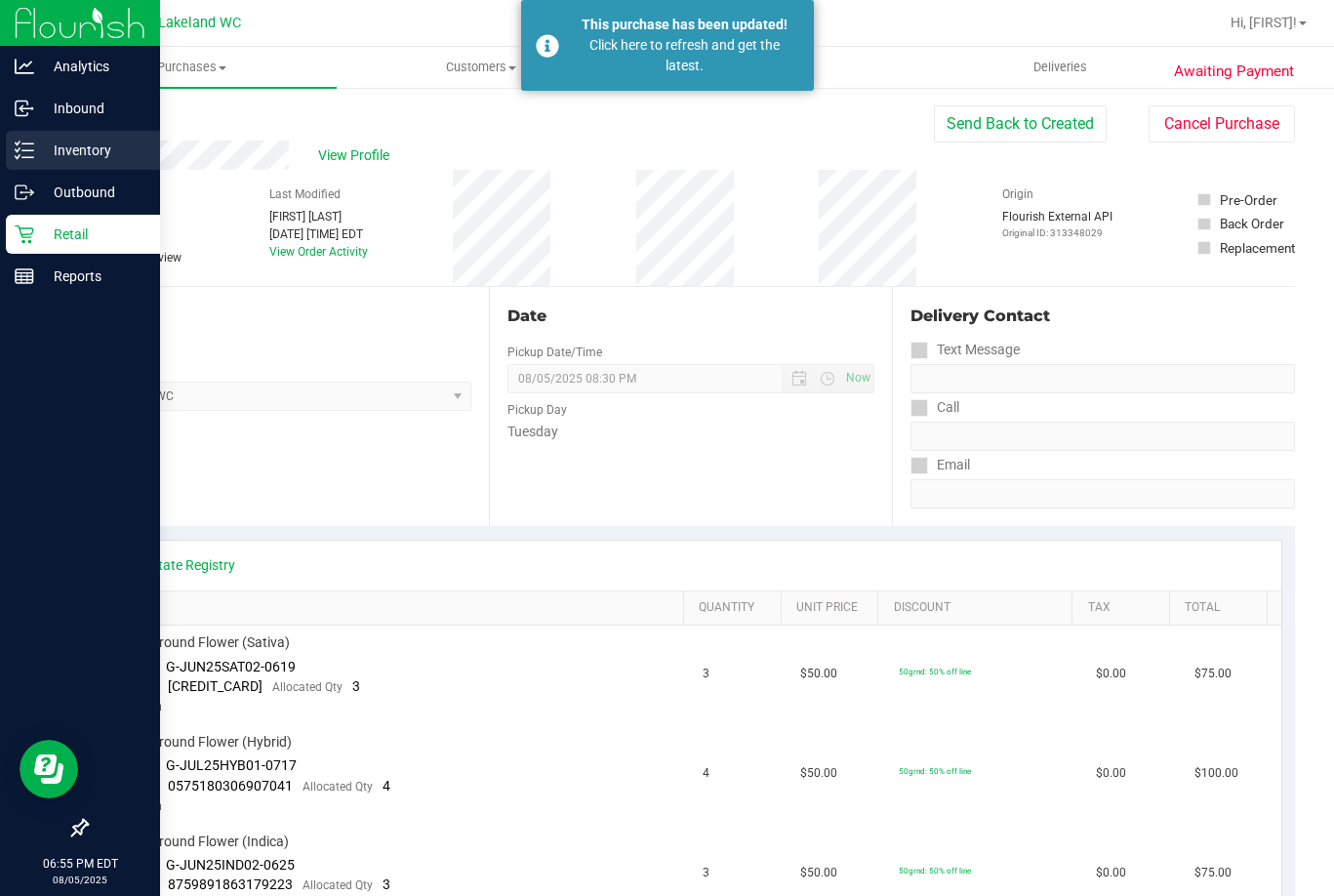click on "Inventory" at bounding box center (93, 150) 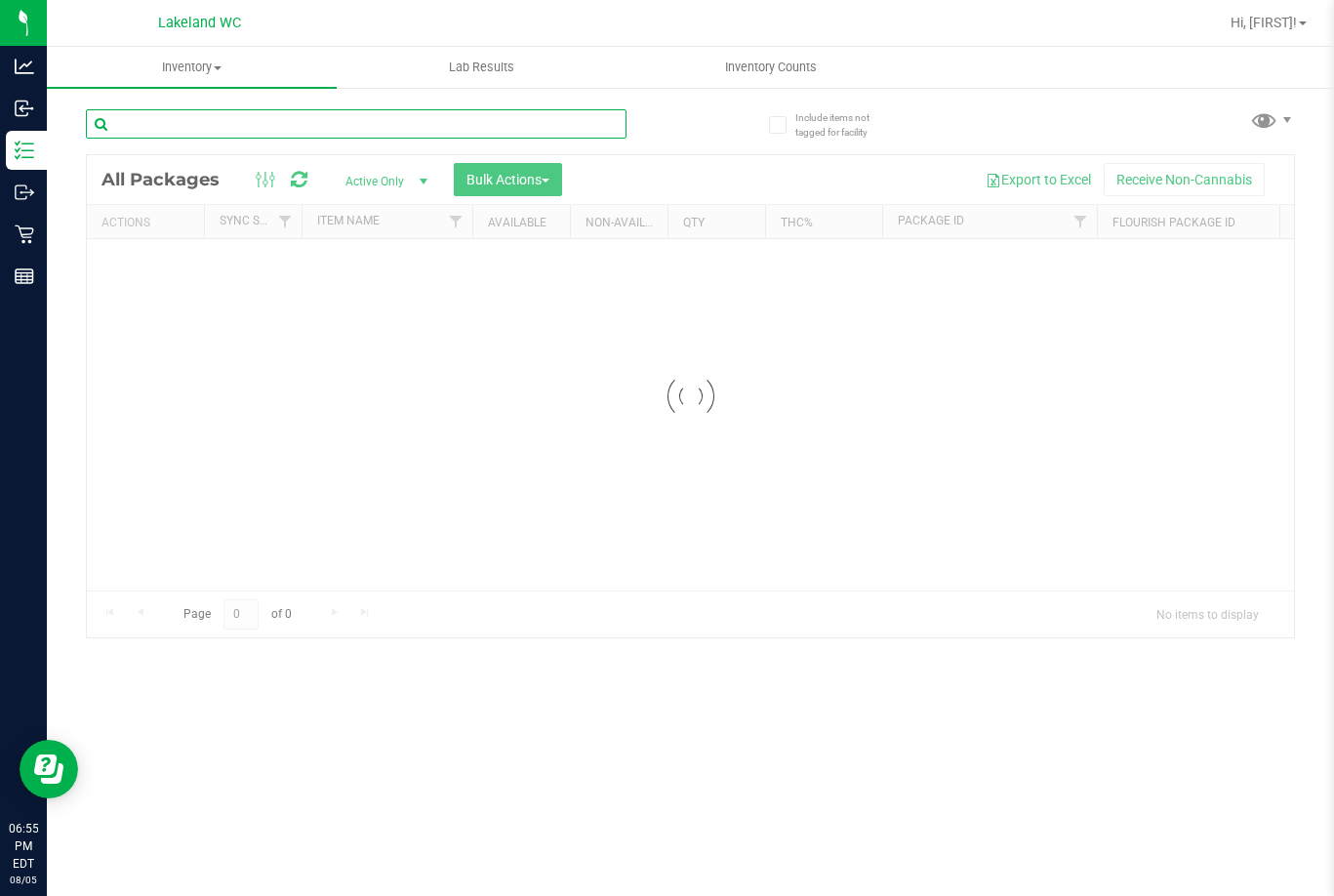 click at bounding box center (356, 124) 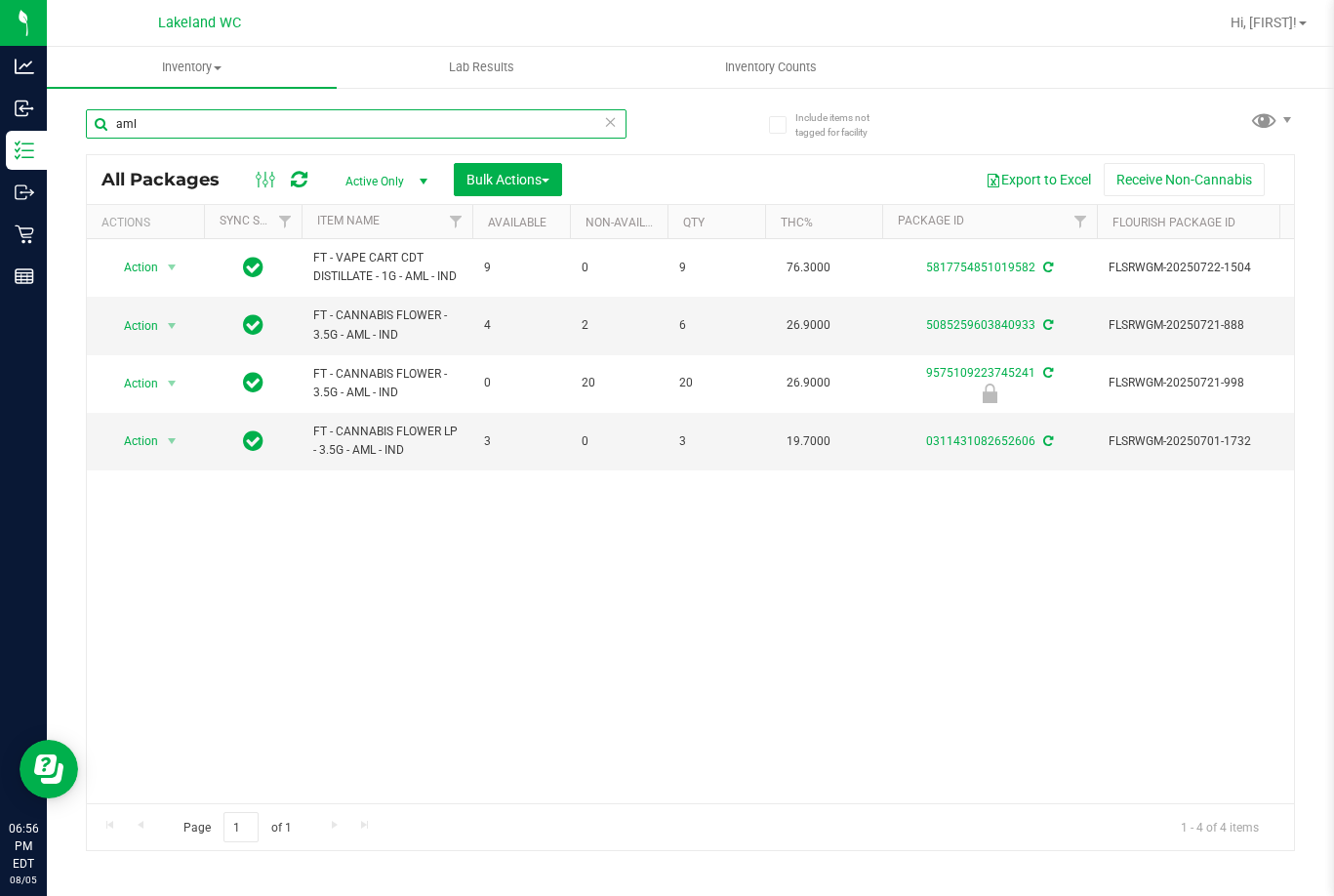 type on "aml" 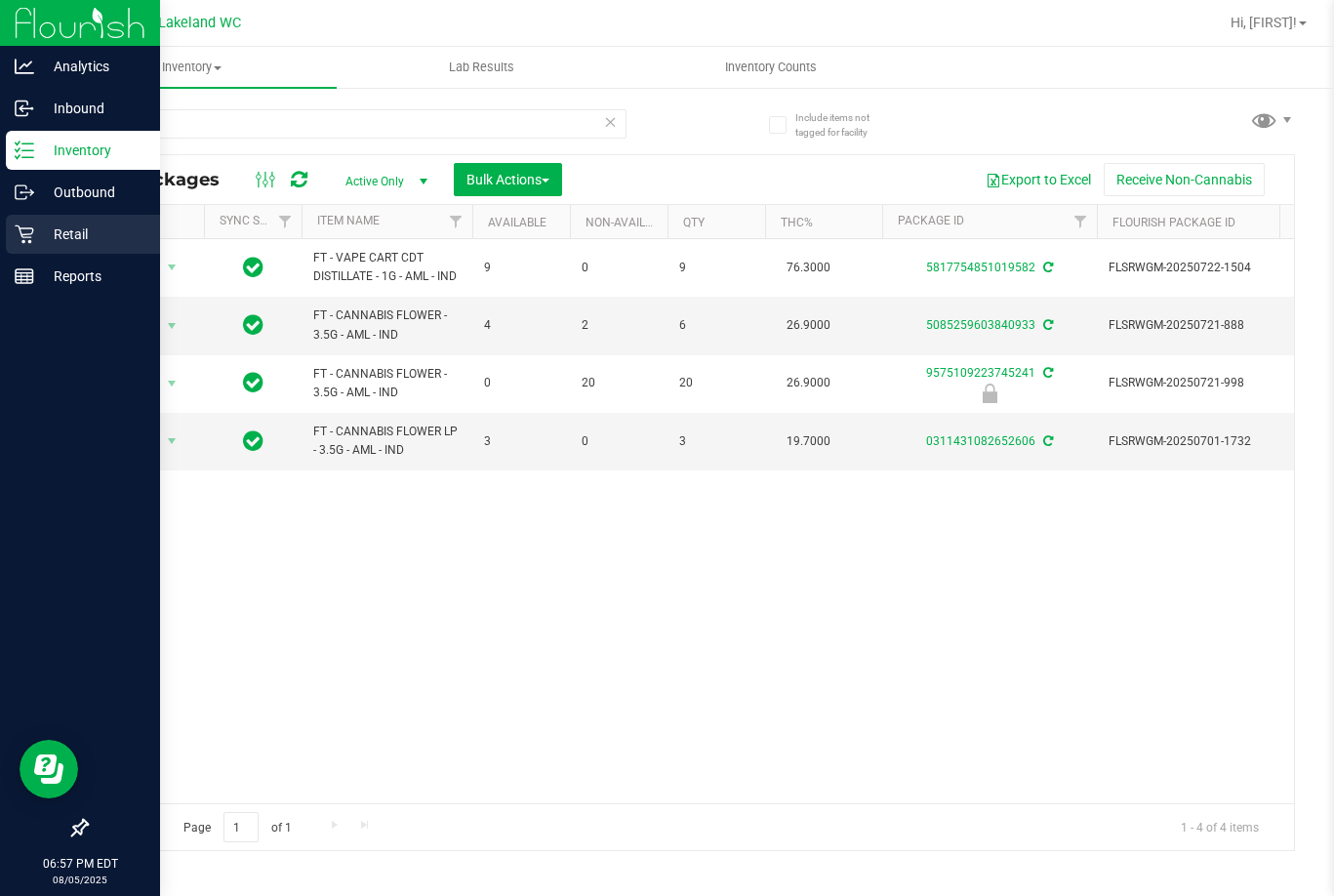 click on "Retail" at bounding box center (93, 234) 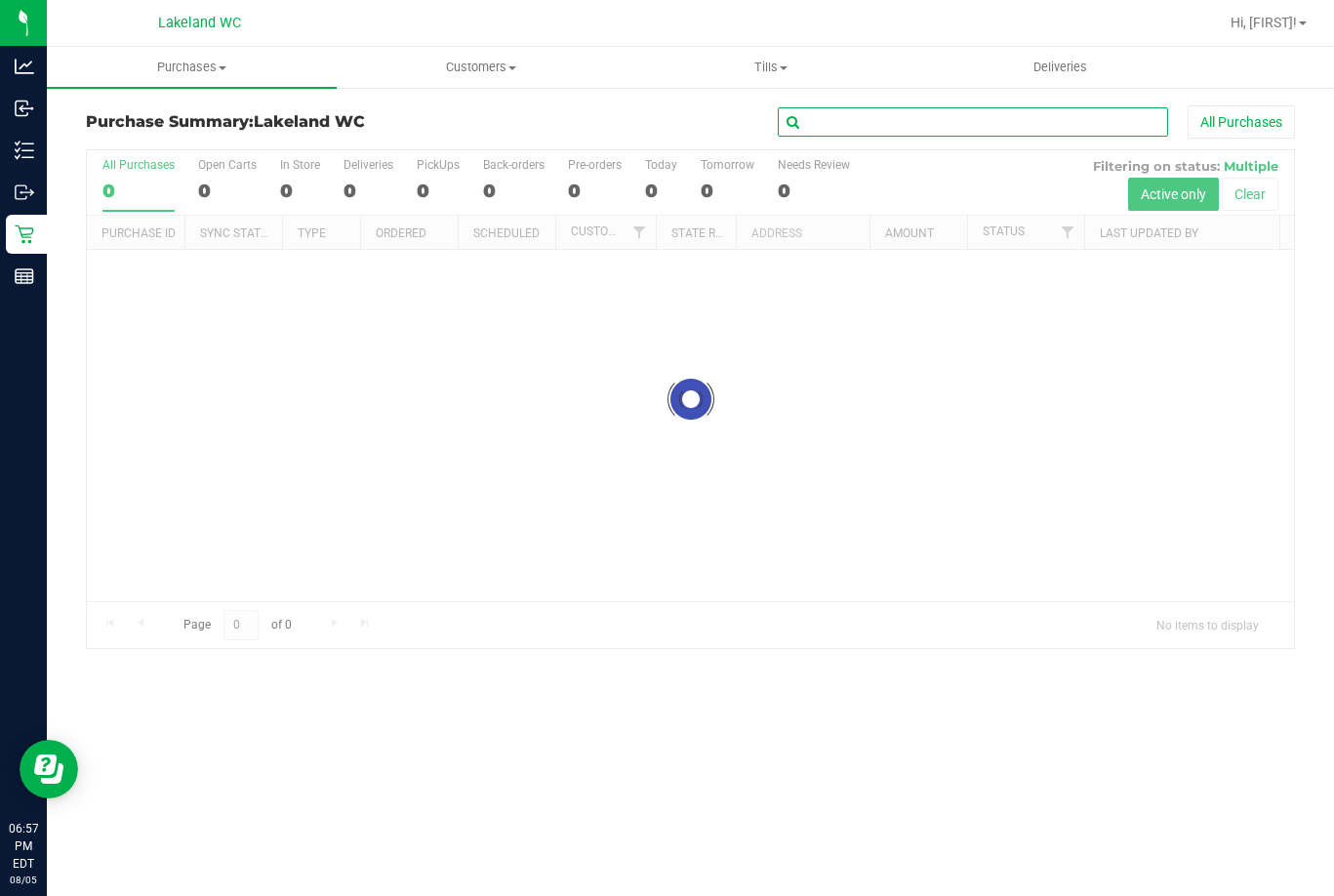 click at bounding box center (973, 122) 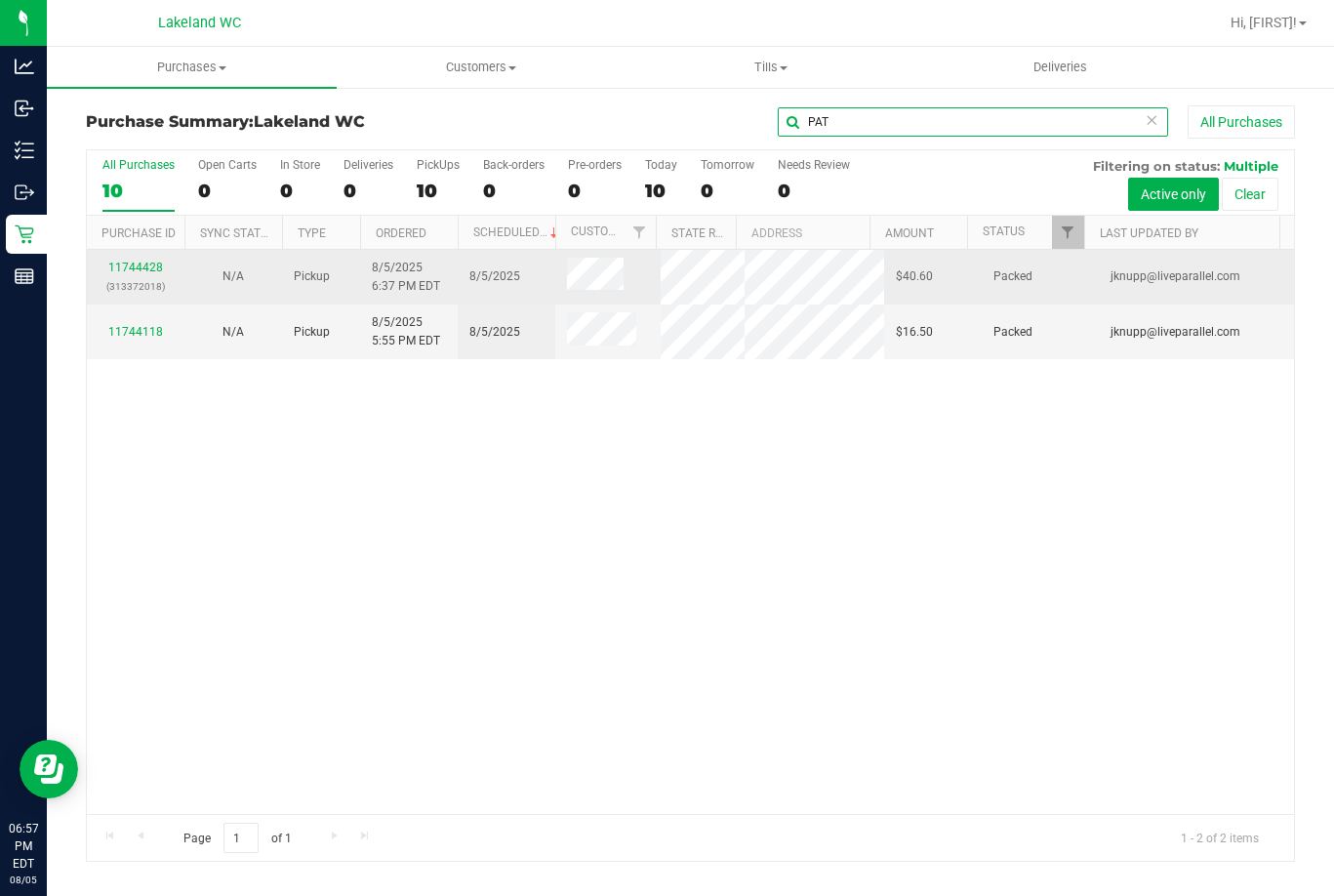 type on "PAT" 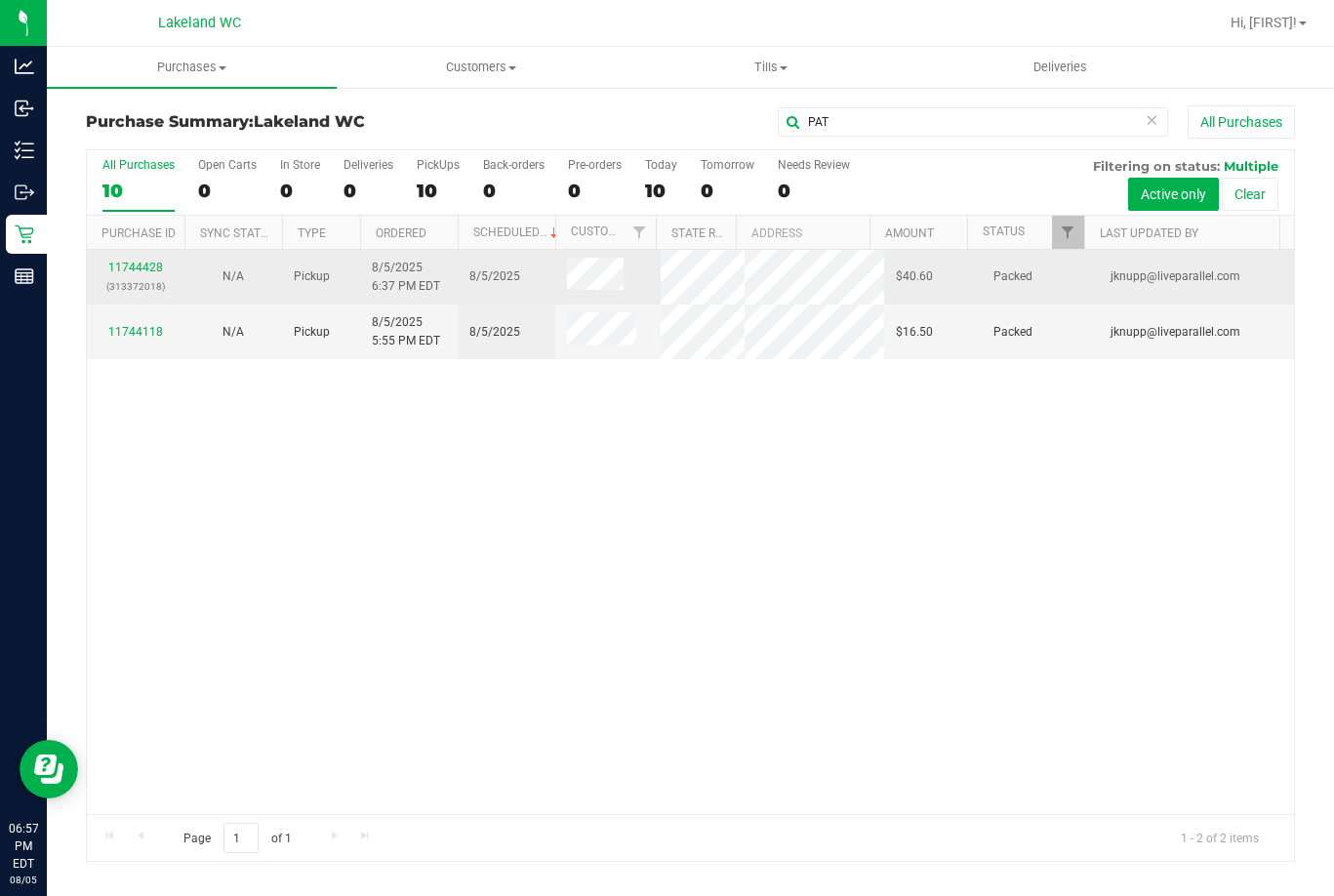 click on "# [NUMBER]
([NUMBER])" at bounding box center (136, 277) 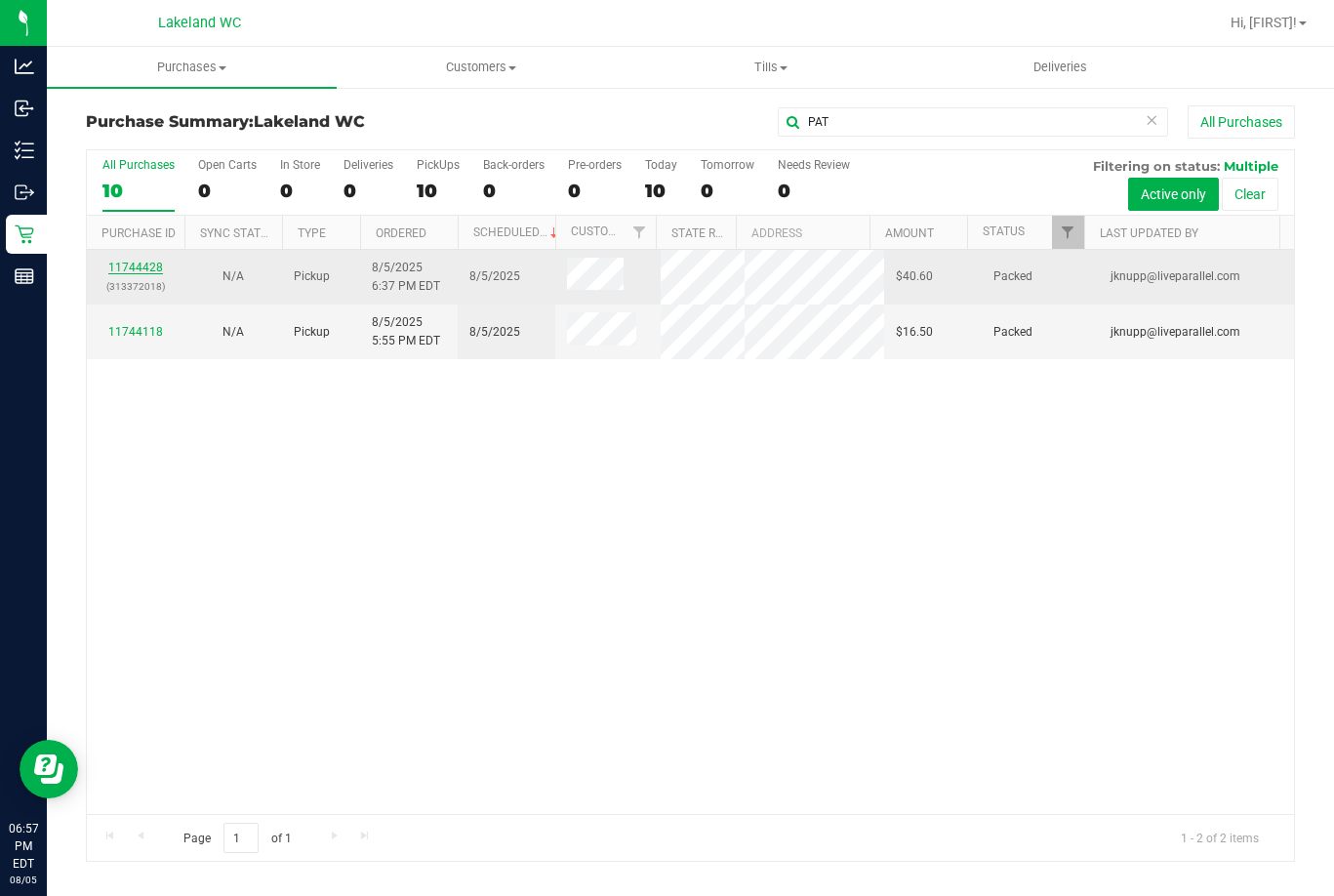 click on "11744428" at bounding box center (136, 267) 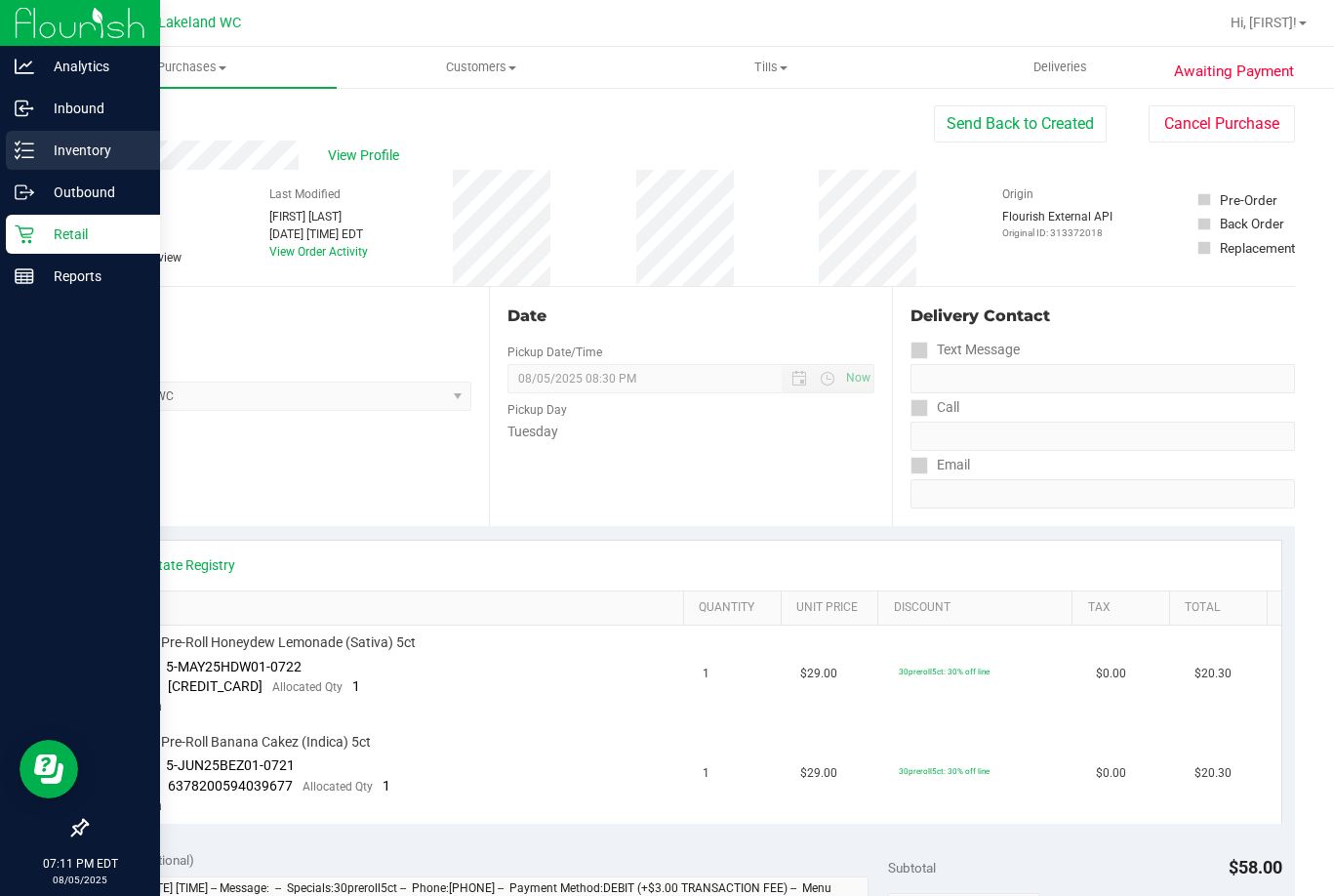 click on "Inventory" at bounding box center [93, 150] 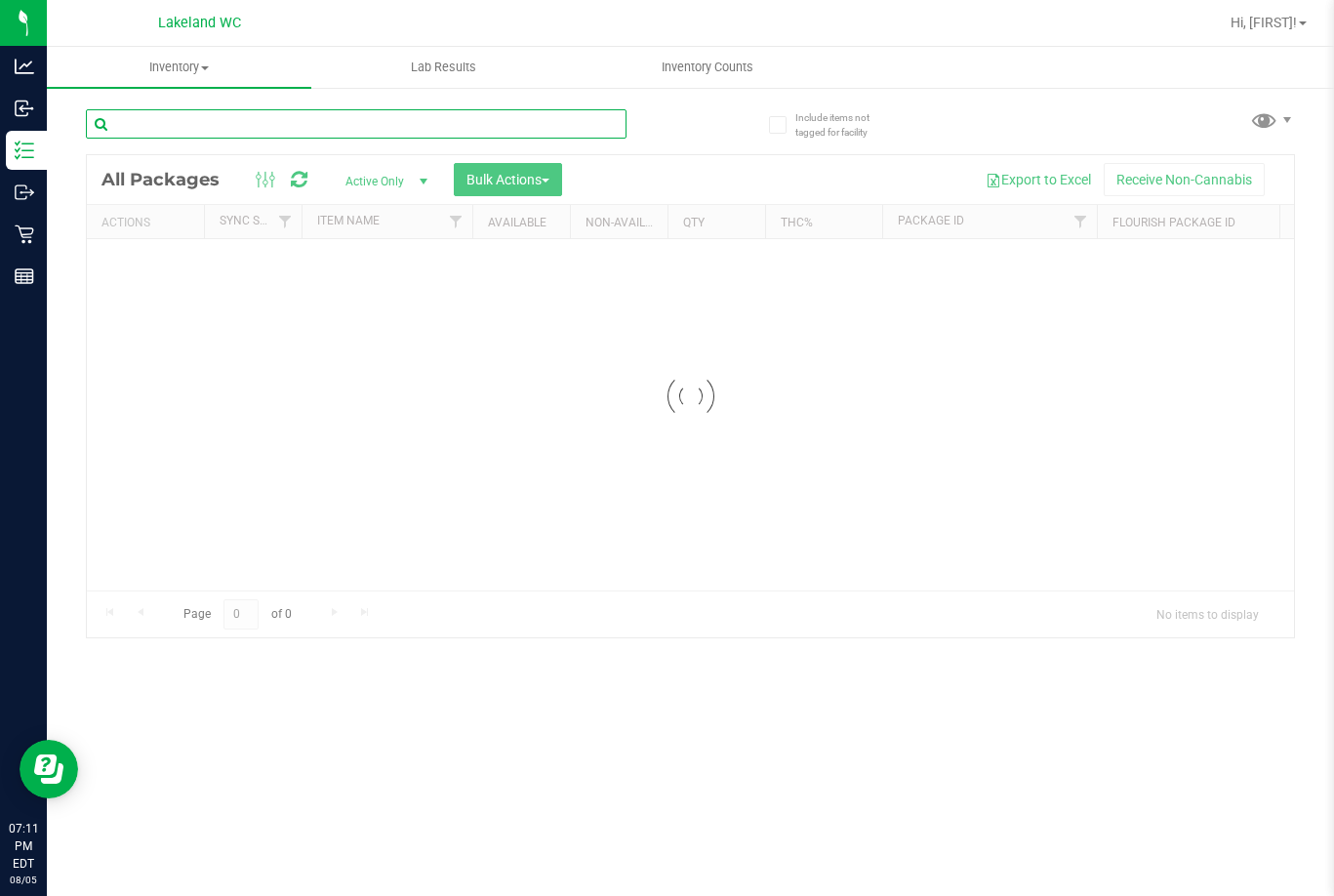 click on "Inventory
All packages
All inventory
Waste log
Create inventory
Lab Results
Inventory Counts" at bounding box center (690, 471) 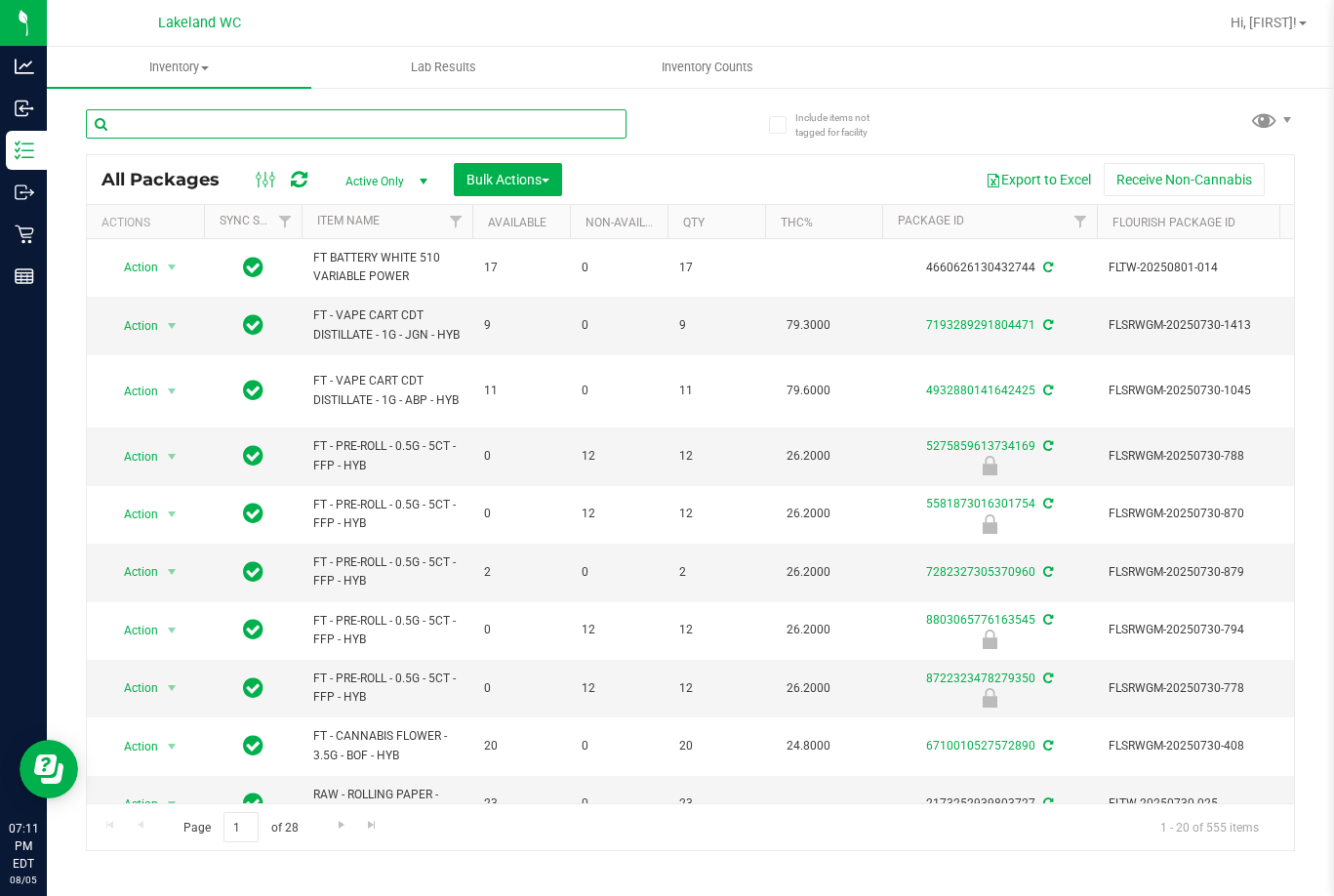 click at bounding box center (356, 124) 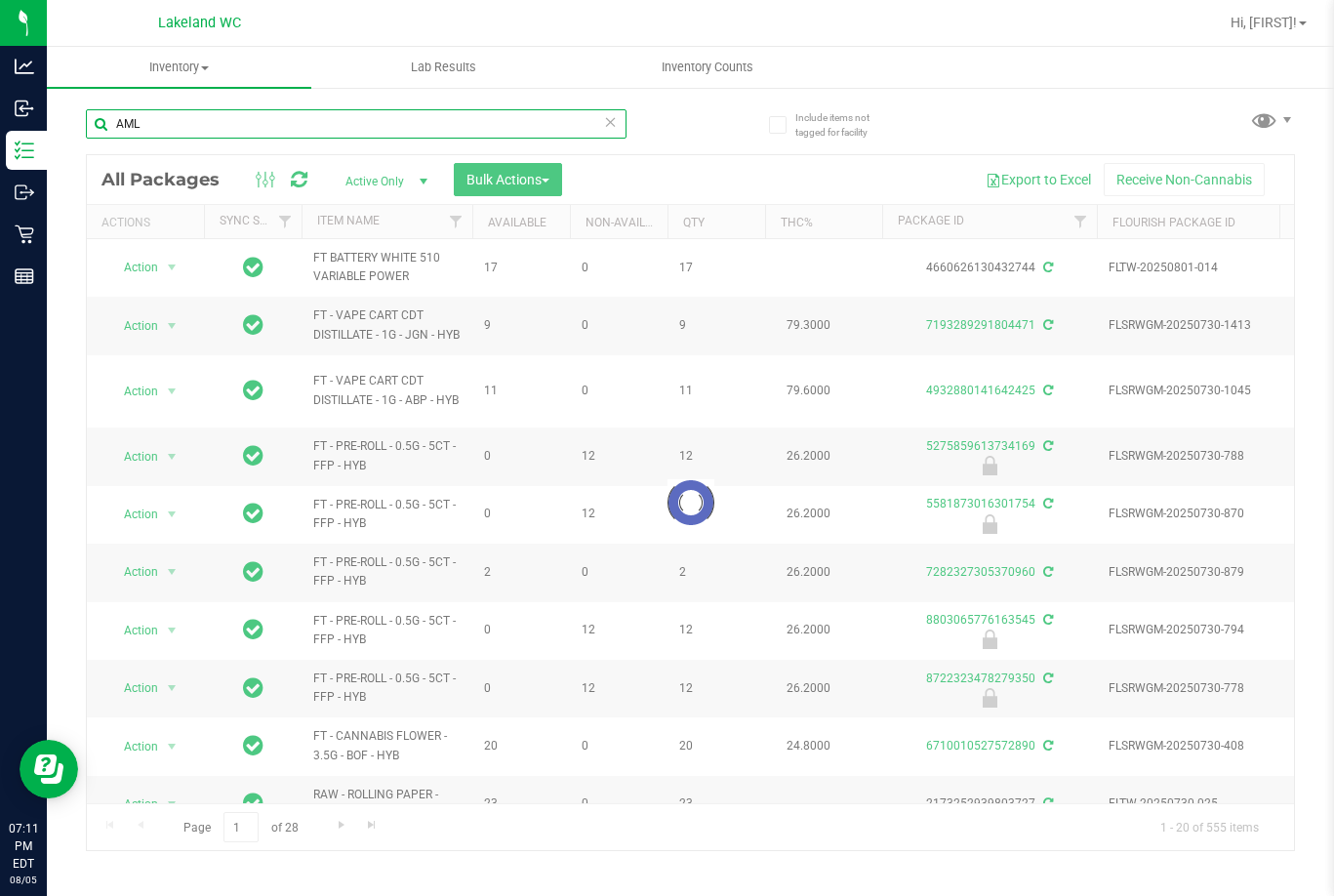 type on "AML" 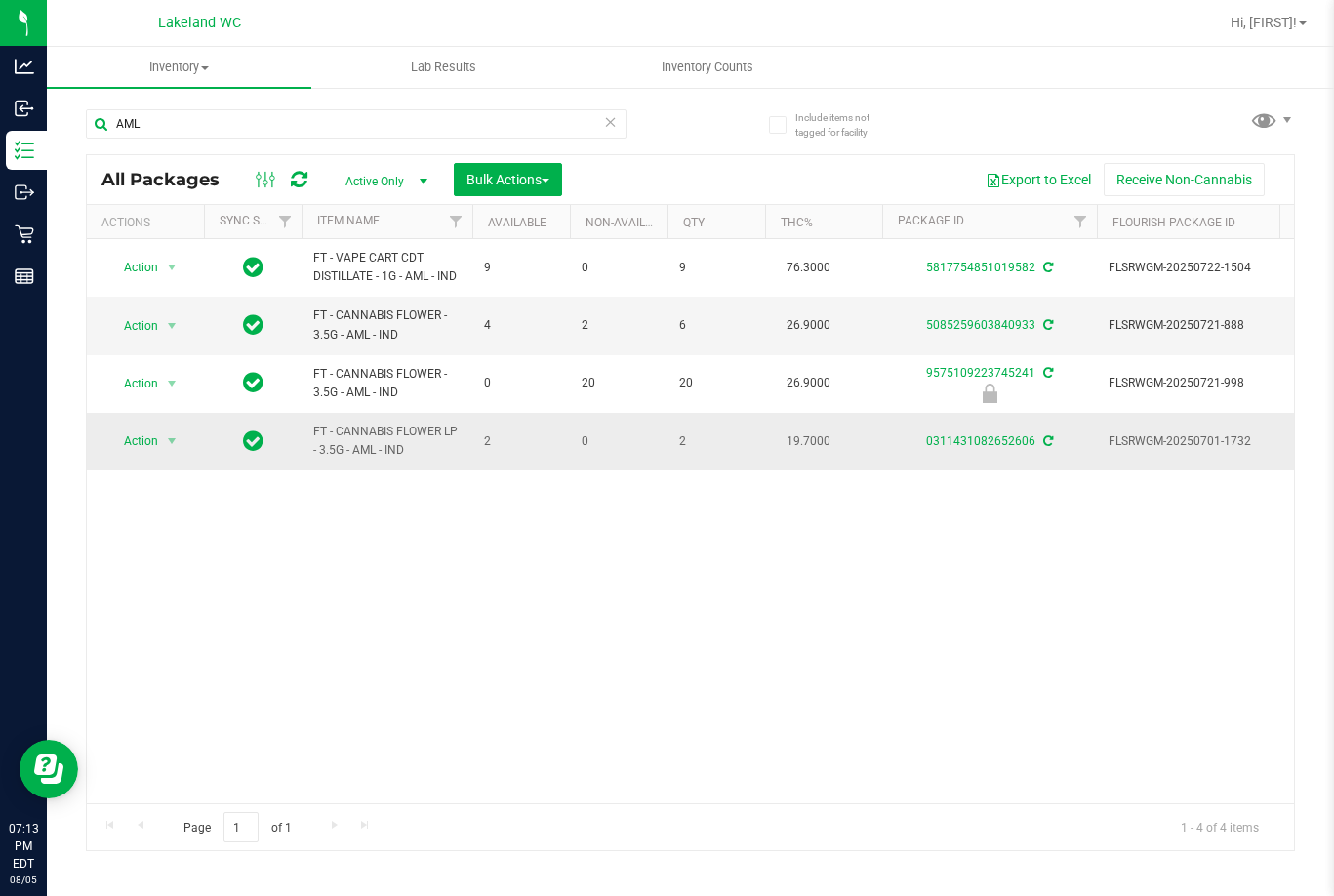 click on "FT - CANNABIS FLOWER LP - 3.5G - AML - IND" at bounding box center (386, 441) 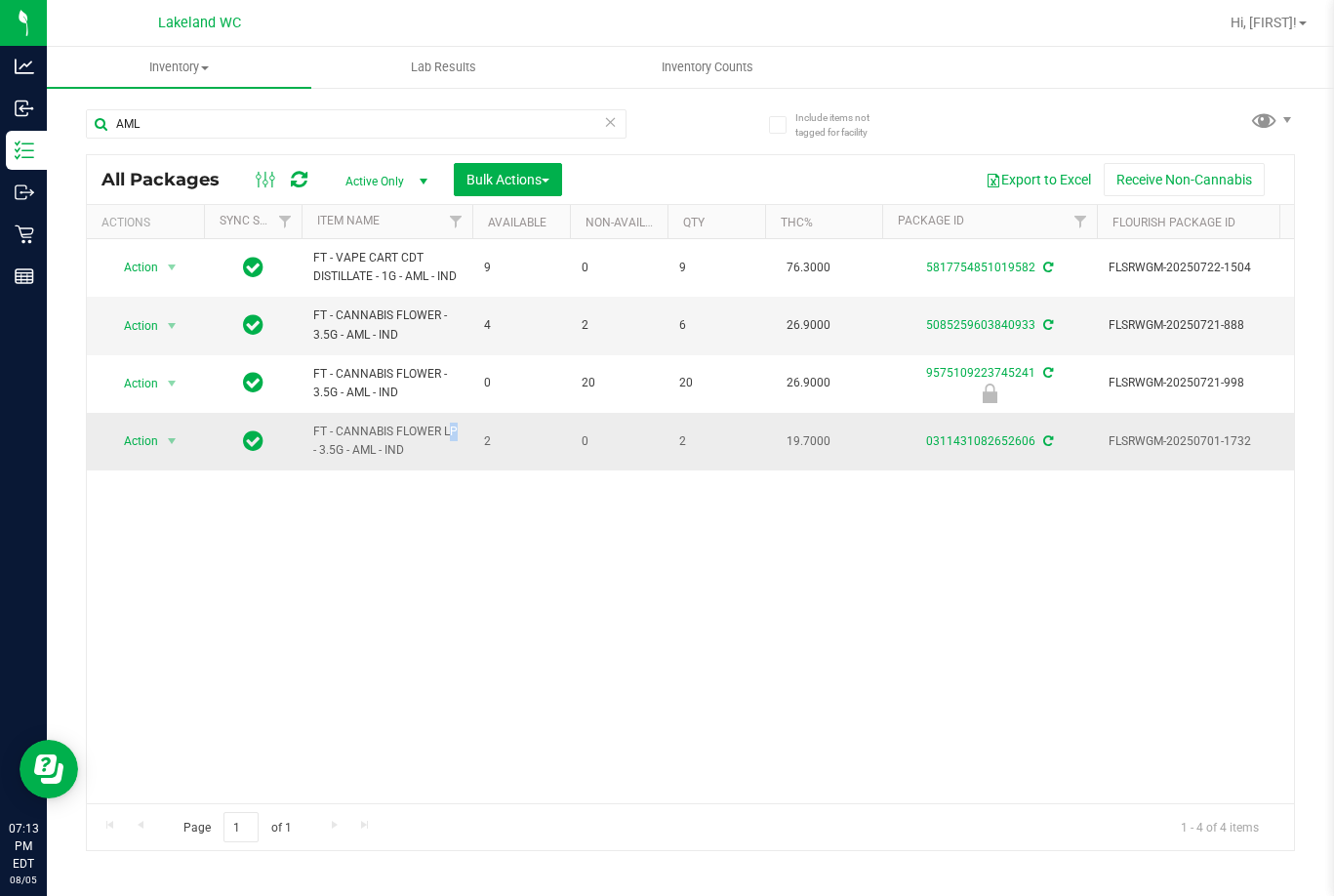 click on "FT - CANNABIS FLOWER LP - 3.5G - AML - IND" at bounding box center [386, 441] 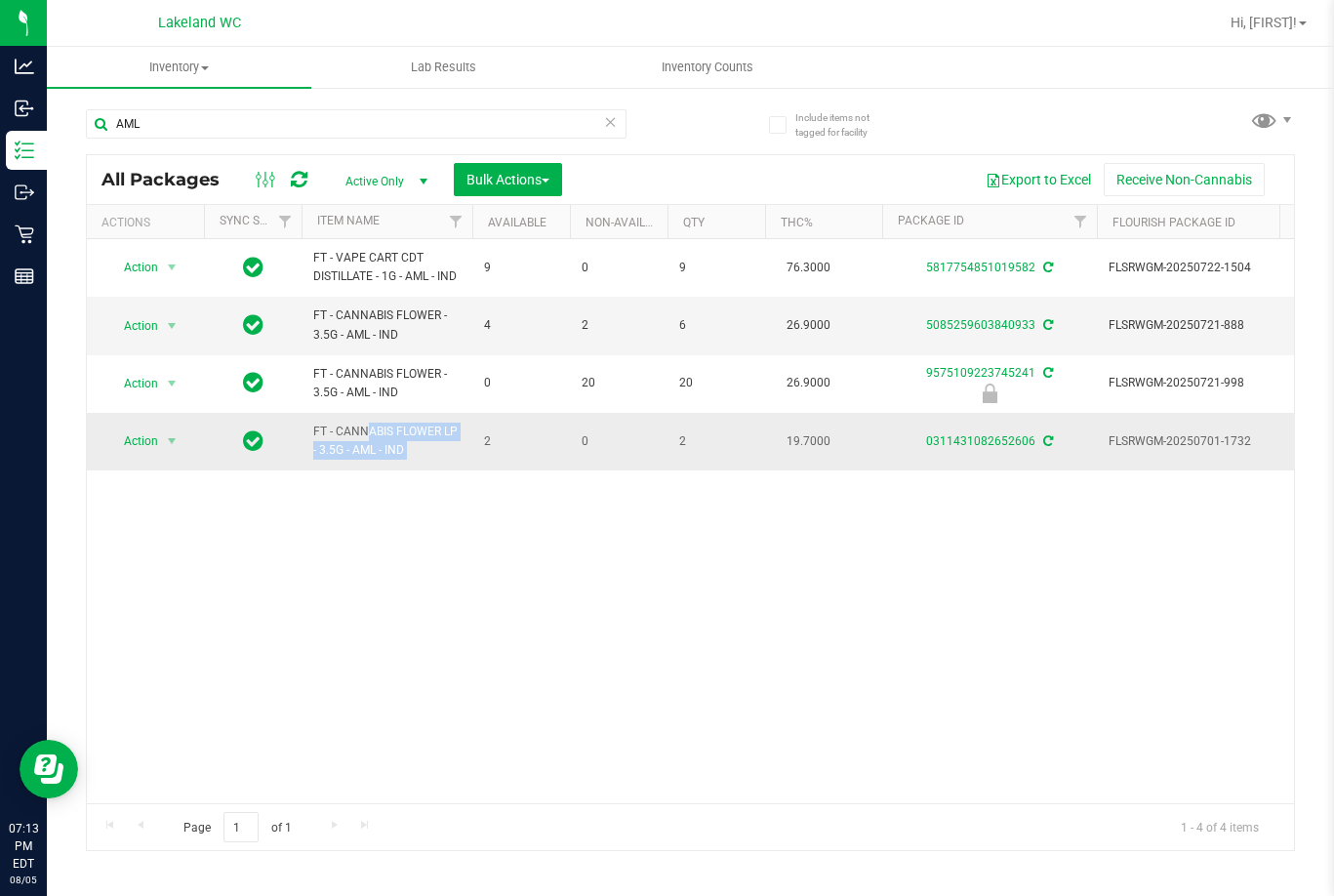 click on "FT - CANNABIS FLOWER LP - 3.5G - AML - IND" at bounding box center (386, 441) 